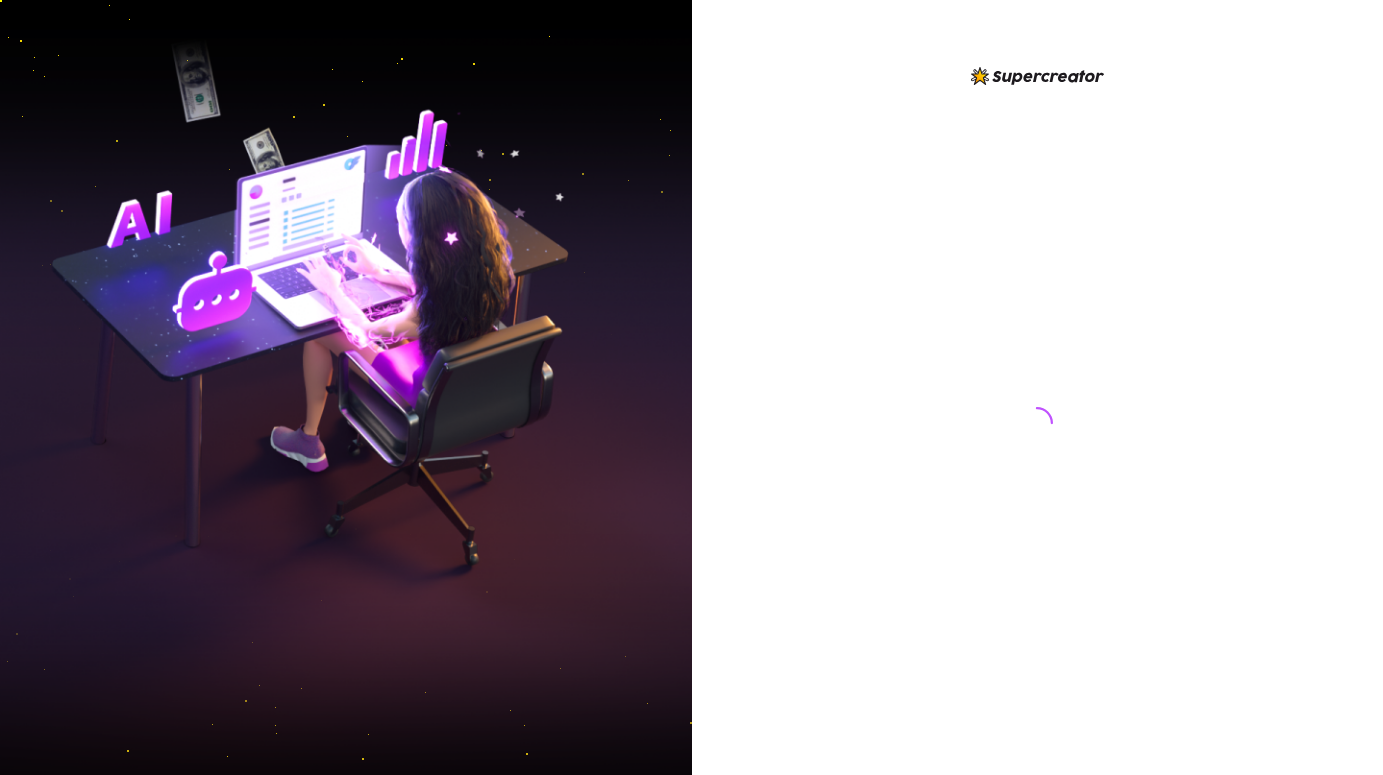 scroll, scrollTop: 0, scrollLeft: 0, axis: both 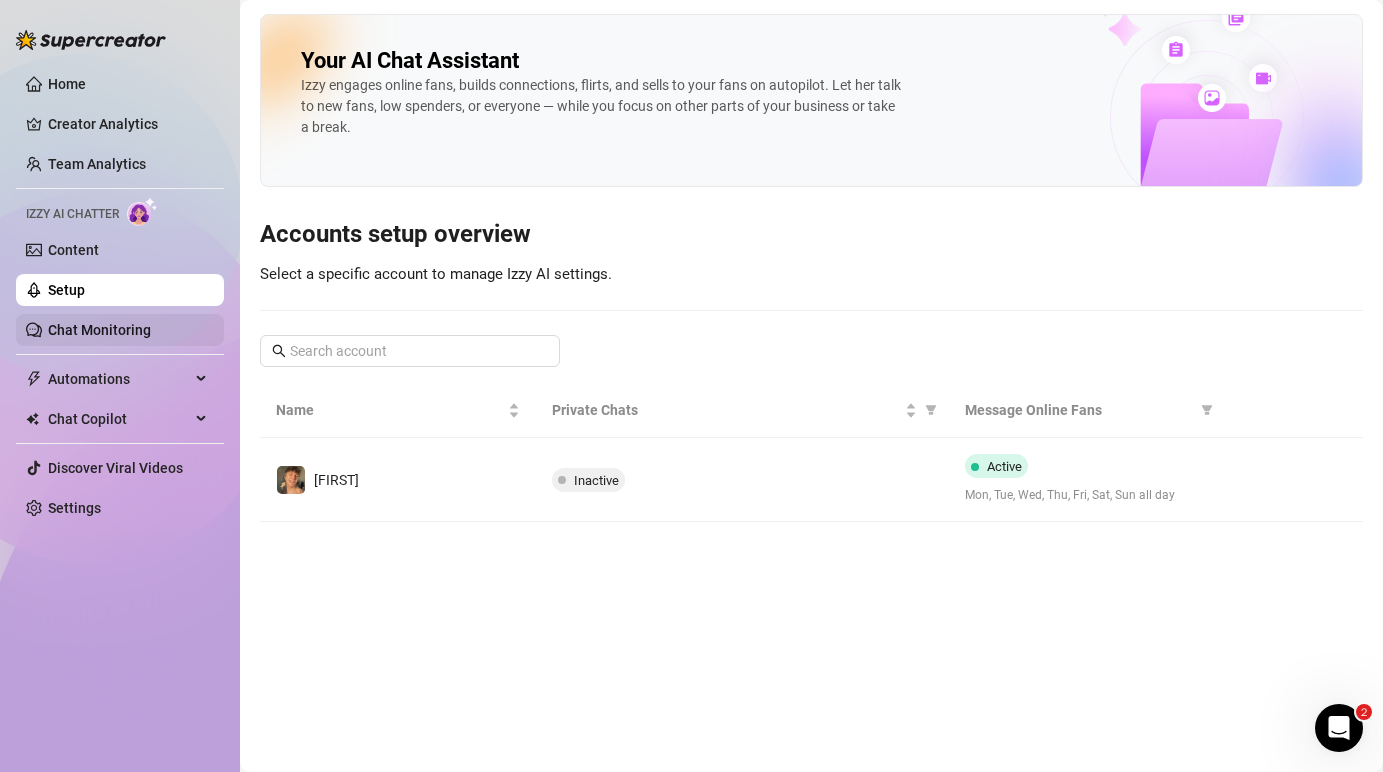 click on "Chat Monitoring" at bounding box center [99, 330] 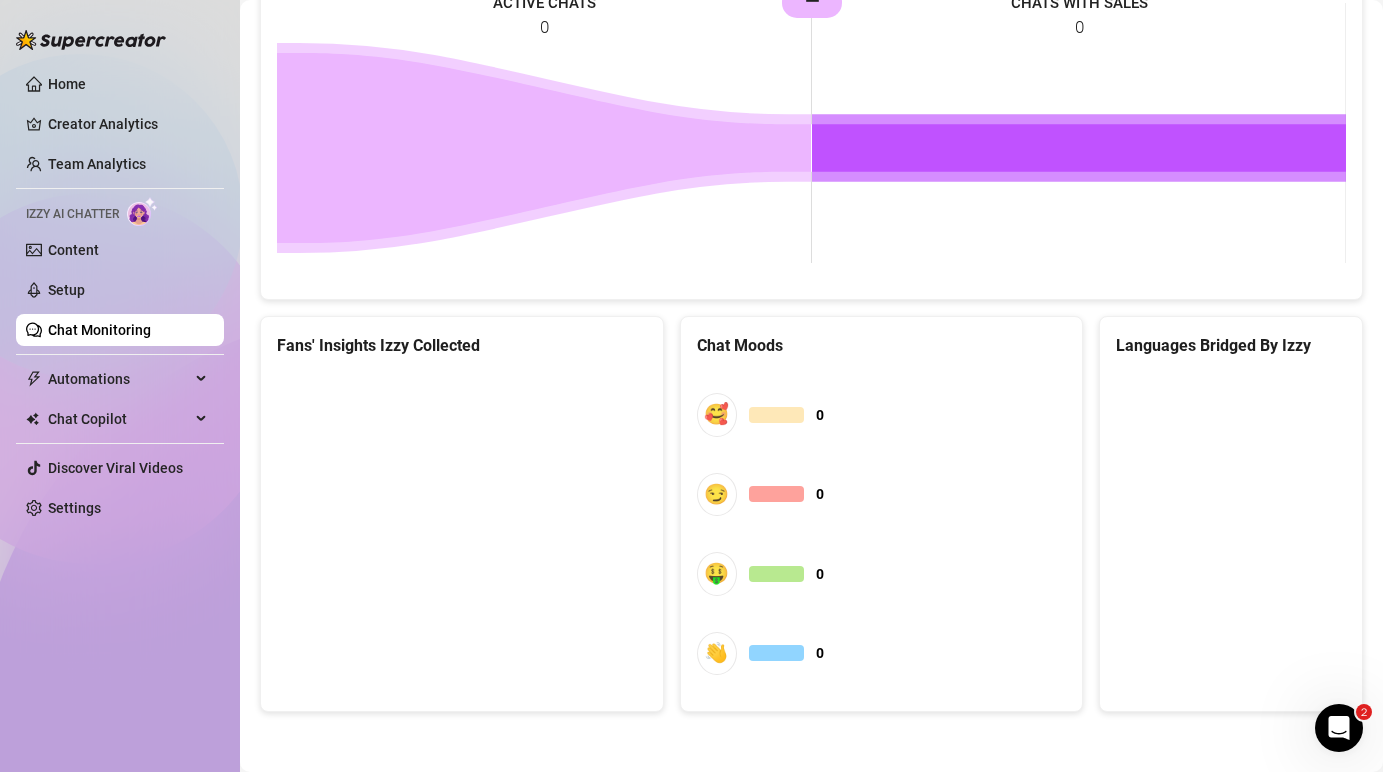scroll, scrollTop: 0, scrollLeft: 0, axis: both 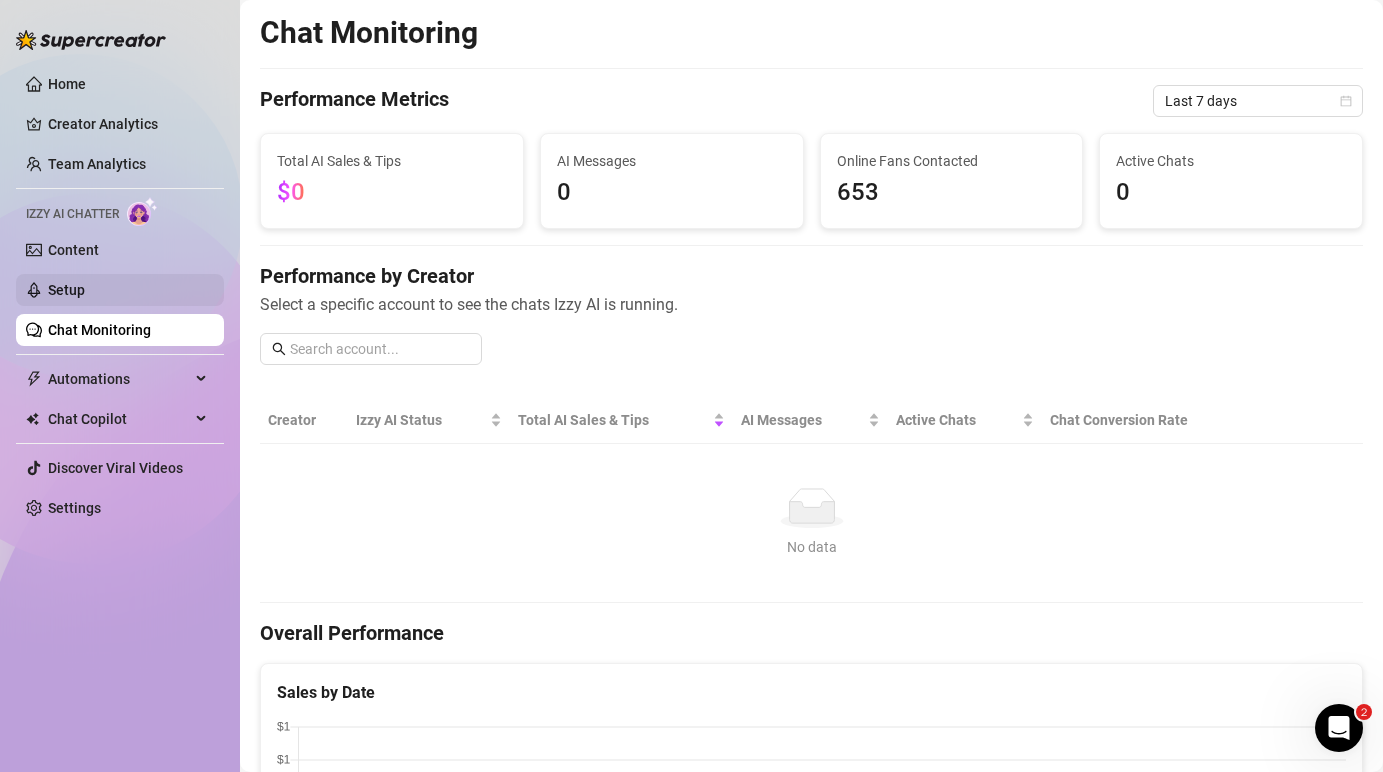 click on "Setup" at bounding box center [66, 290] 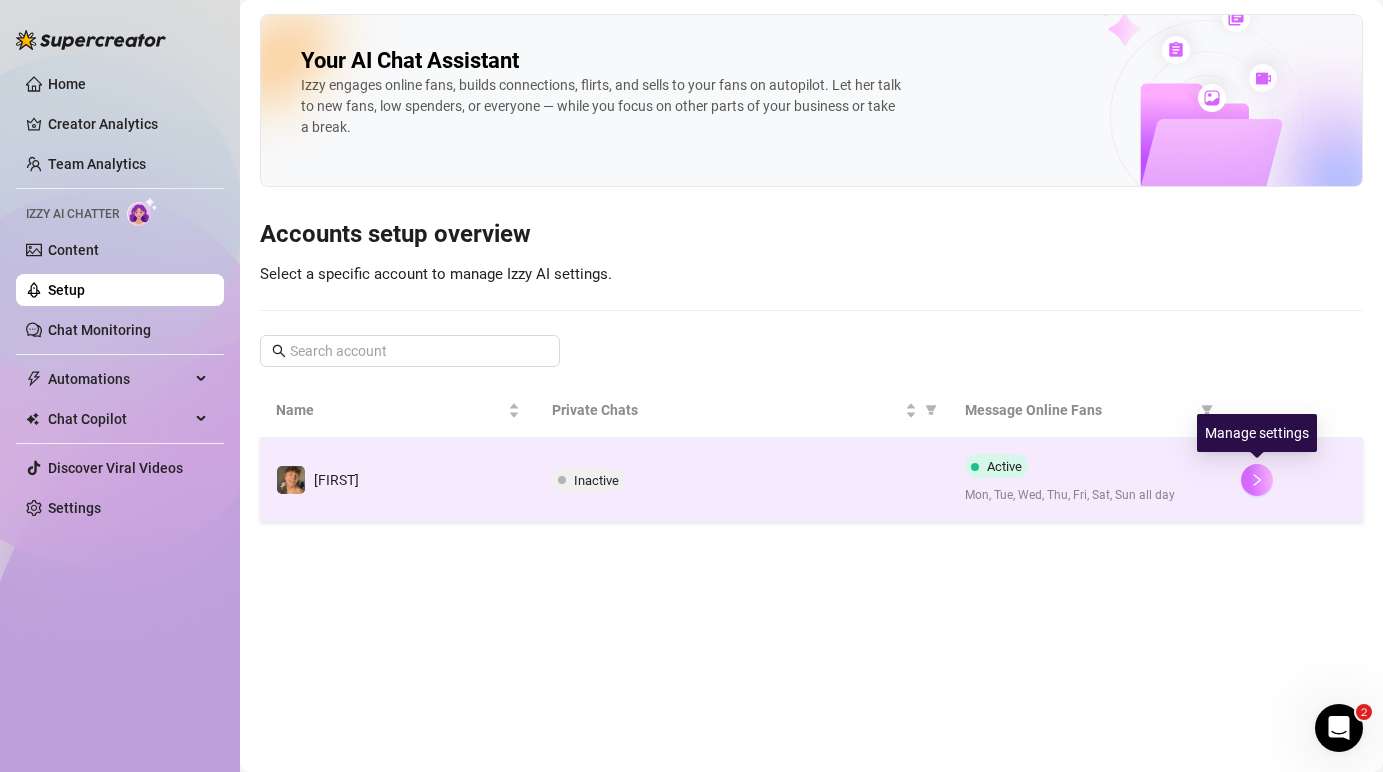 click at bounding box center [1257, 480] 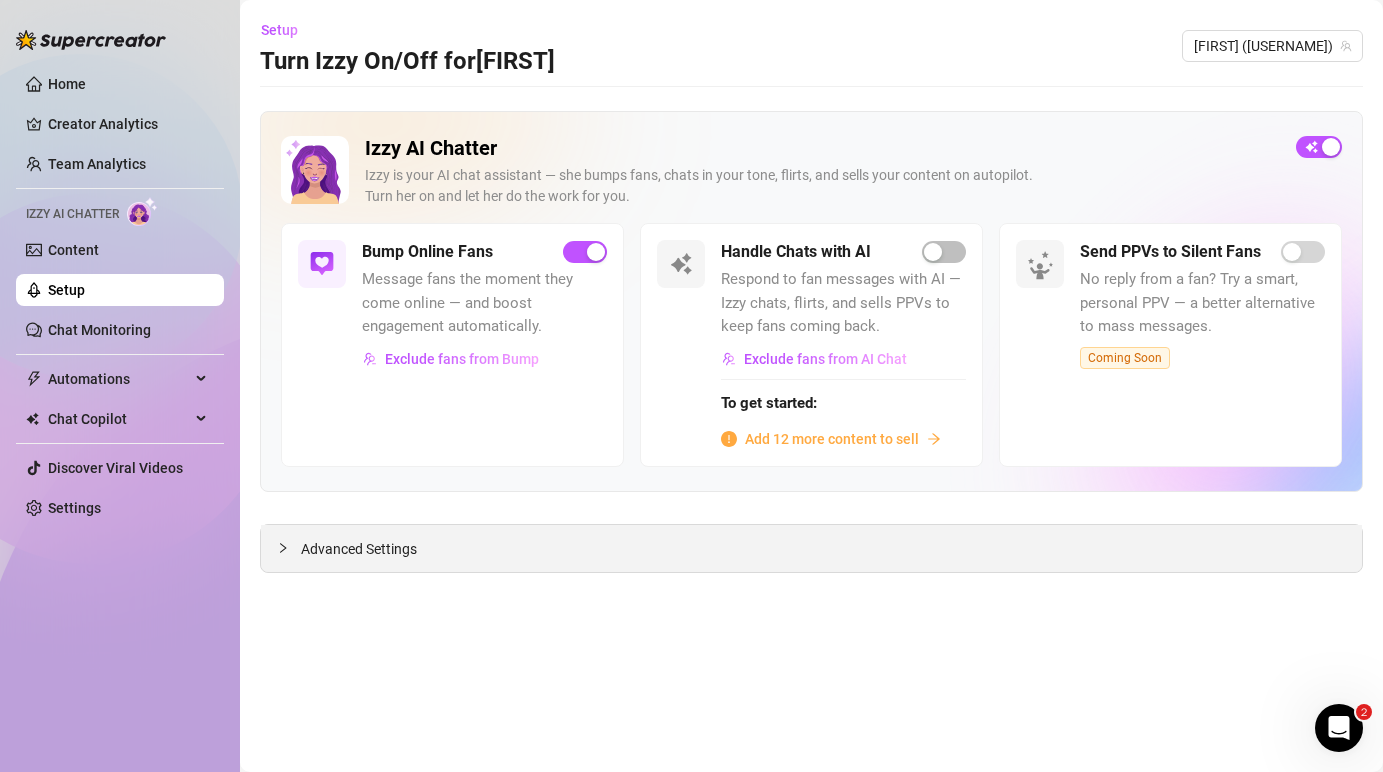 click on "Advanced Settings" at bounding box center (811, 548) 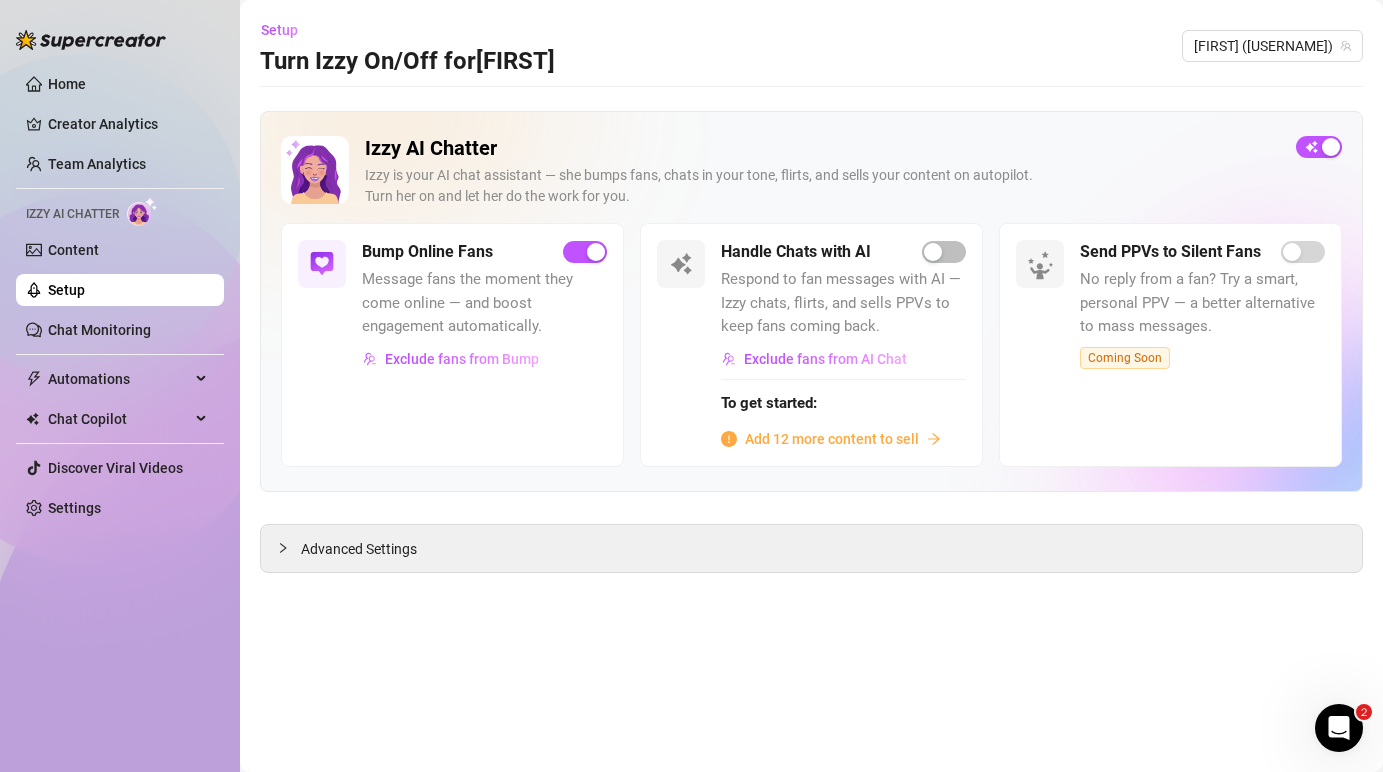 click at bounding box center (322, 264) 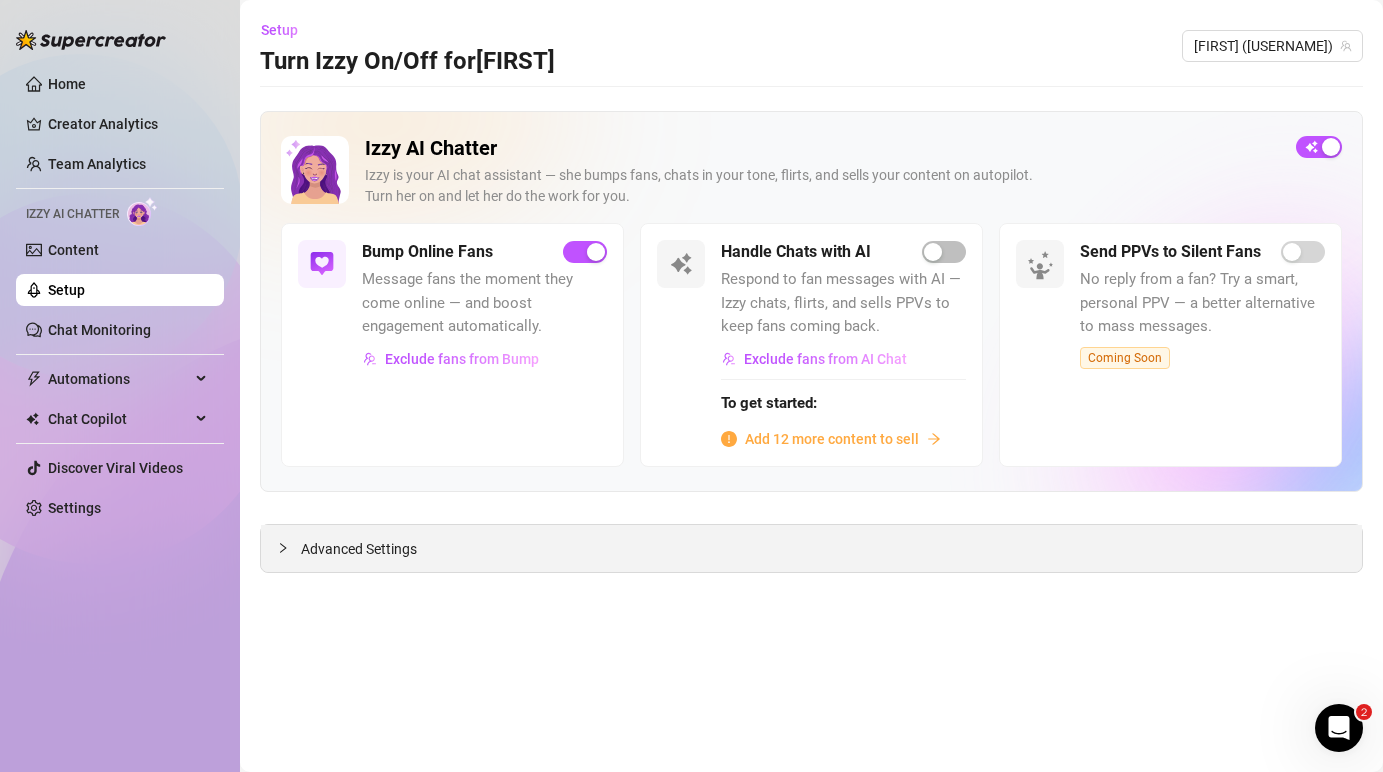 click 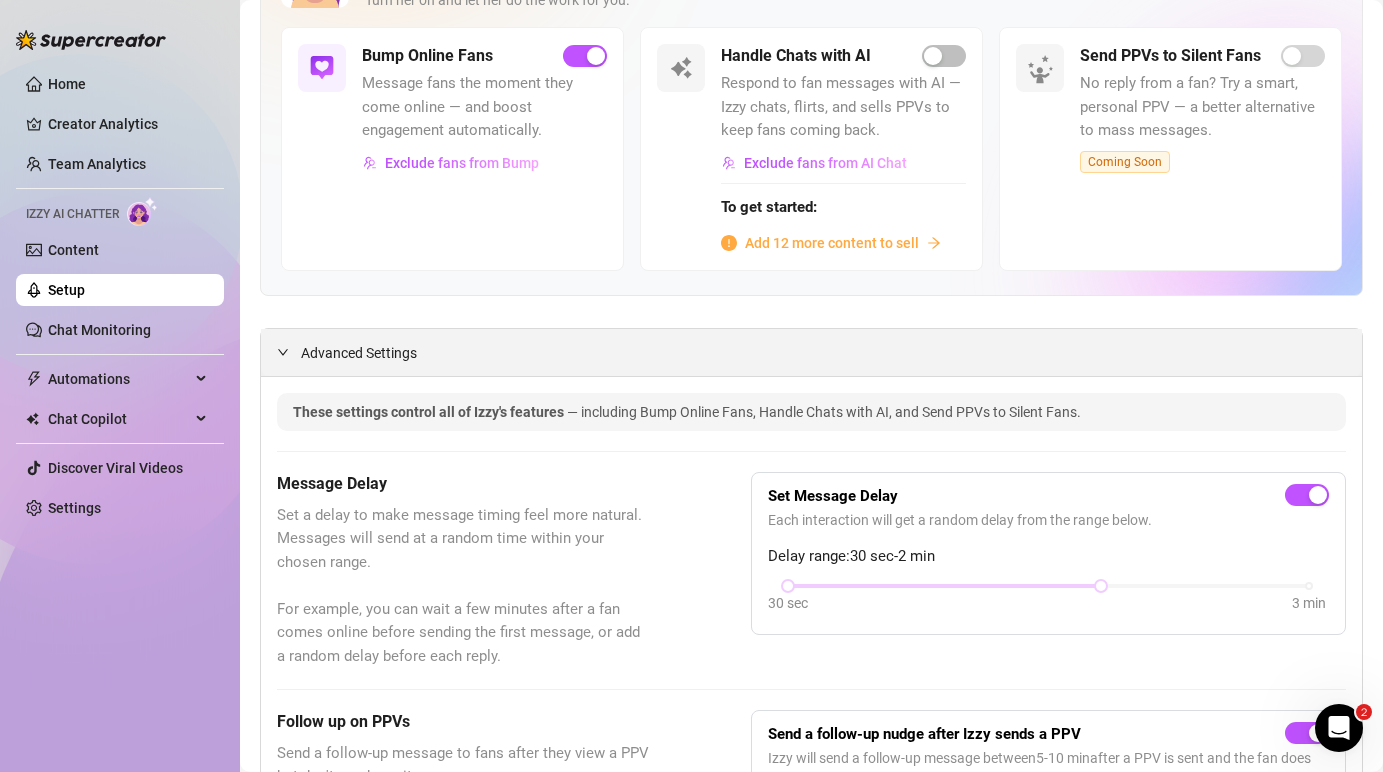scroll, scrollTop: 0, scrollLeft: 0, axis: both 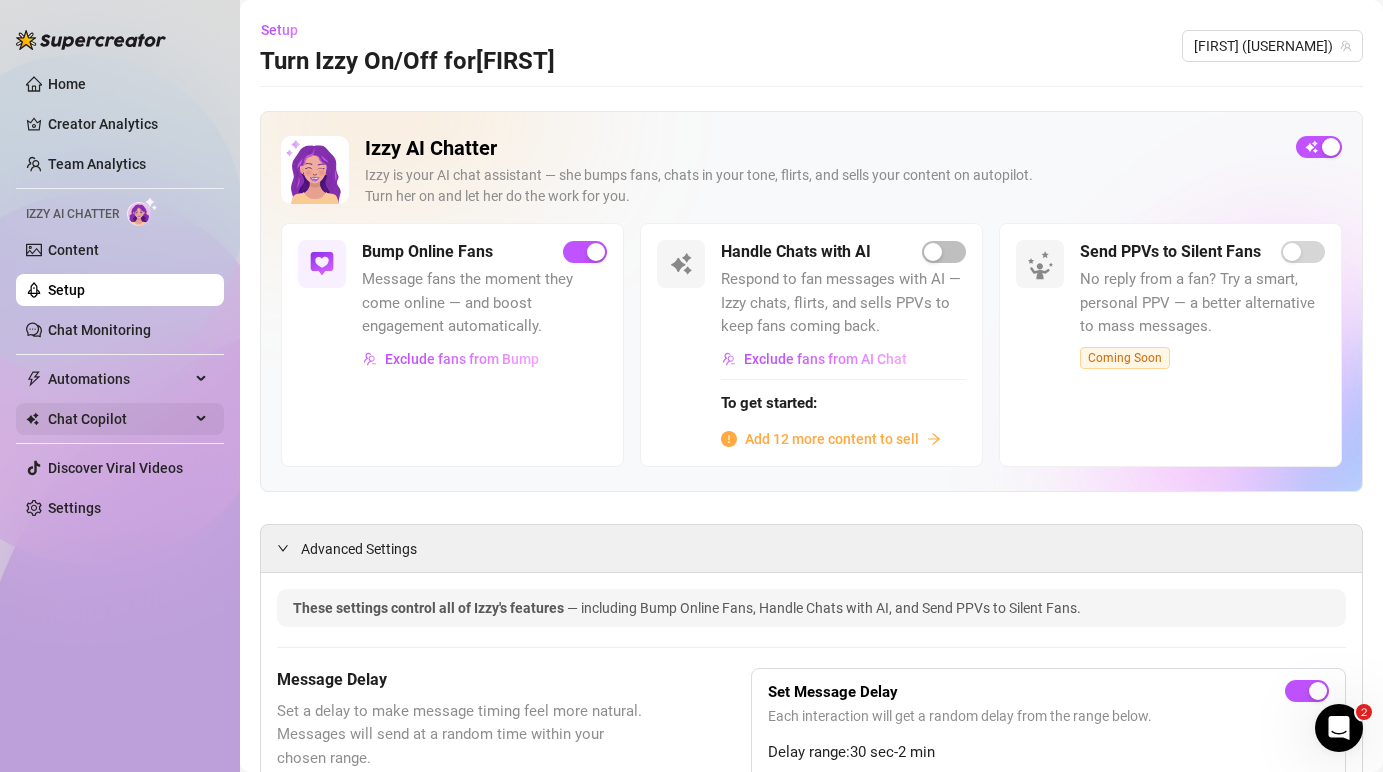 click on "Chat Copilot" at bounding box center [119, 419] 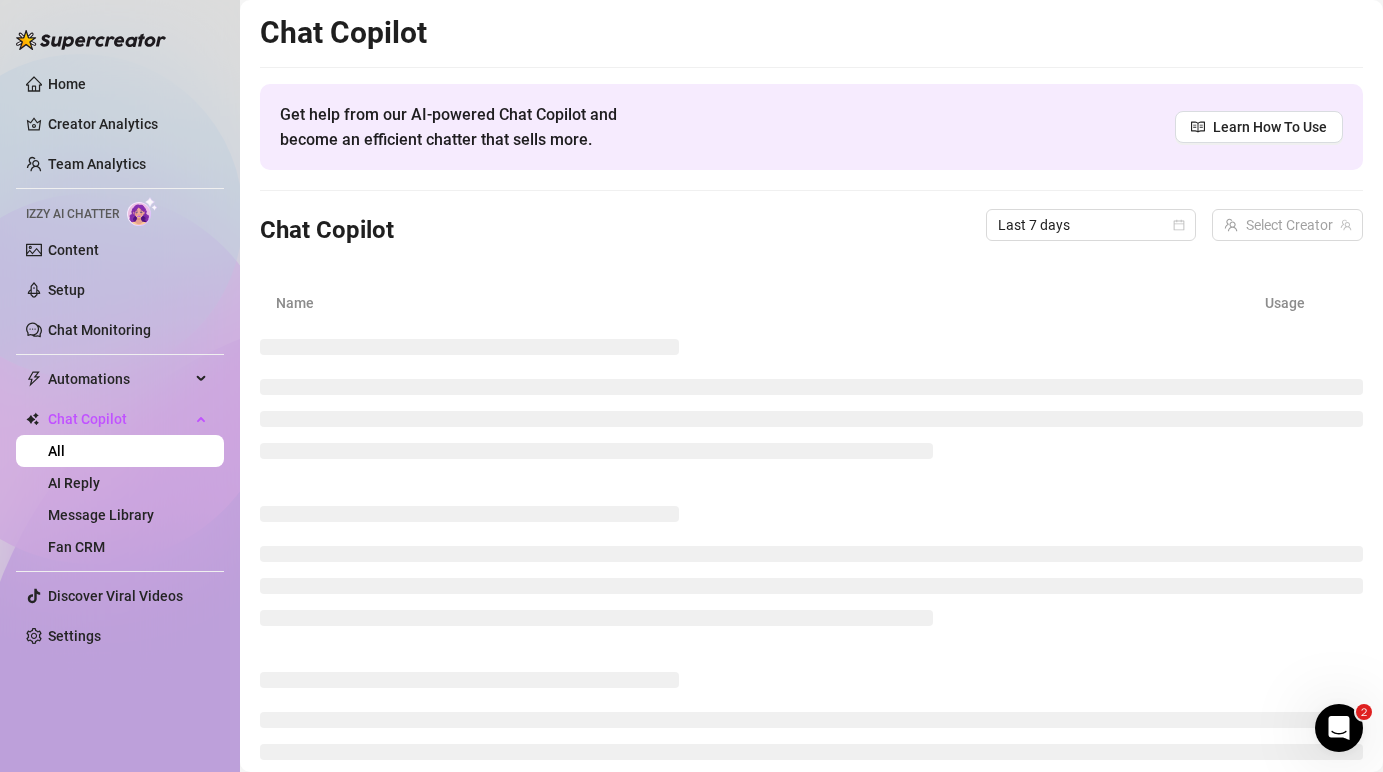 scroll, scrollTop: 94, scrollLeft: 0, axis: vertical 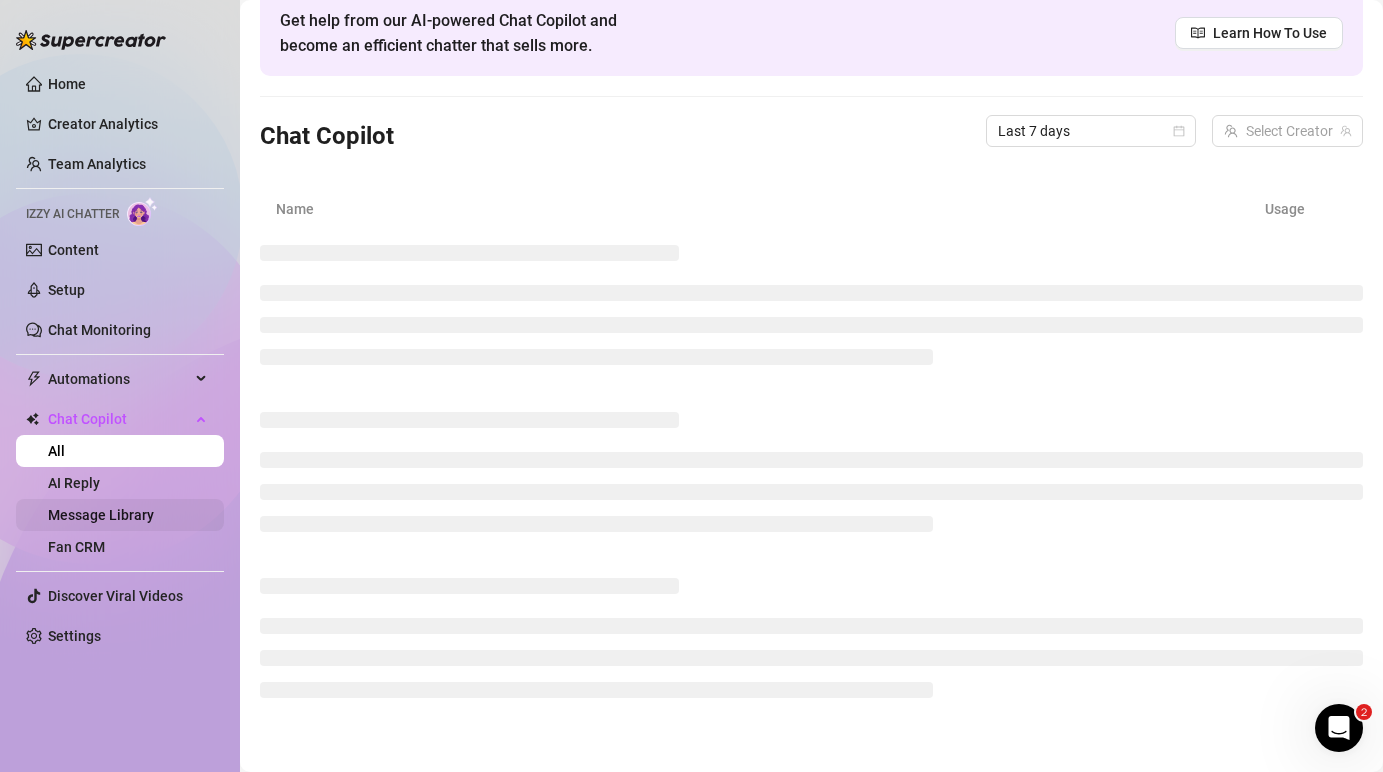 click on "Message Library" at bounding box center (101, 515) 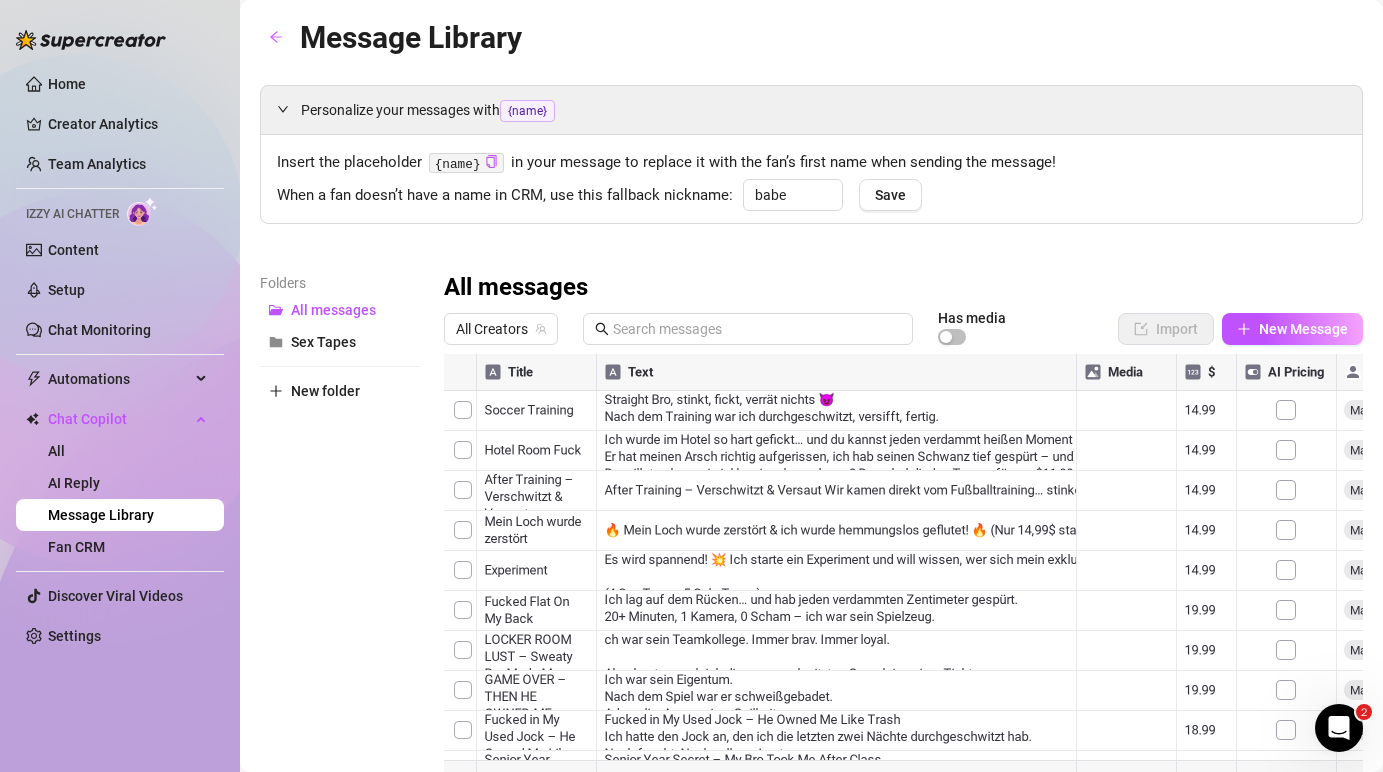 scroll, scrollTop: 88, scrollLeft: 0, axis: vertical 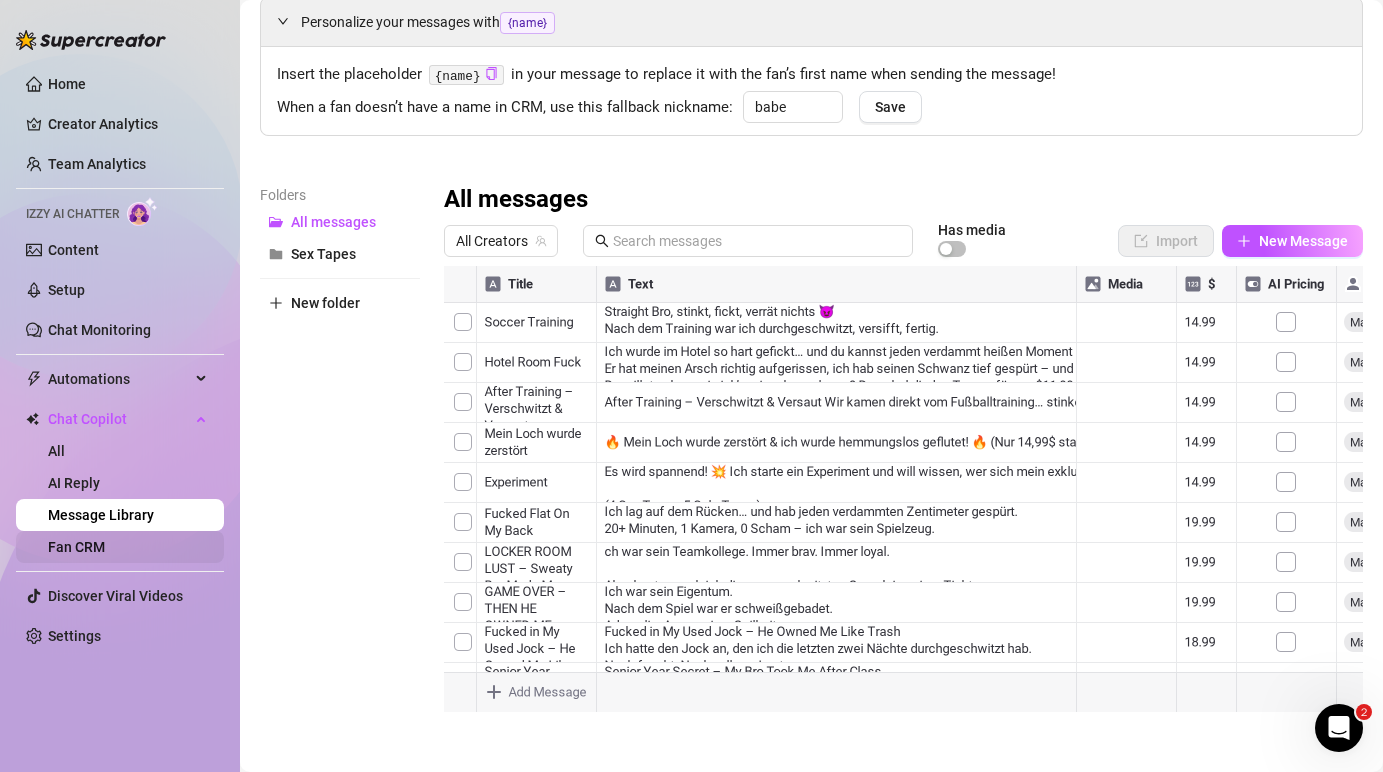 click on "Fan CRM" at bounding box center [76, 547] 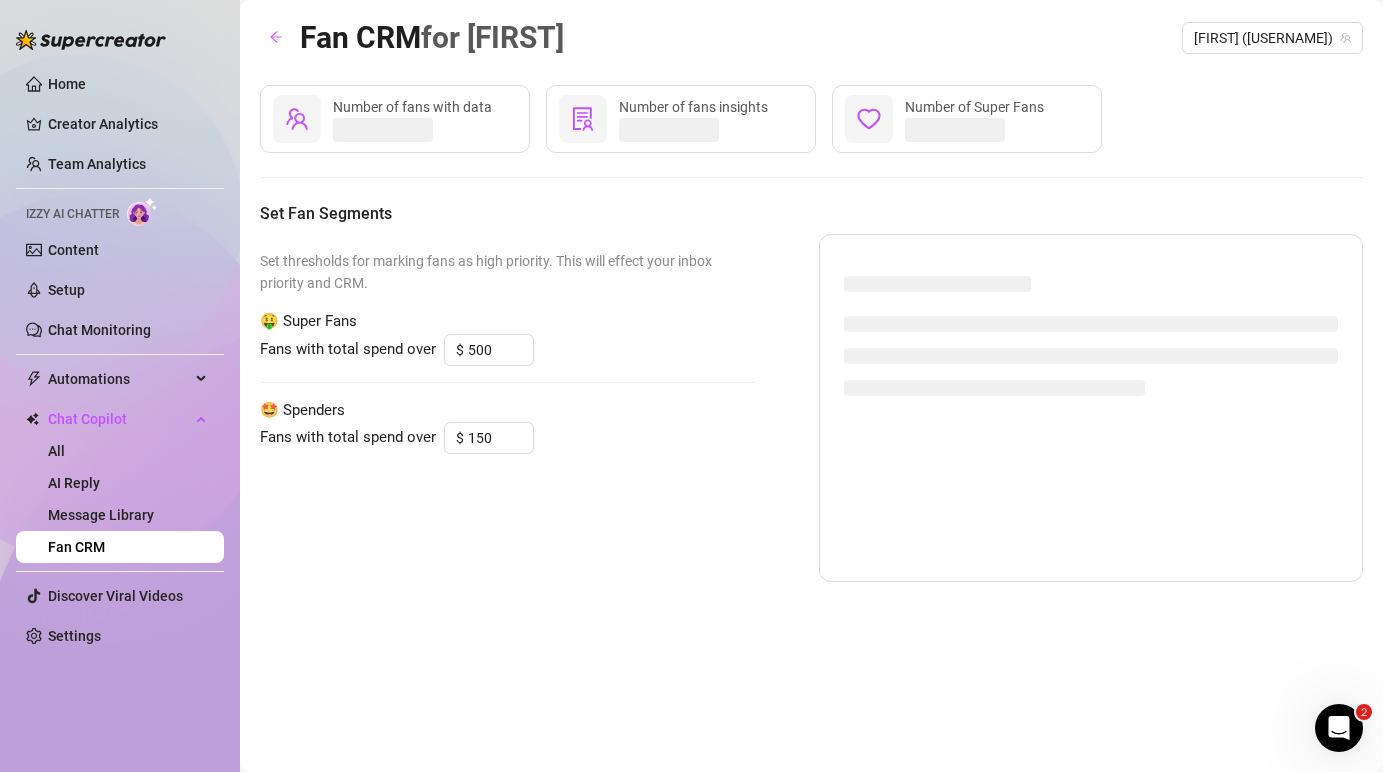 scroll, scrollTop: 0, scrollLeft: 0, axis: both 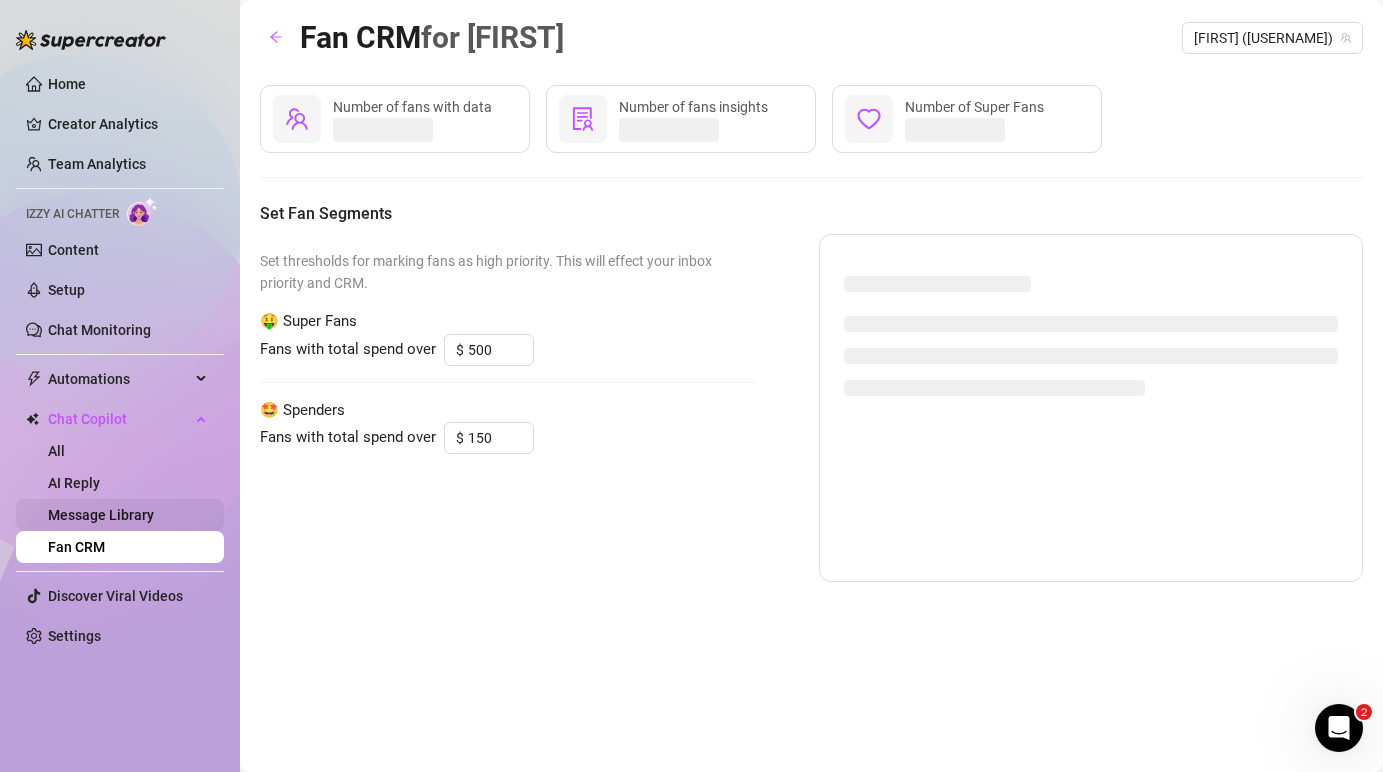 click on "Message Library" at bounding box center (101, 515) 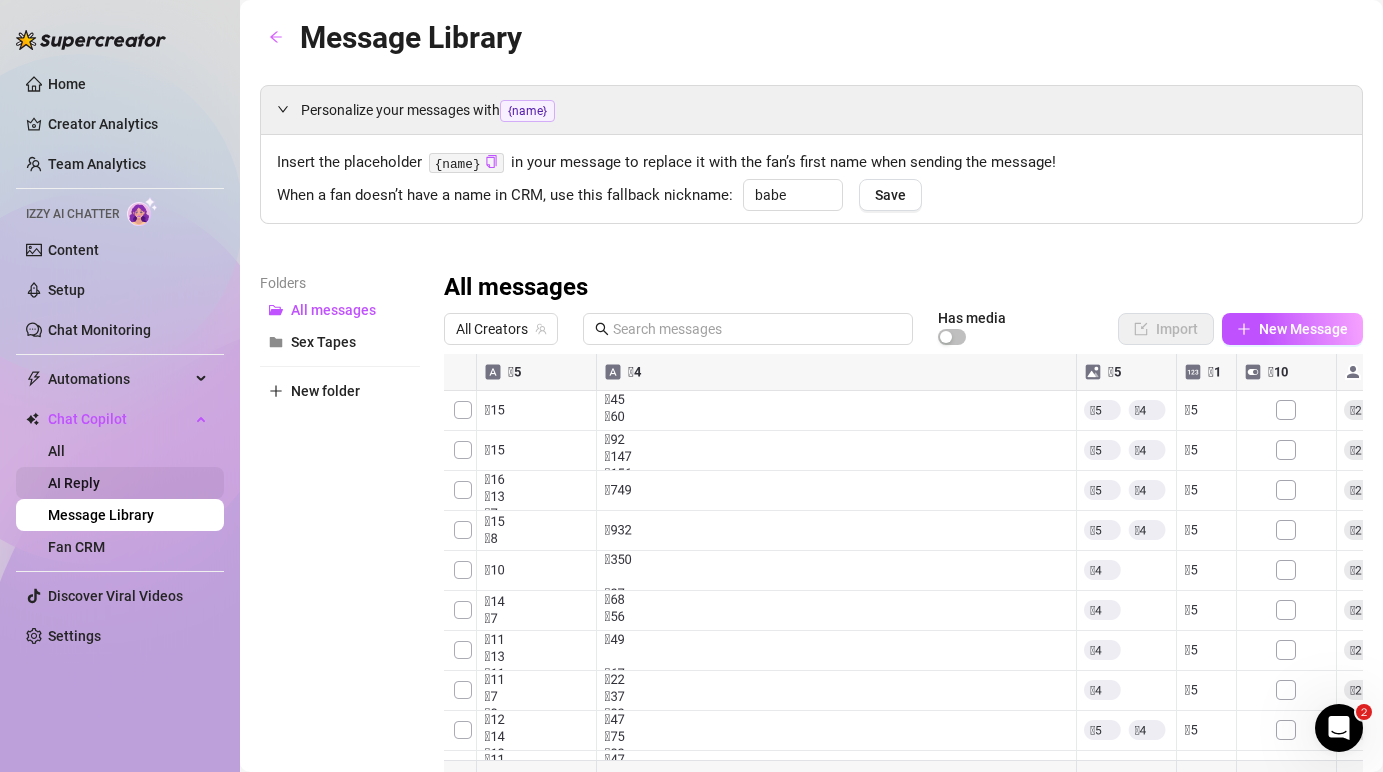click on "AI Reply" at bounding box center (74, 483) 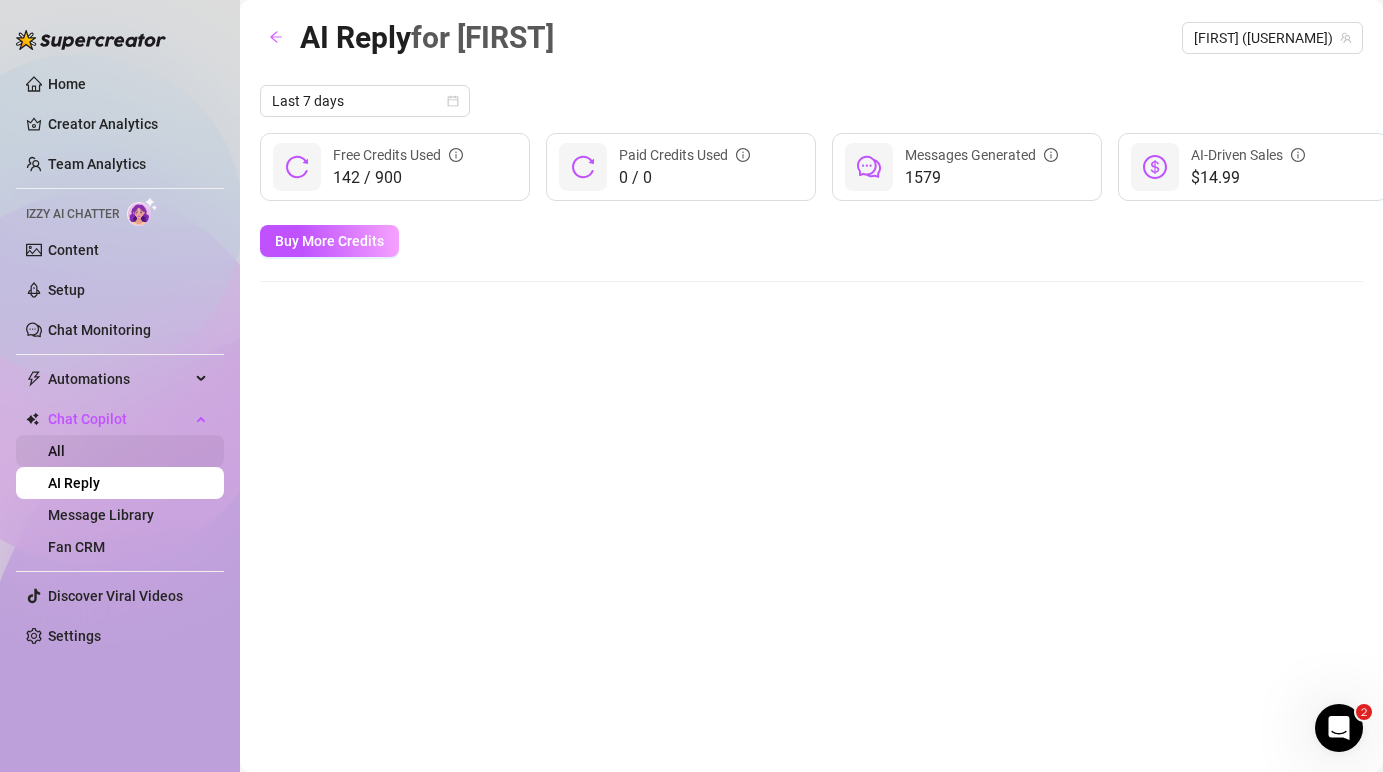 click on "All" at bounding box center (56, 451) 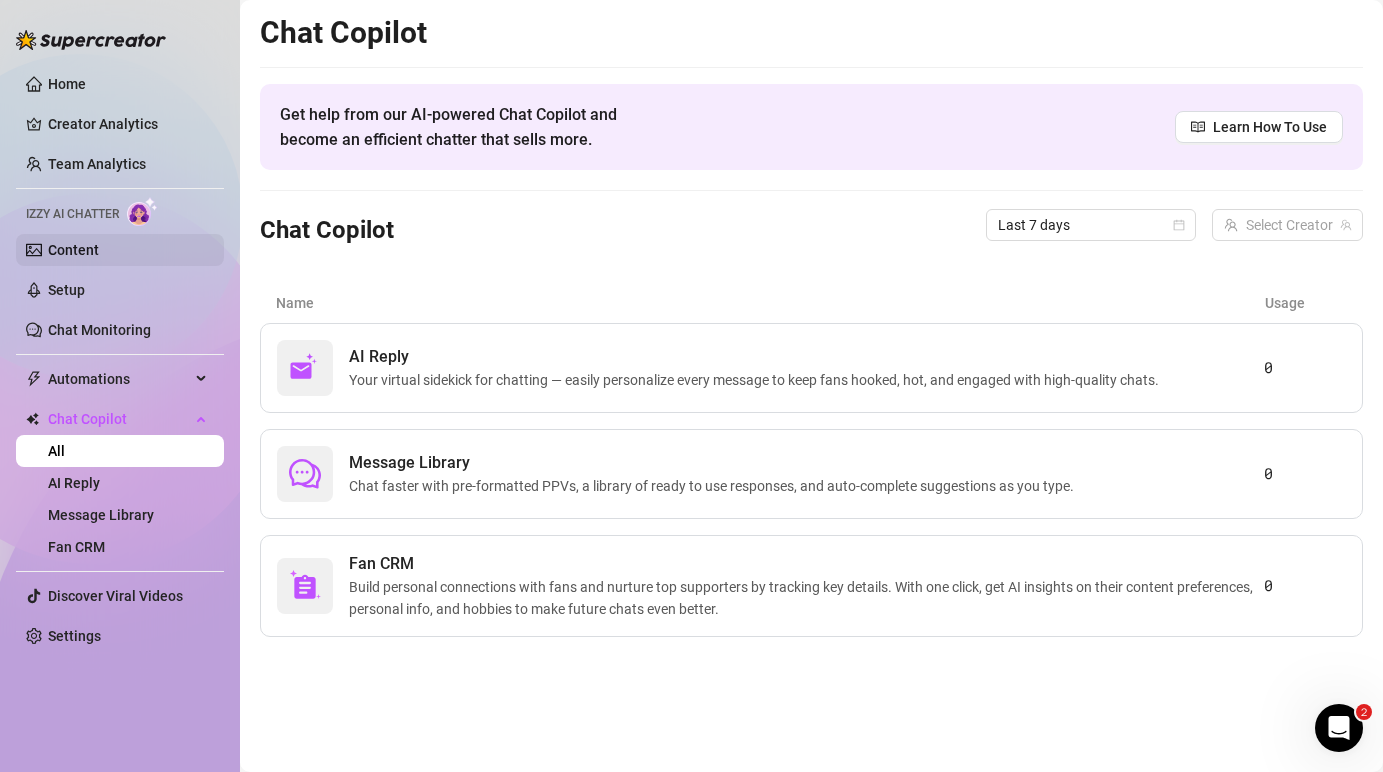 click on "Content" at bounding box center (73, 250) 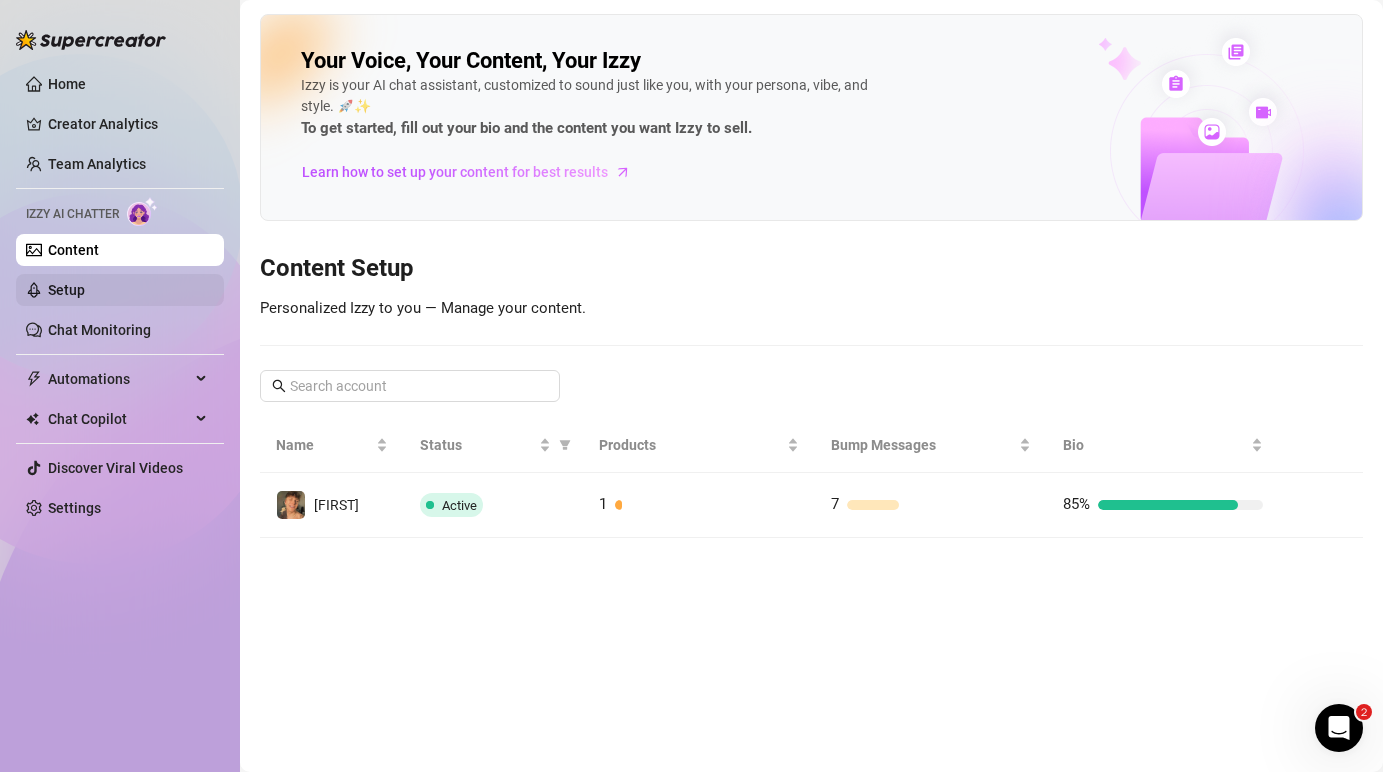 click on "Setup" at bounding box center [66, 290] 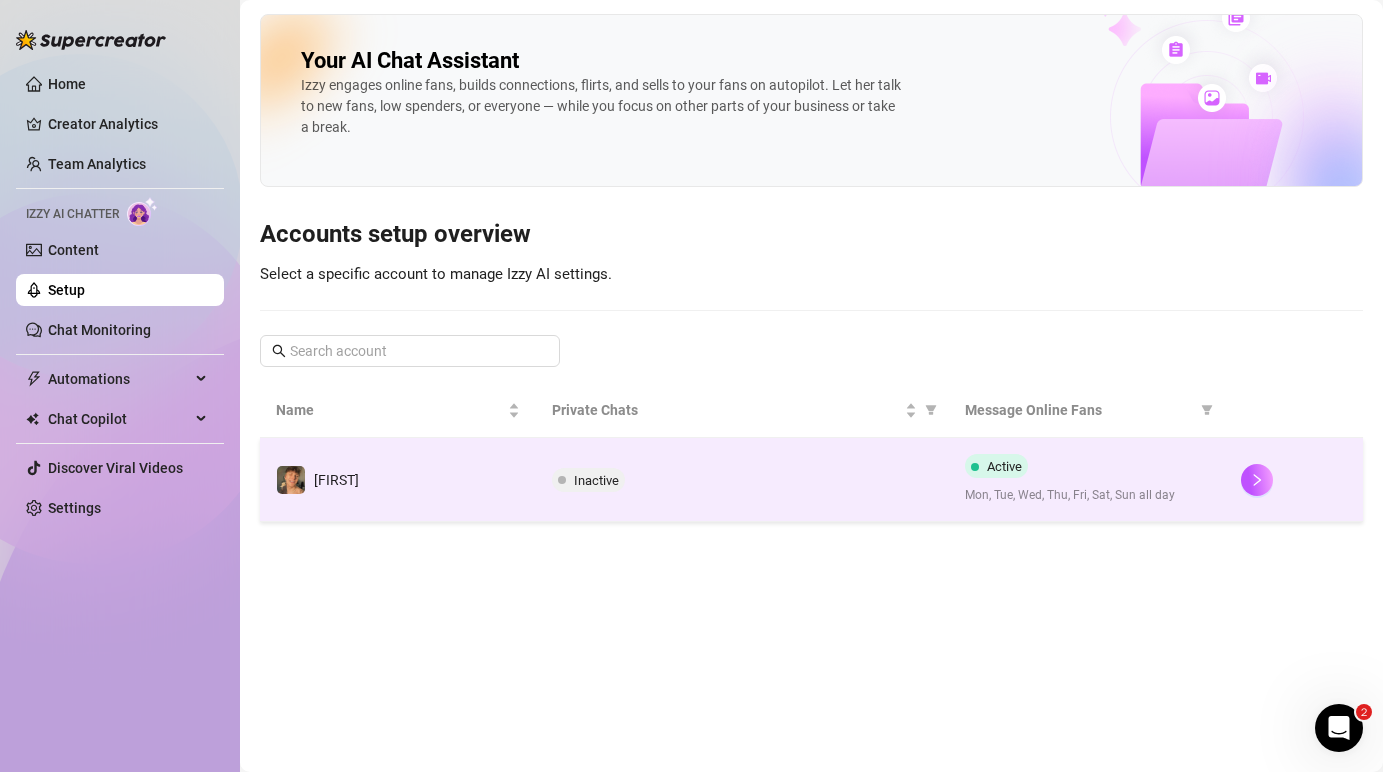 click on "[FIRST]" at bounding box center [398, 480] 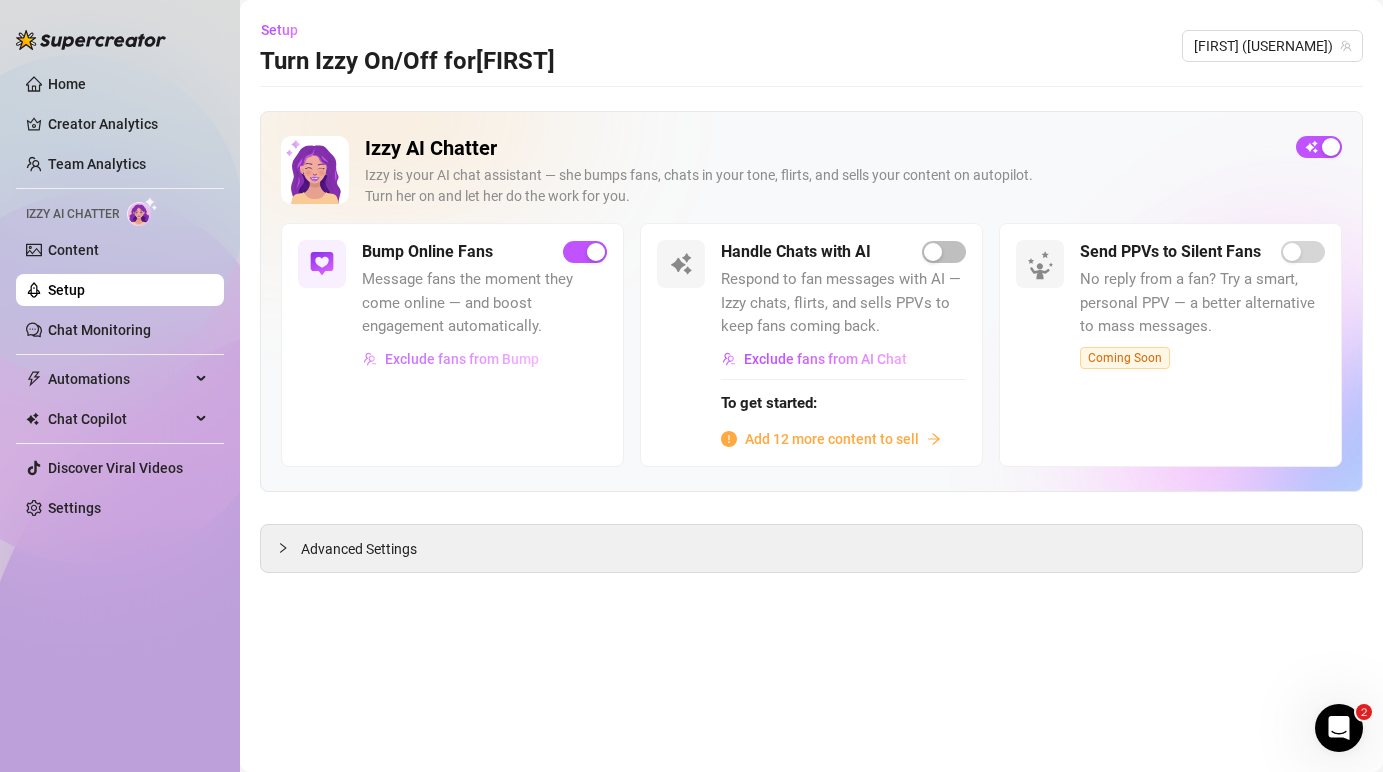 click on "Exclude fans from Bump" at bounding box center (462, 359) 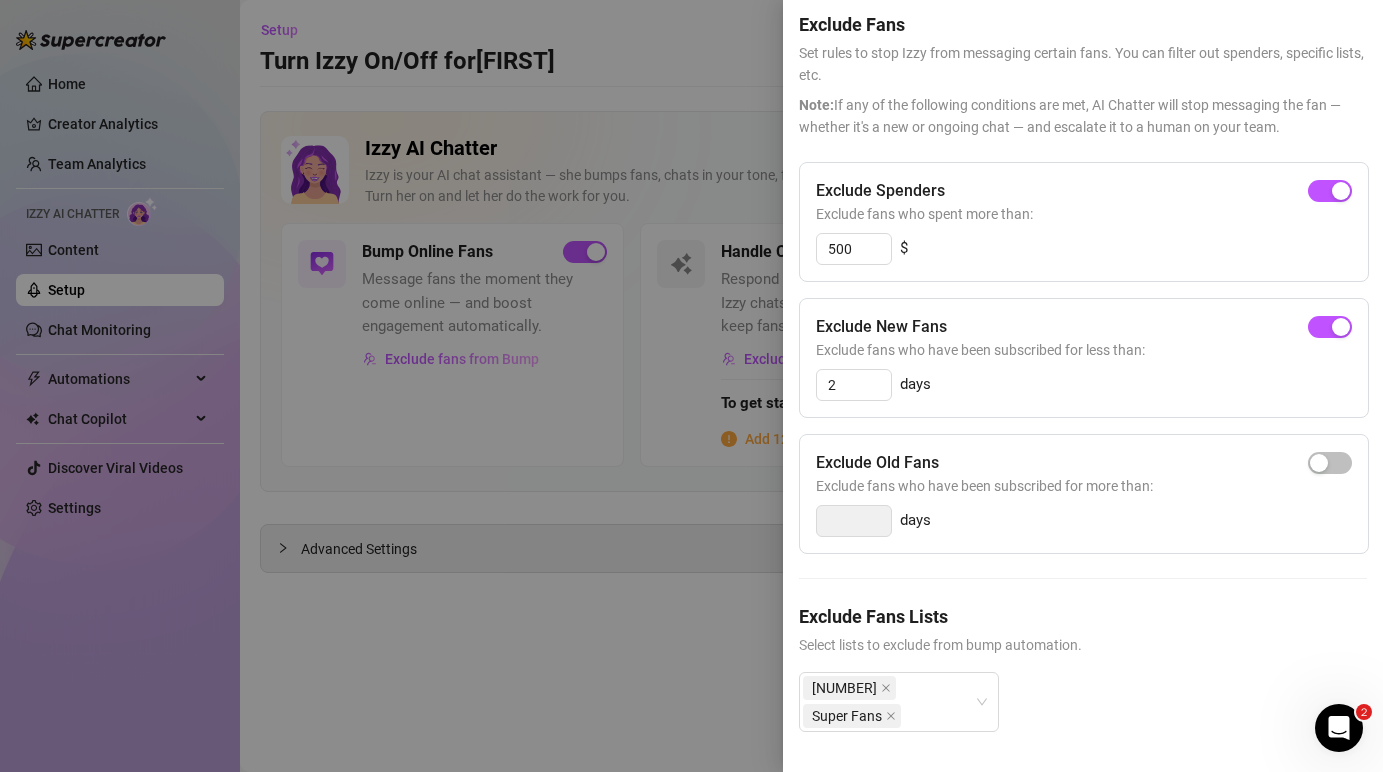 scroll, scrollTop: 0, scrollLeft: 0, axis: both 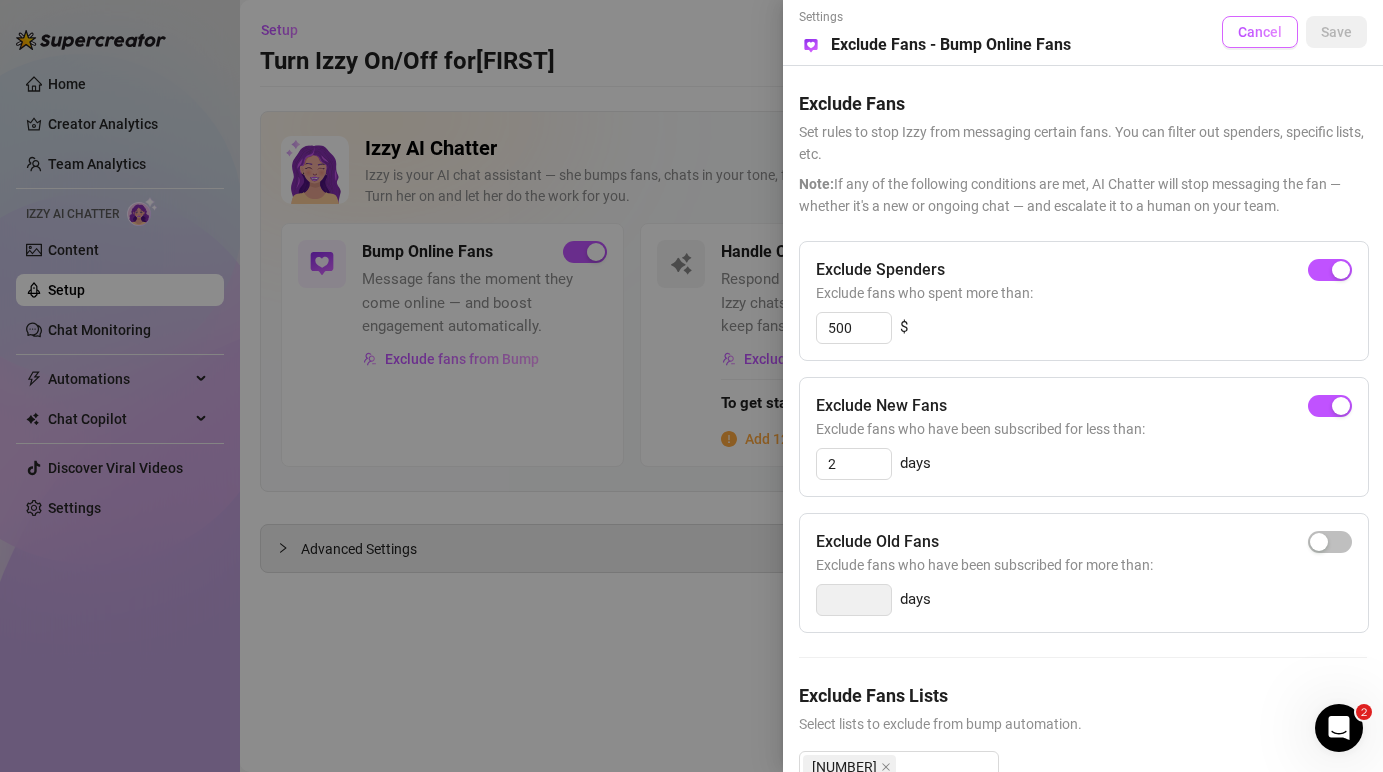 click on "Cancel" at bounding box center [1260, 32] 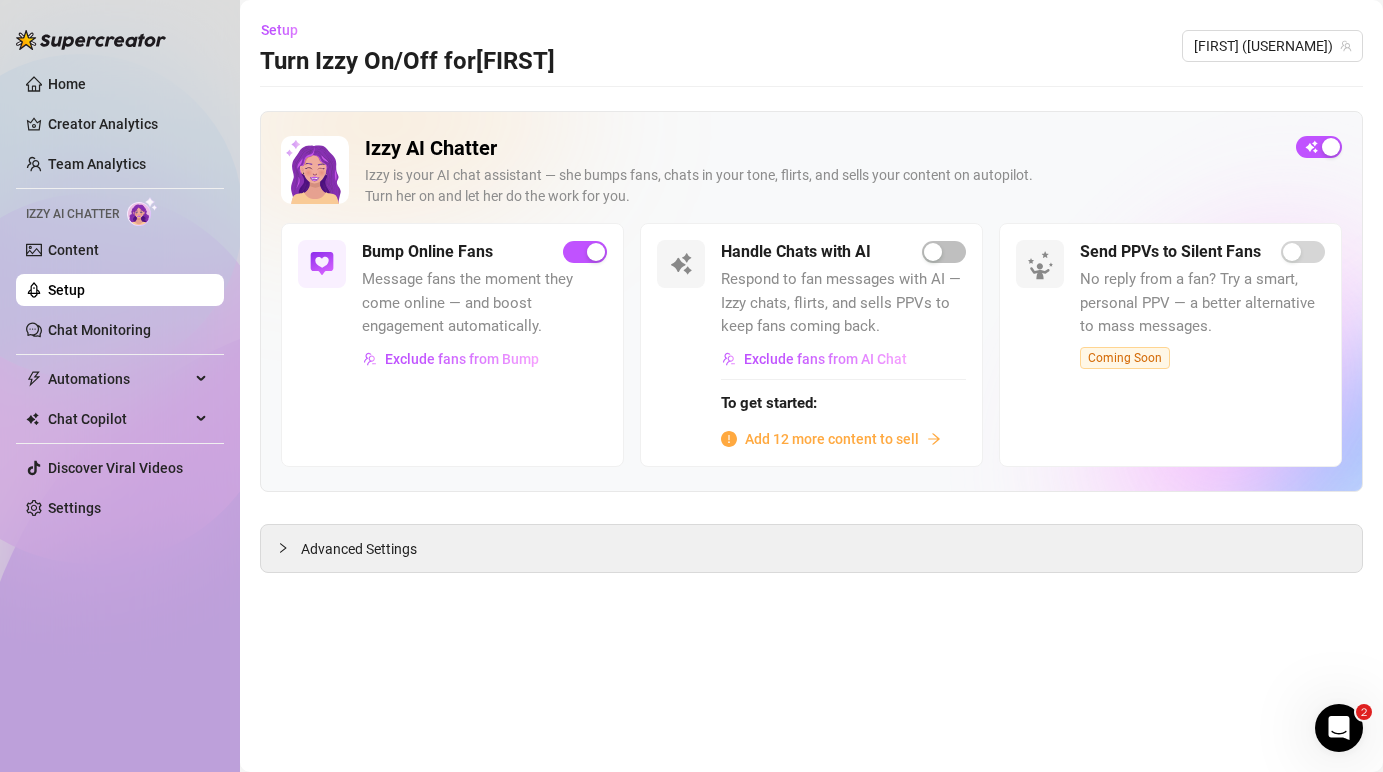 click at bounding box center (322, 264) 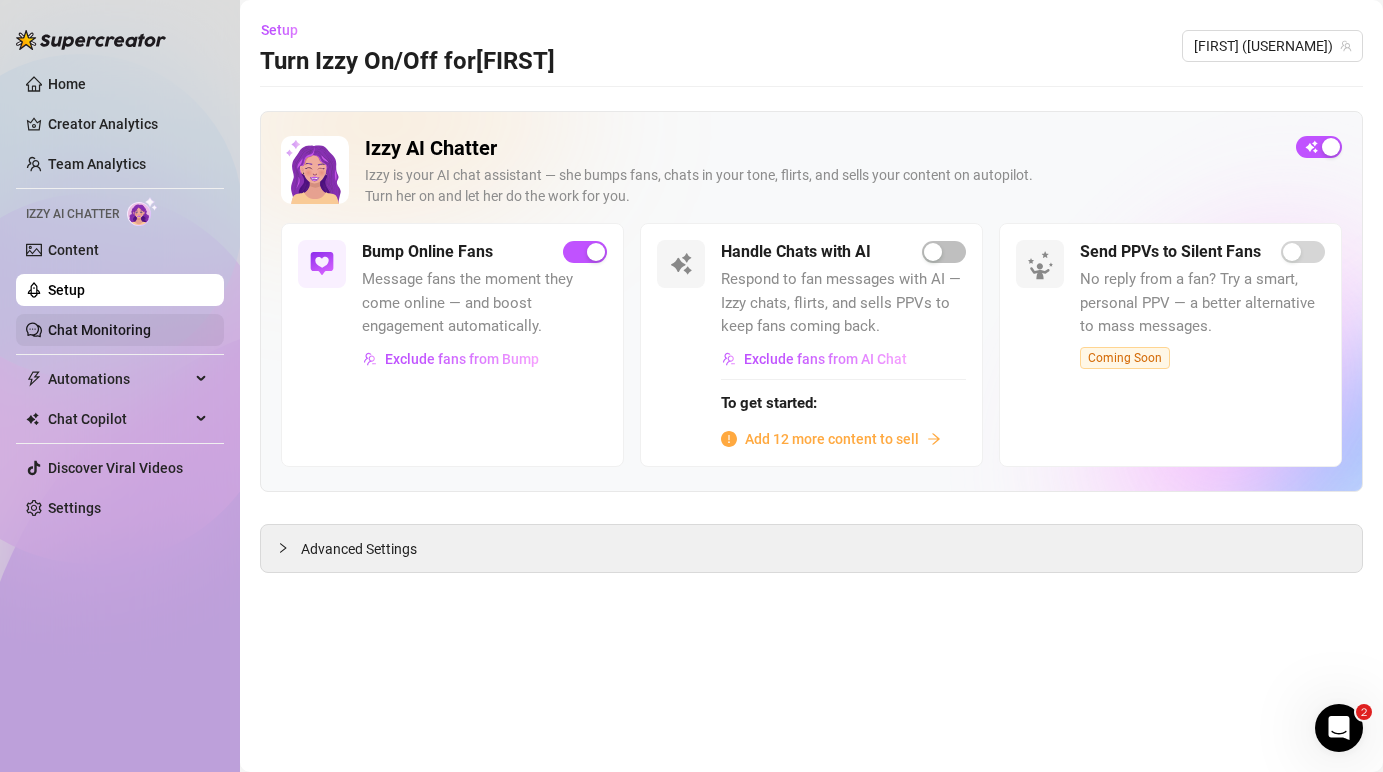 click on "Chat Monitoring" at bounding box center (99, 330) 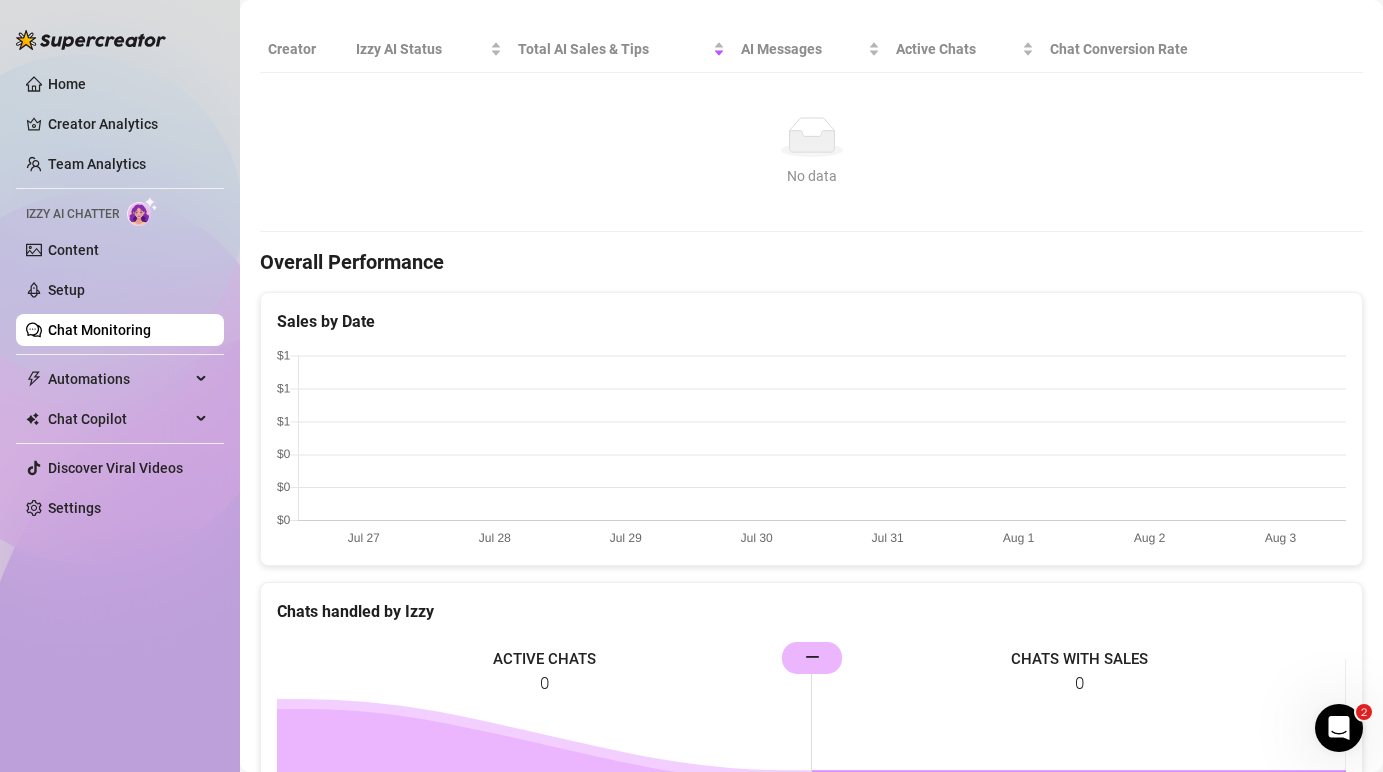 scroll, scrollTop: 0, scrollLeft: 0, axis: both 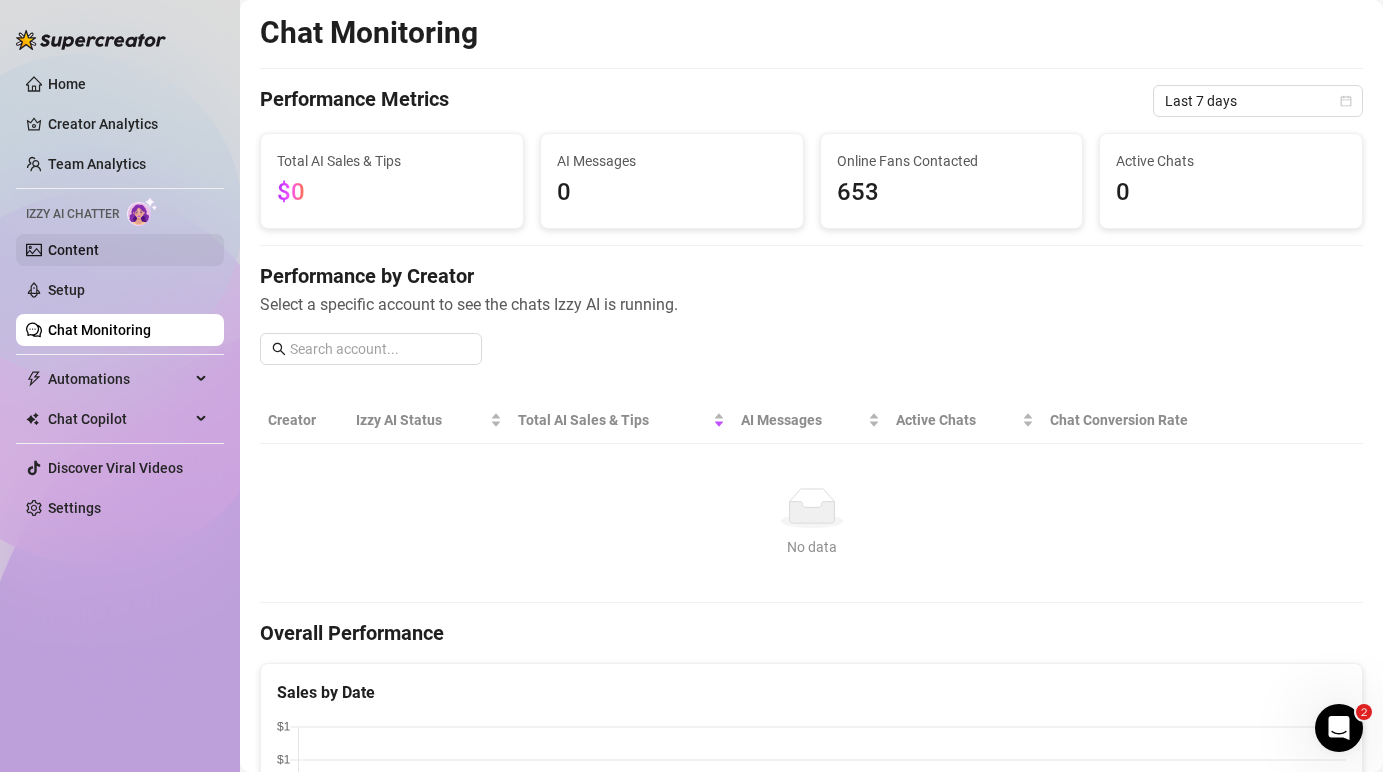click on "Content" at bounding box center [73, 250] 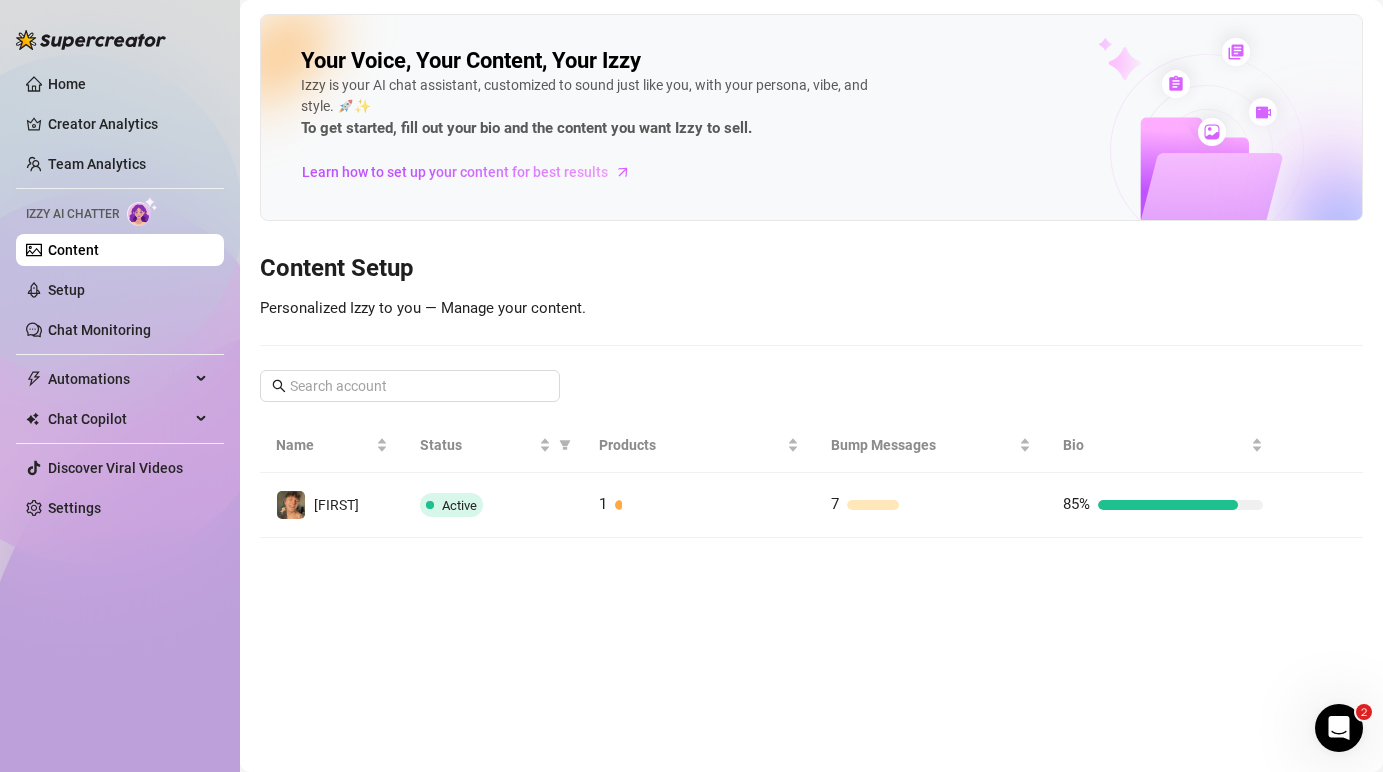 click on "Home Creator Analytics   Team Analytics Izzy AI Chatter Content Setup Chat Monitoring Automations Chat Copilot All AI Reply Message Library Fan CRM Discover Viral Videos Settings" at bounding box center (120, 296) 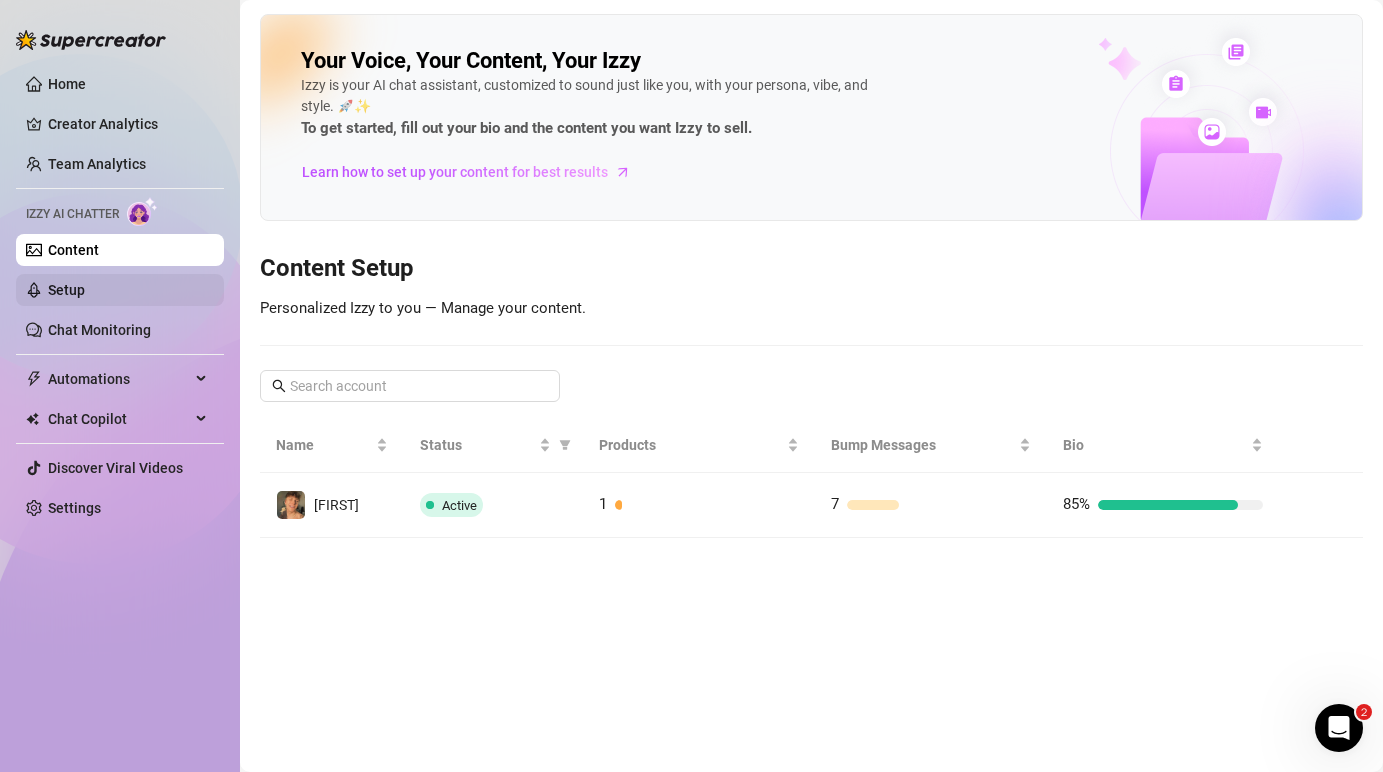 click on "Setup" at bounding box center [66, 290] 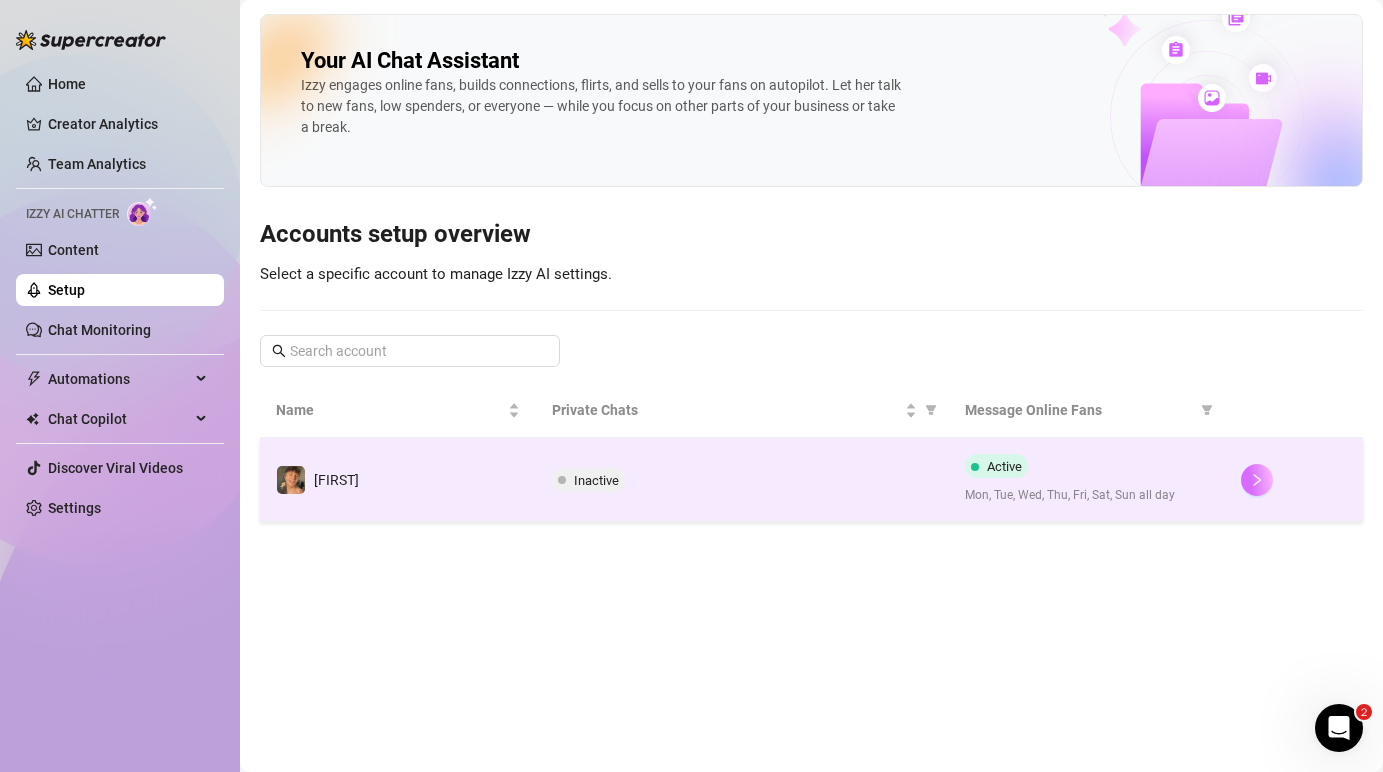 click 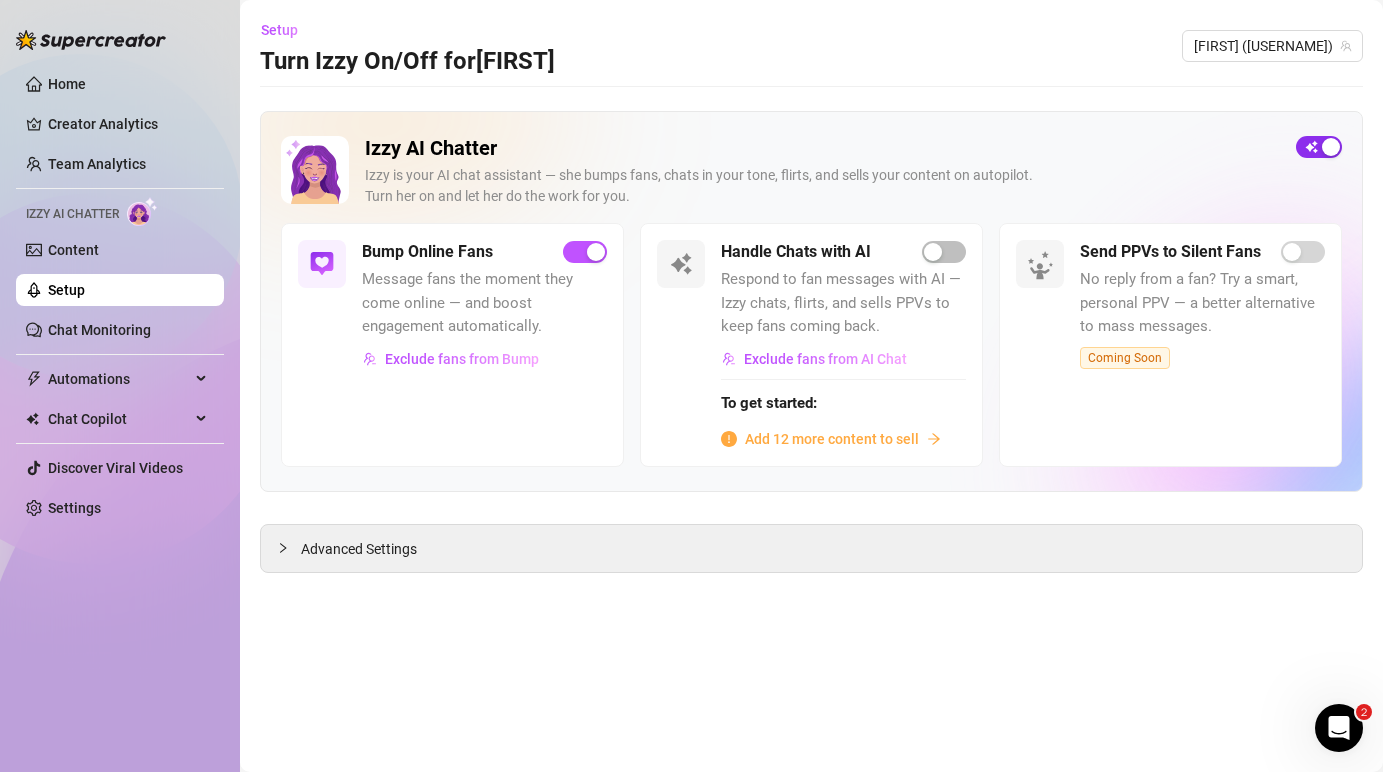 click at bounding box center (1331, 147) 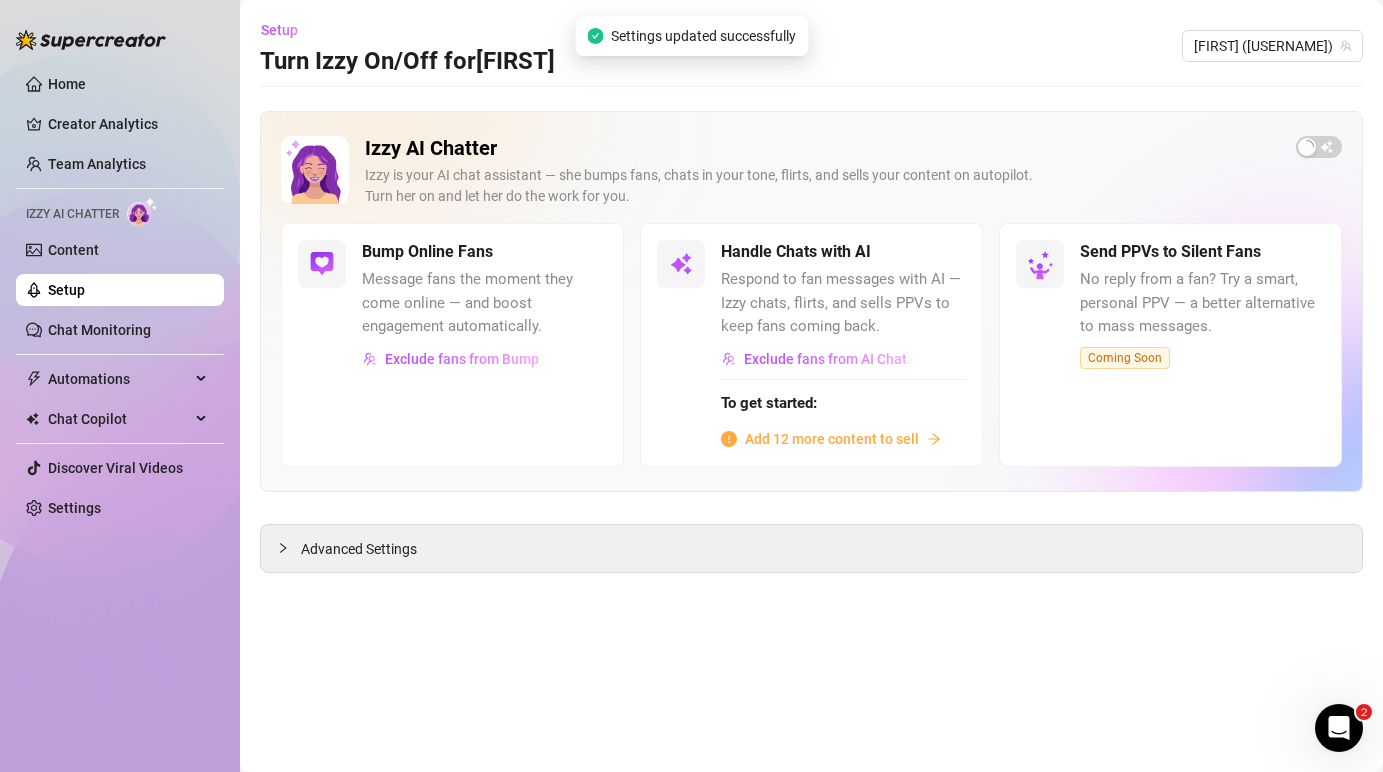 click on "Message fans the moment they come online — and boost engagement automatically." at bounding box center (484, 303) 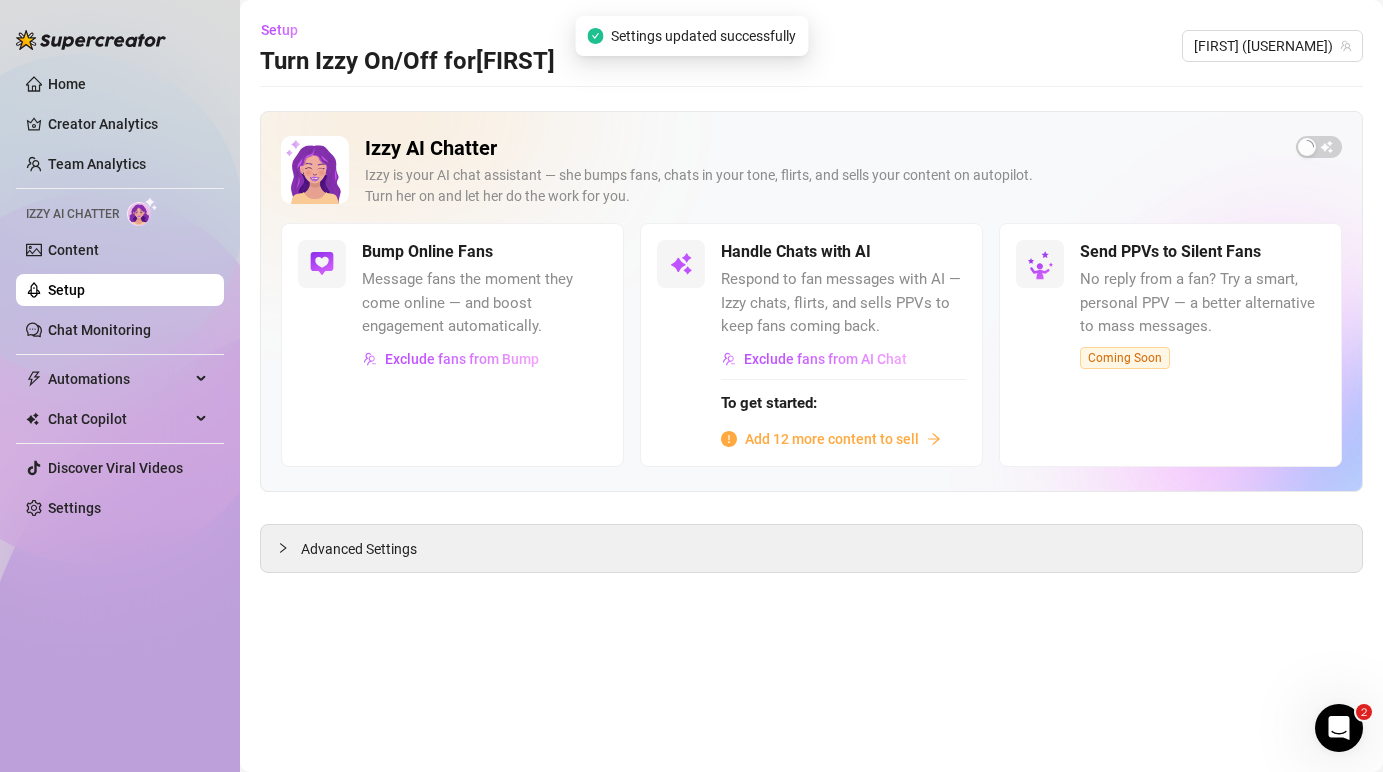 click at bounding box center [322, 264] 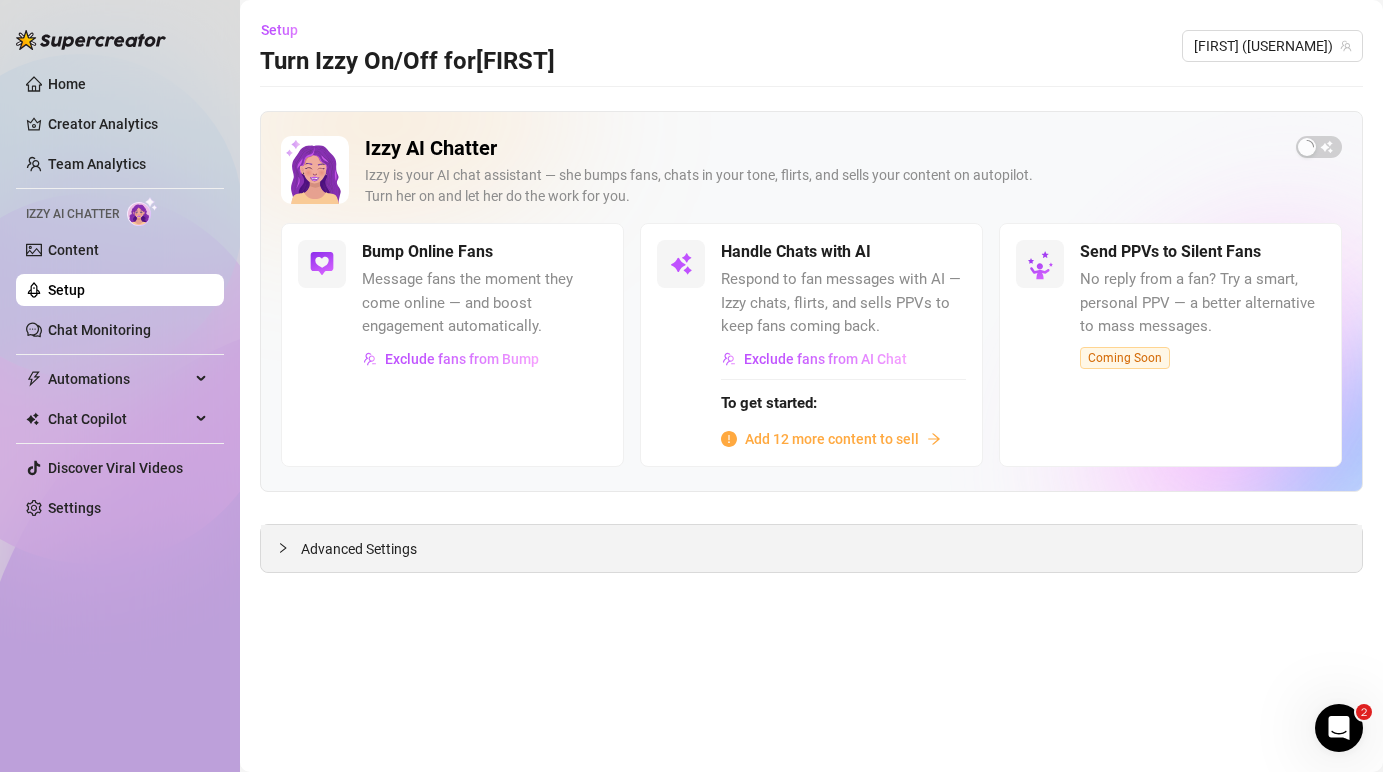 click on "Advanced Settings" at bounding box center (811, 548) 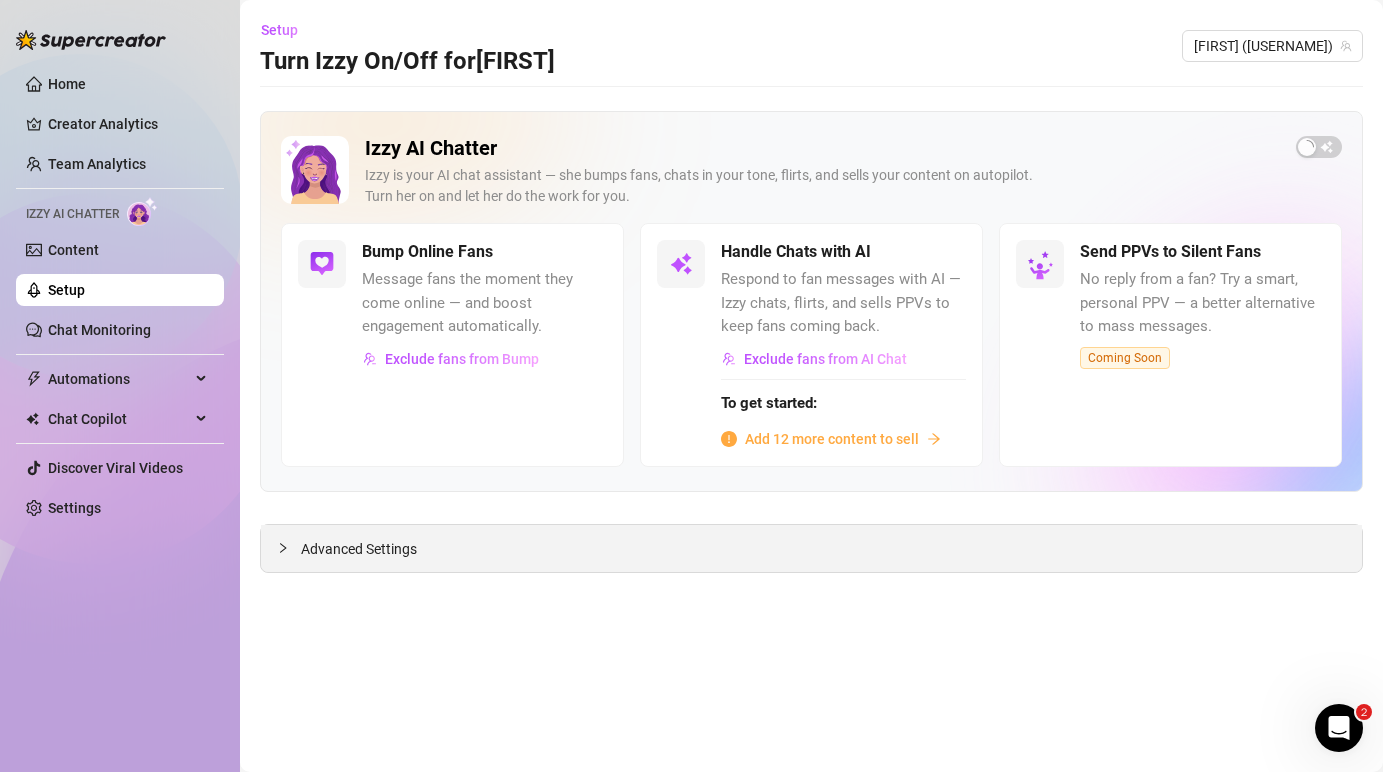 click on "Advanced Settings" at bounding box center (359, 549) 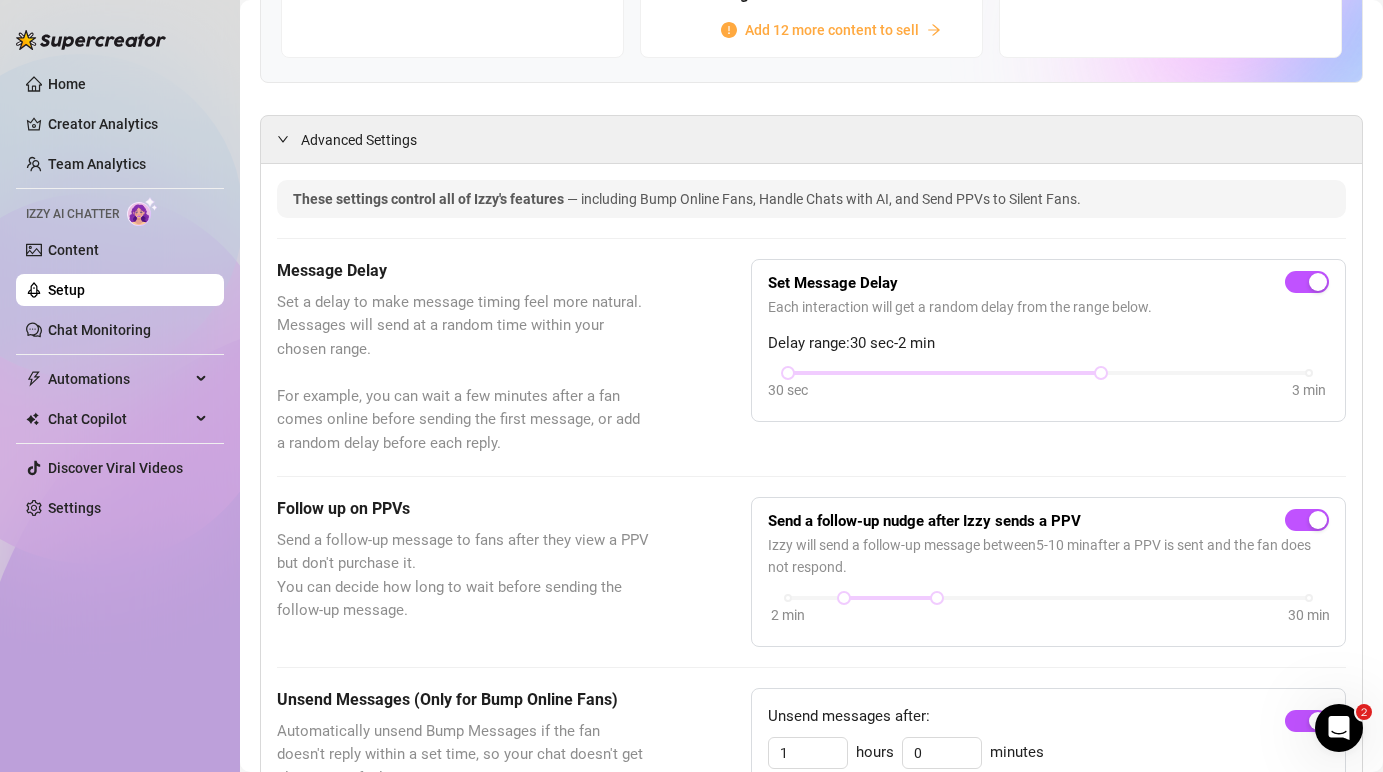 scroll, scrollTop: 0, scrollLeft: 0, axis: both 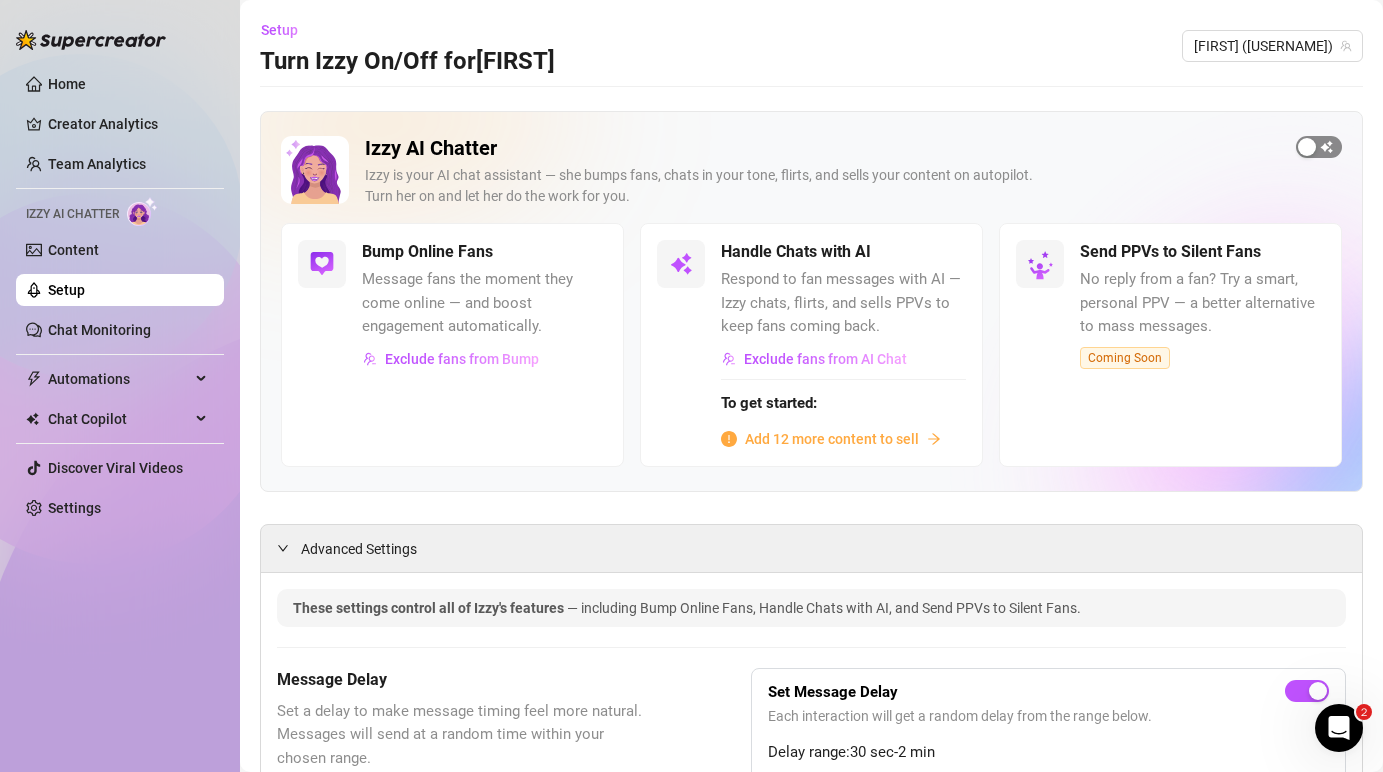 click at bounding box center [1319, 147] 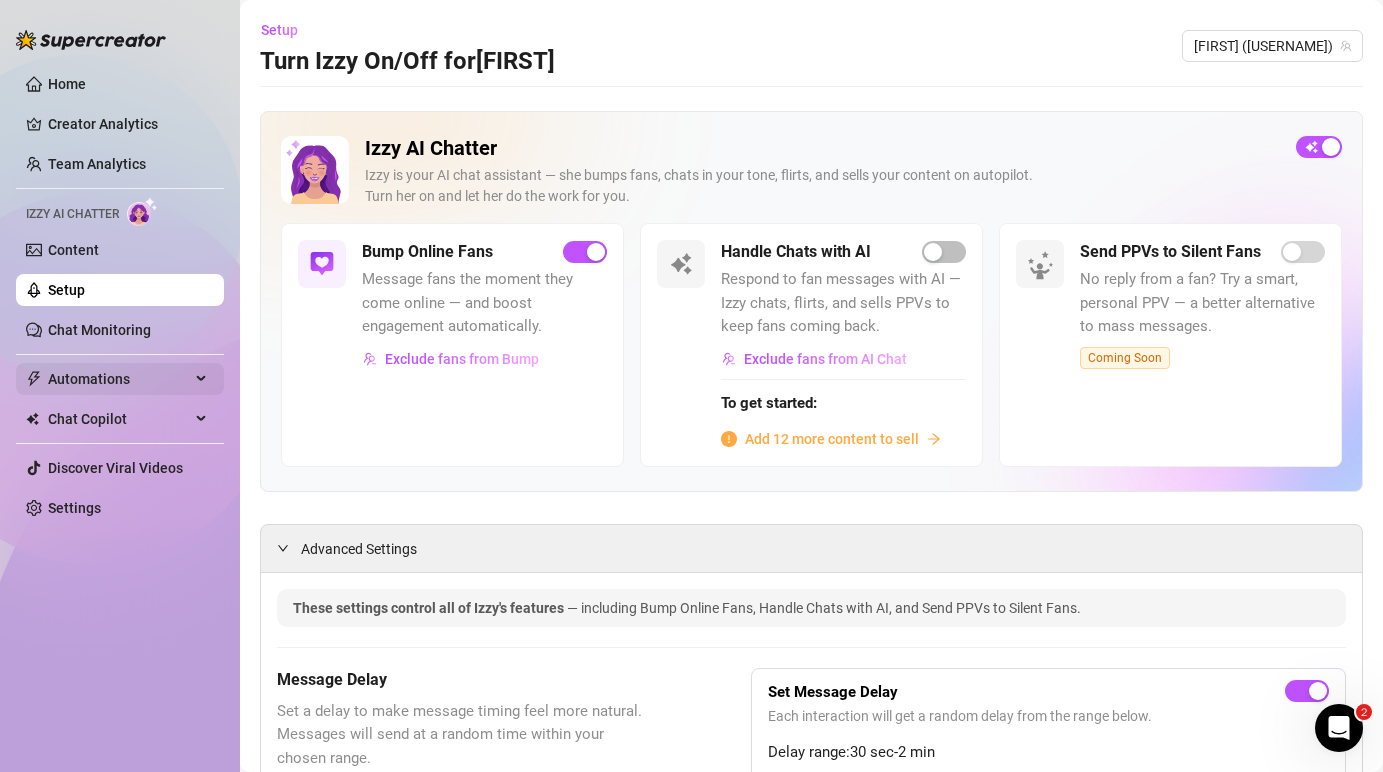 click on "Automations" at bounding box center [119, 379] 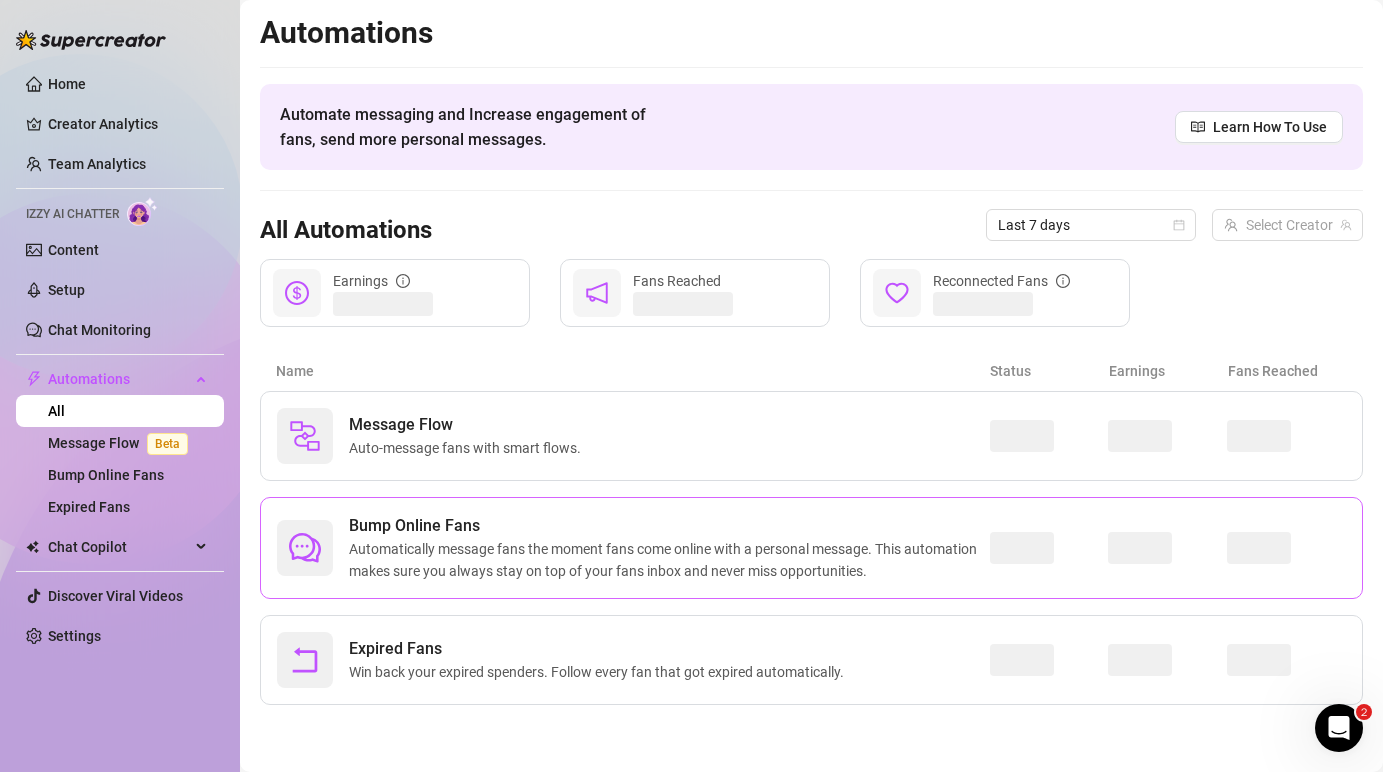 click on "Bump Online Fans" at bounding box center (669, 526) 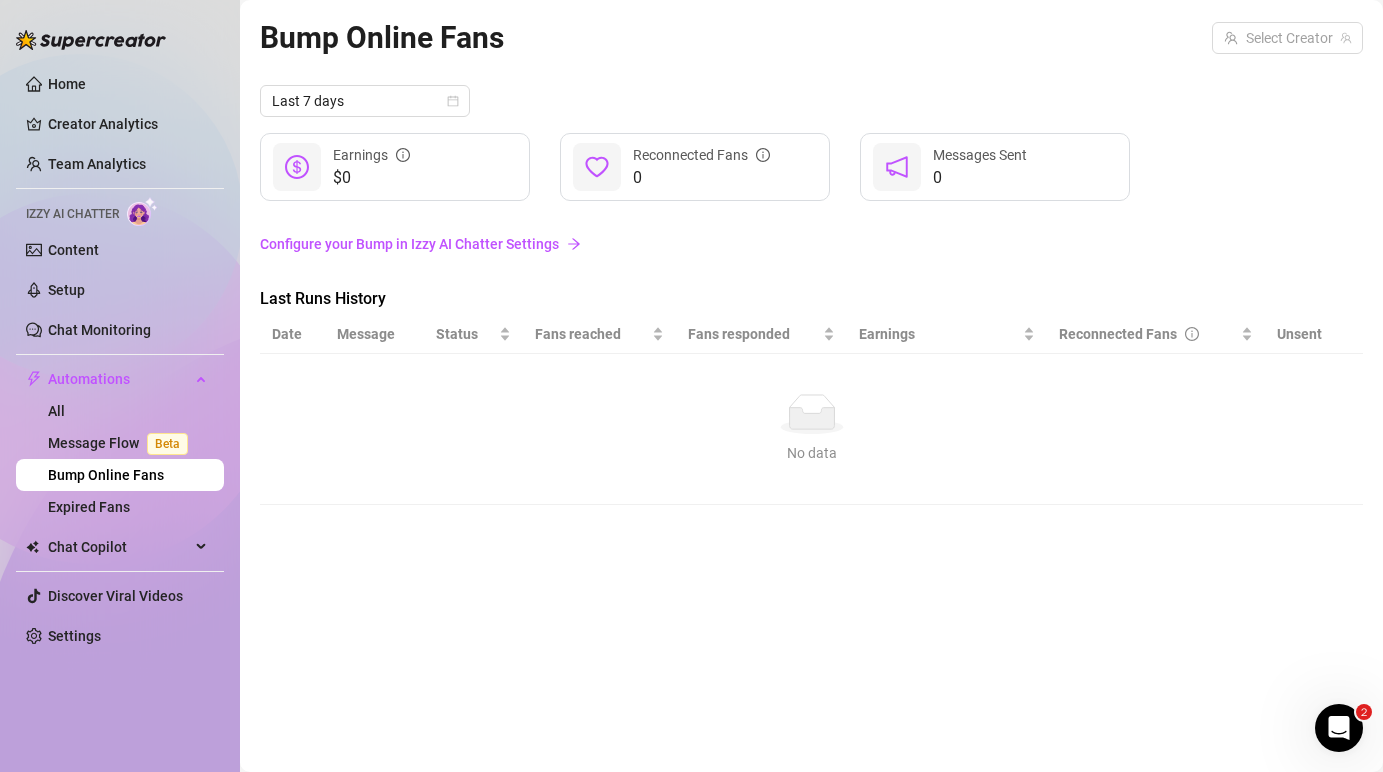 click on "Configure your Bump in Izzy AI Chatter Settings" at bounding box center (811, 244) 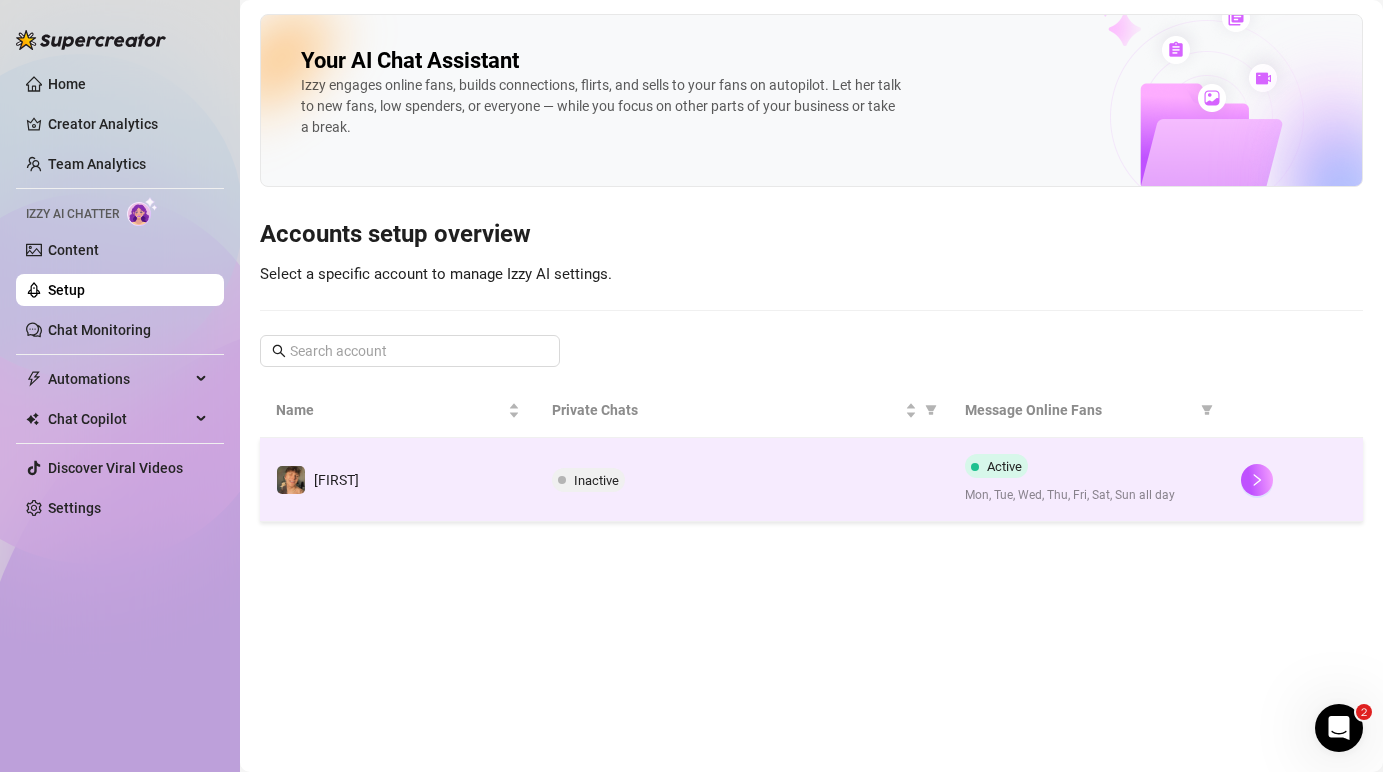click on "[FIRST]" at bounding box center [398, 480] 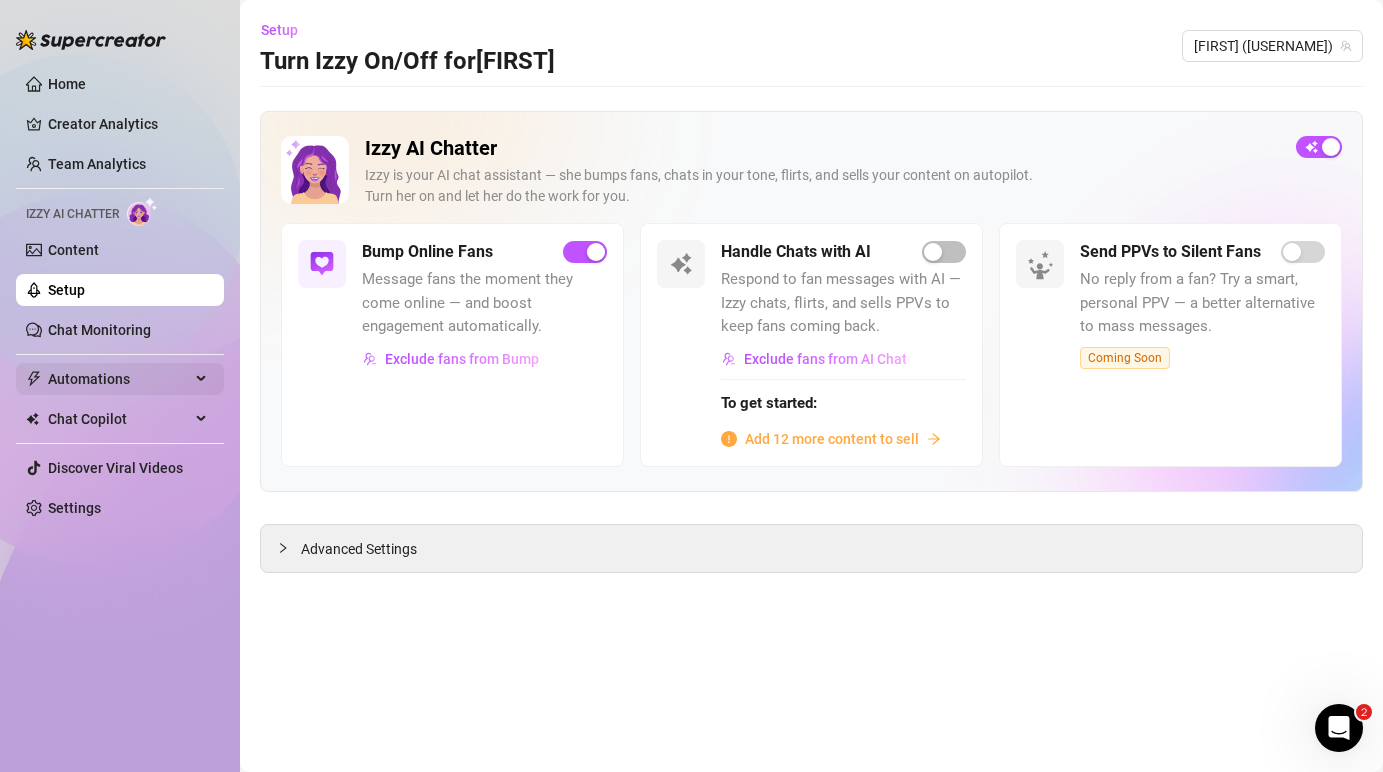 click on "Automations" at bounding box center (119, 379) 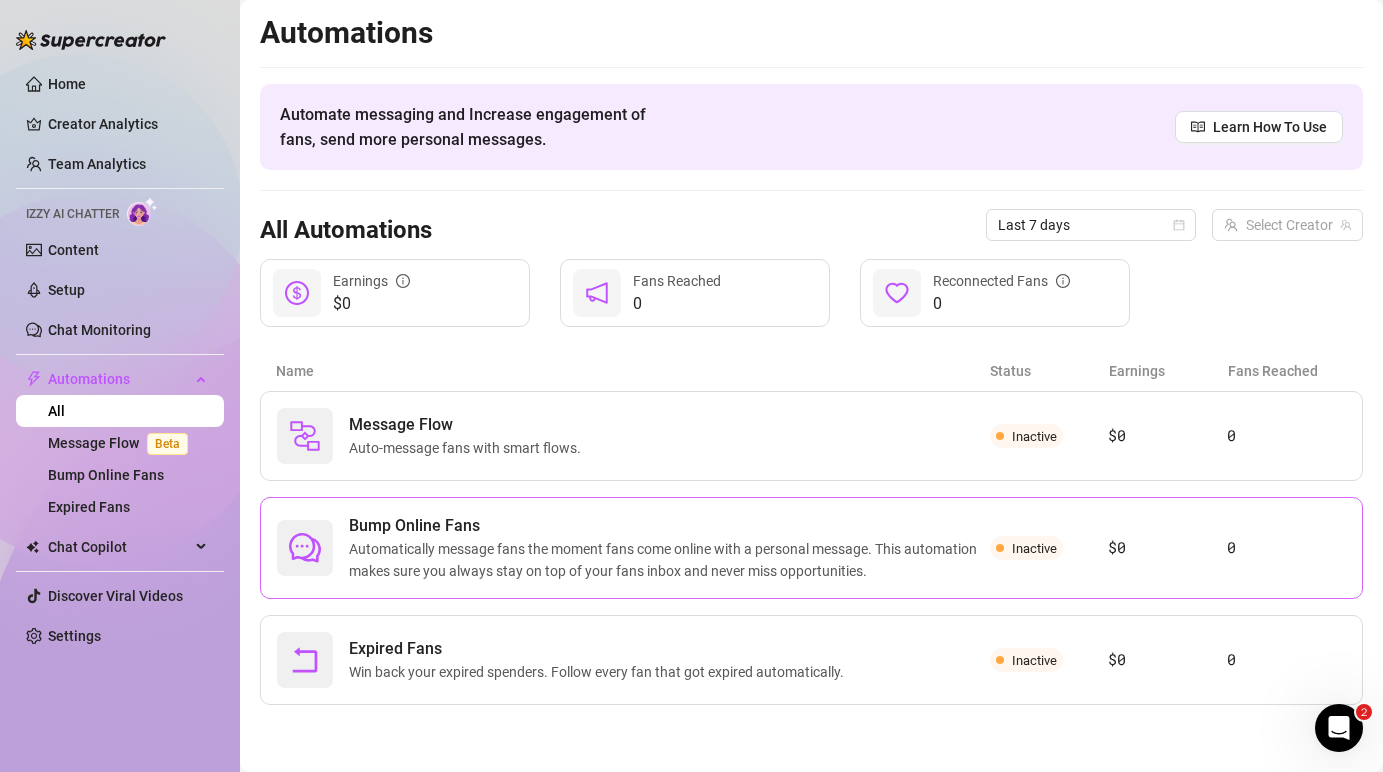 click on "Automatically message fans the moment fans come online with a personal message. This automation makes sure you always stay on top of your fans inbox and never miss opportunities." at bounding box center (669, 560) 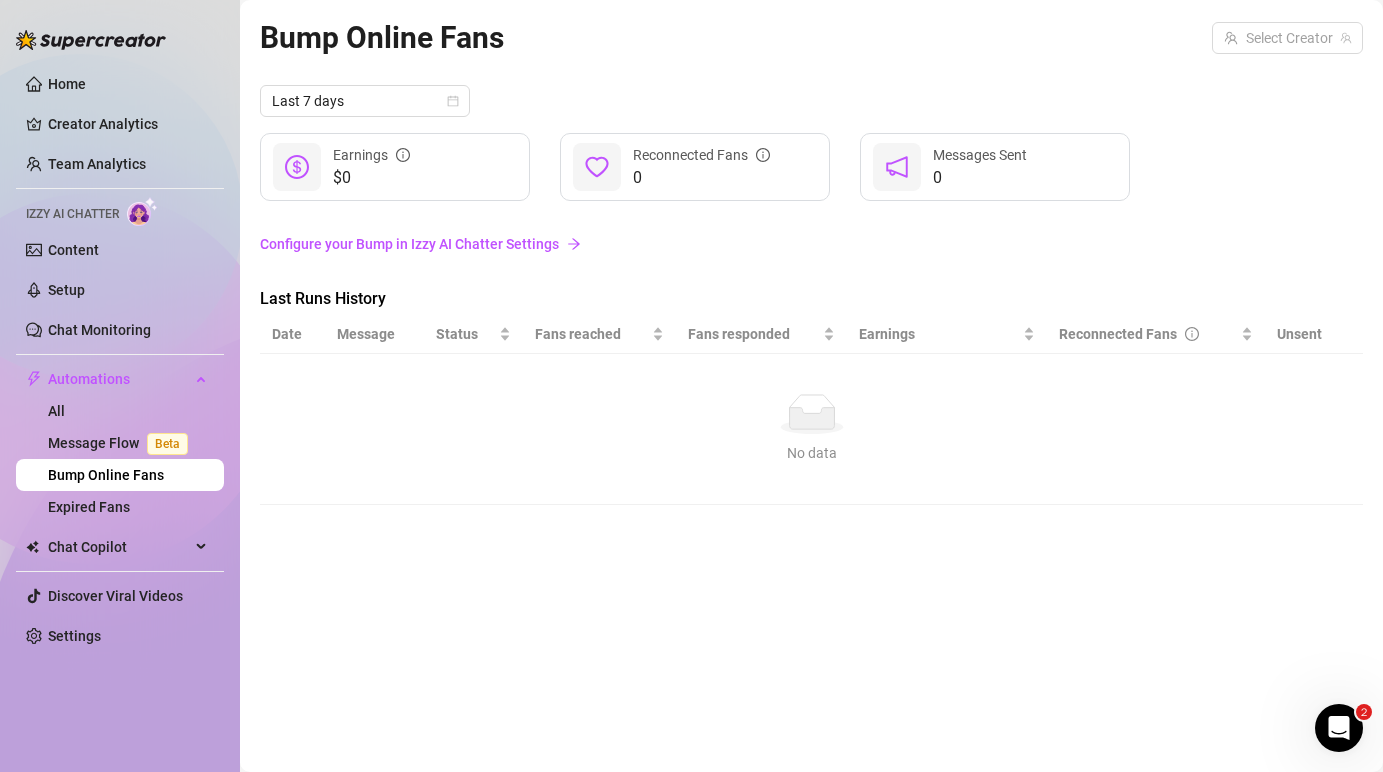 click on "Configure your Bump in Izzy AI Chatter Settings" at bounding box center [811, 244] 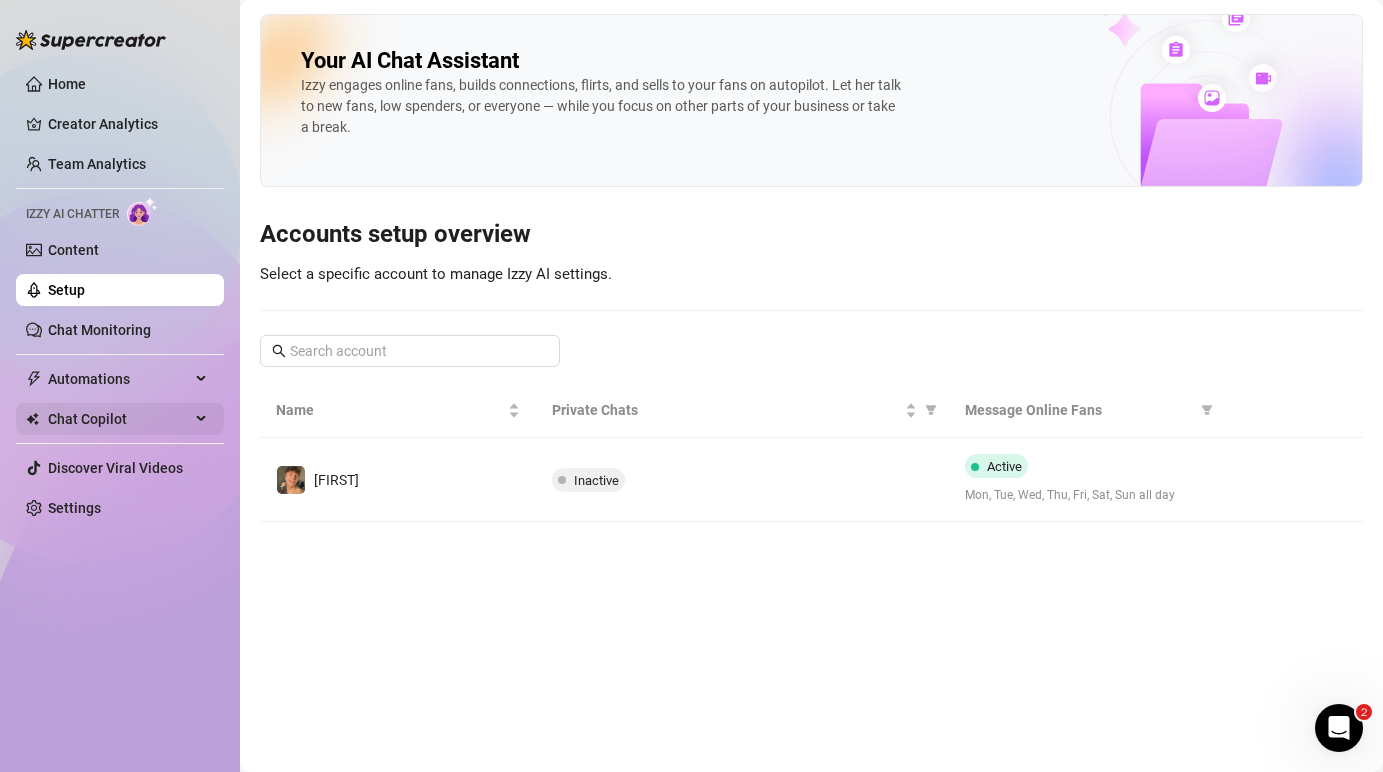 click on "Chat Copilot" at bounding box center [119, 419] 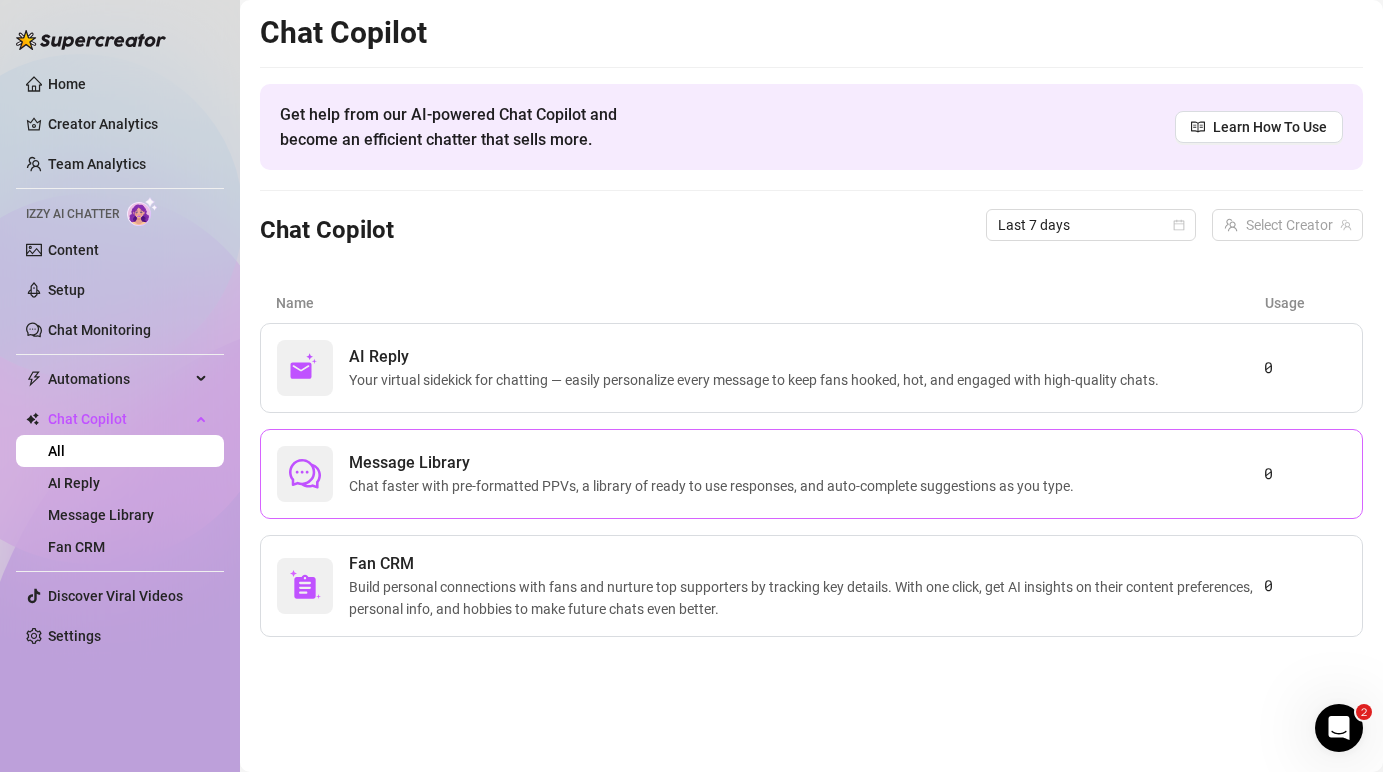 click on "Chat faster with pre-formatted PPVs, a library of ready to use responses, and auto-complete suggestions as you type." at bounding box center (715, 486) 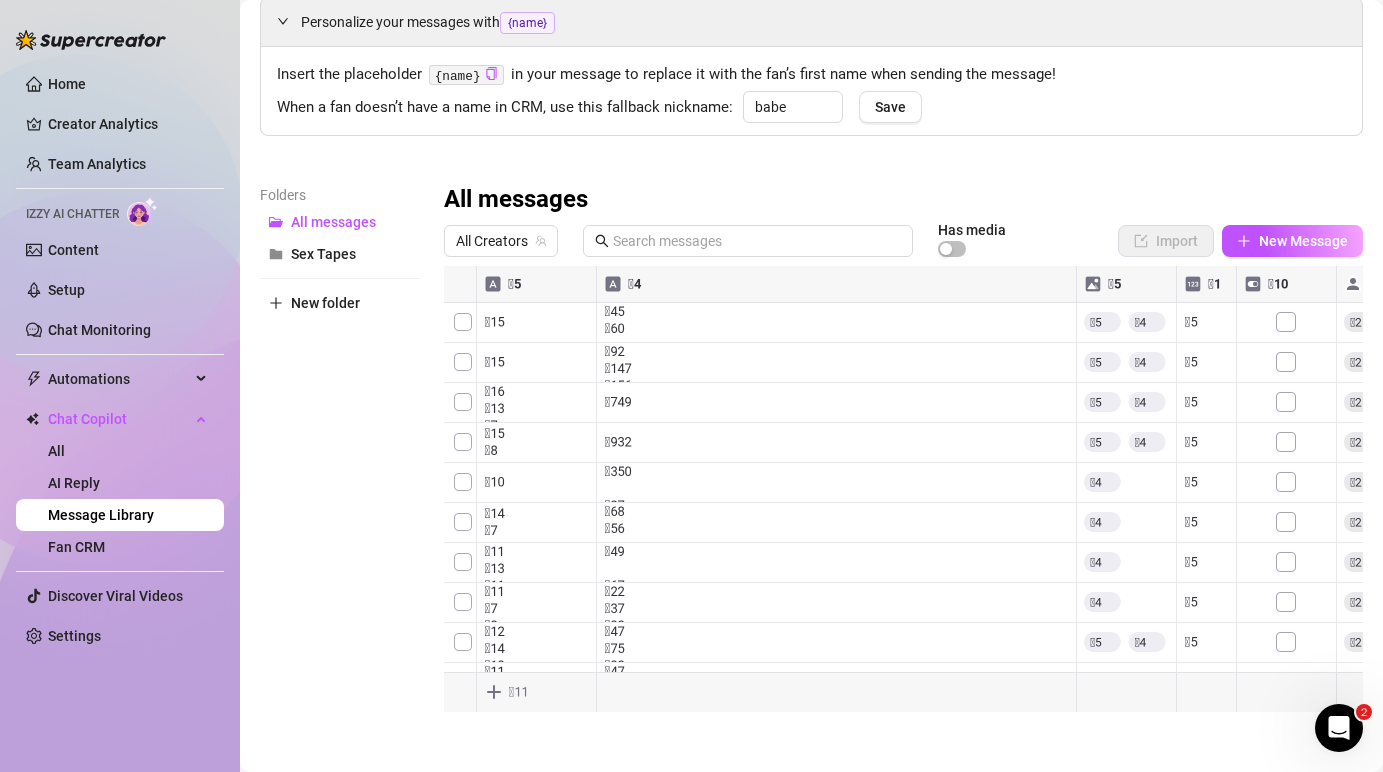 scroll, scrollTop: 0, scrollLeft: 0, axis: both 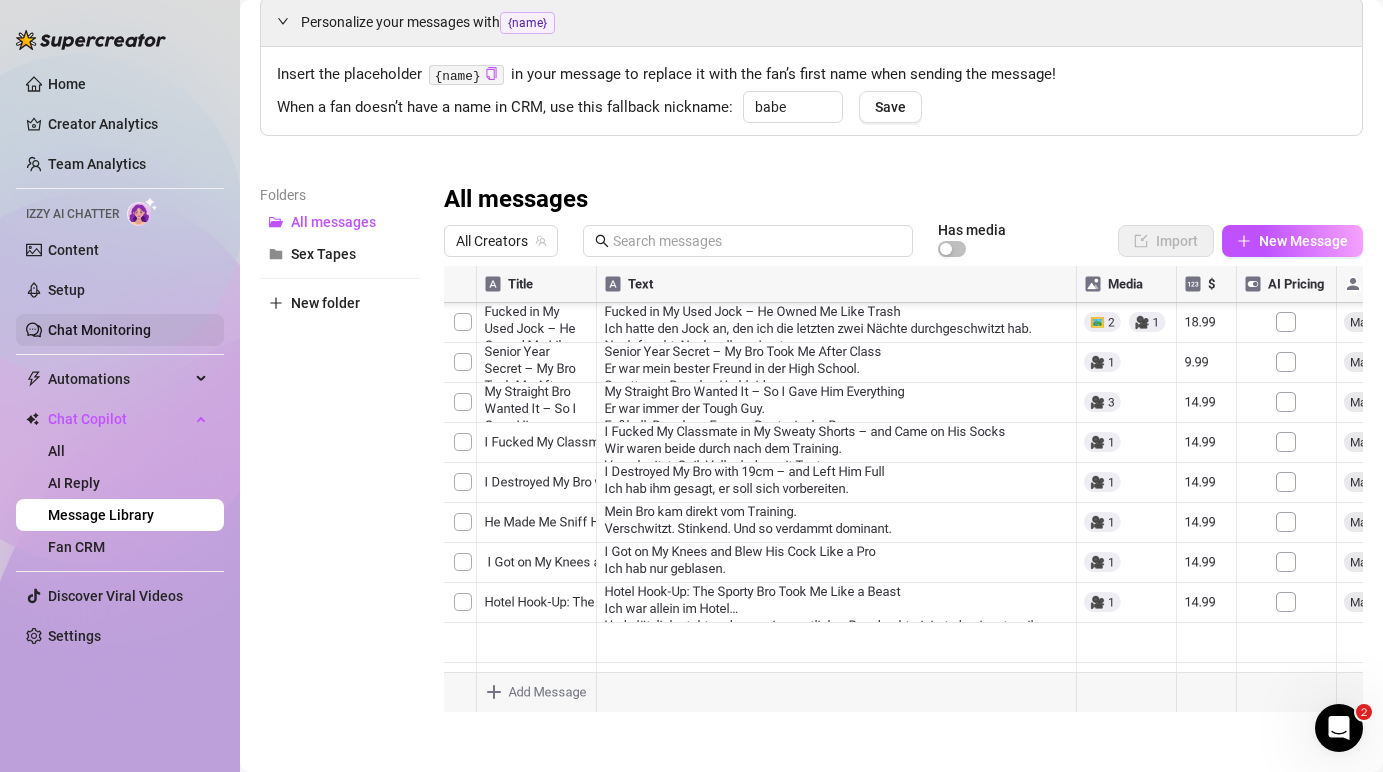 click on "Chat Monitoring" at bounding box center [99, 330] 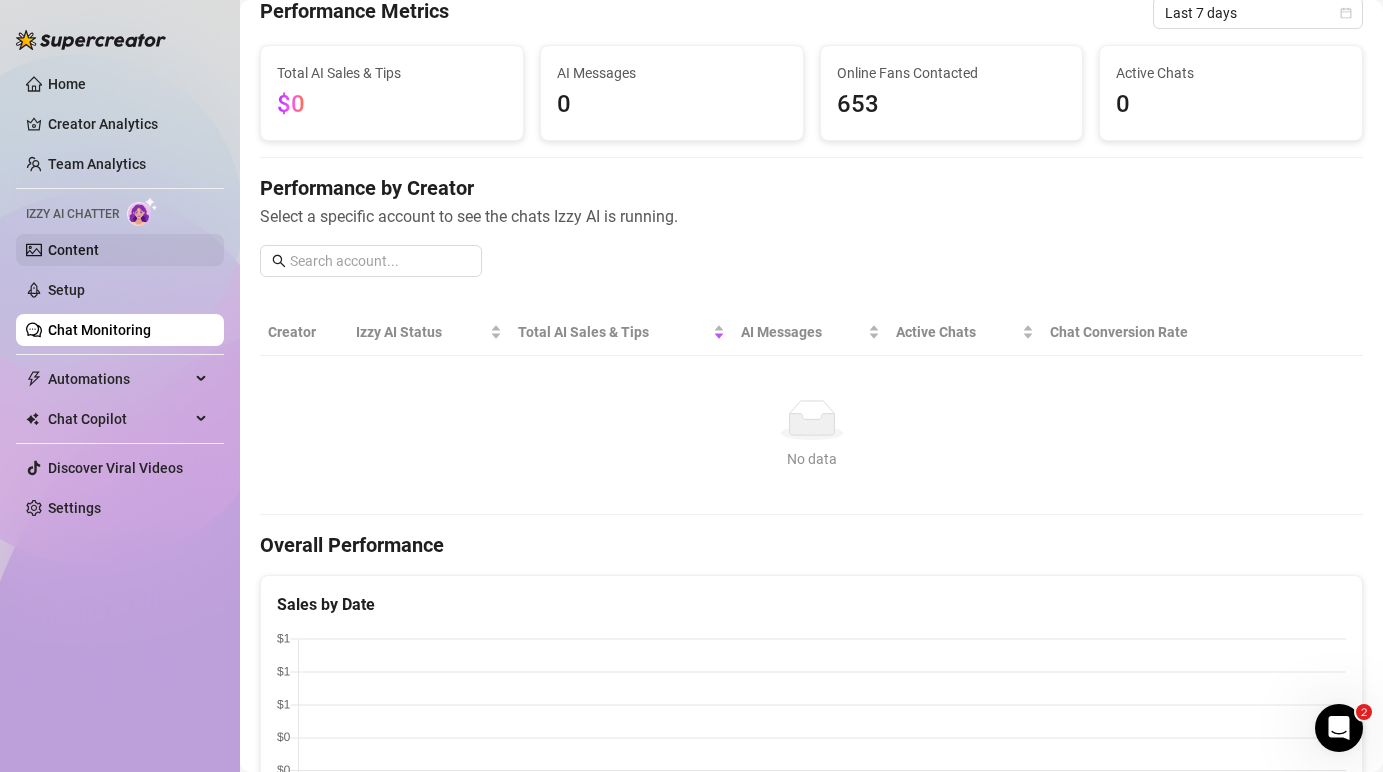 click on "Content" at bounding box center (73, 250) 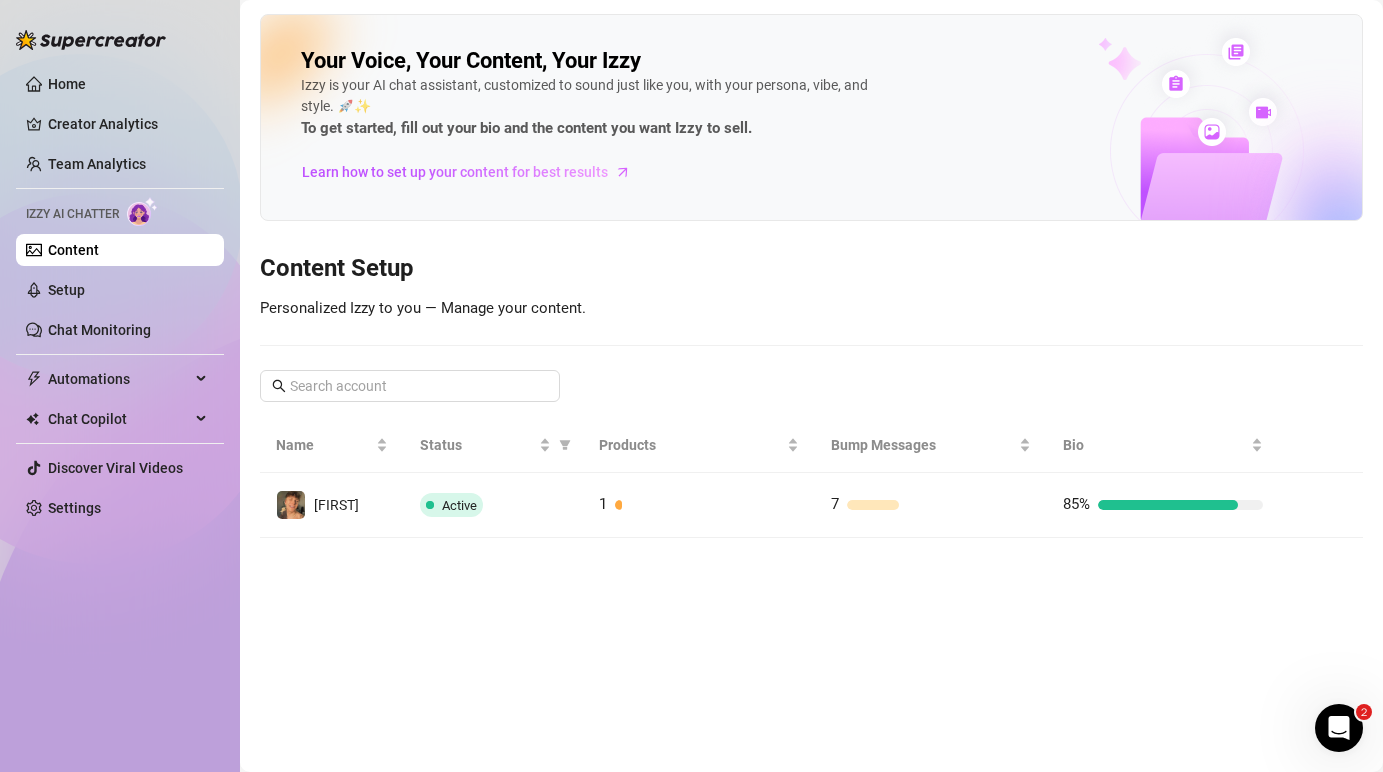 scroll, scrollTop: 0, scrollLeft: 0, axis: both 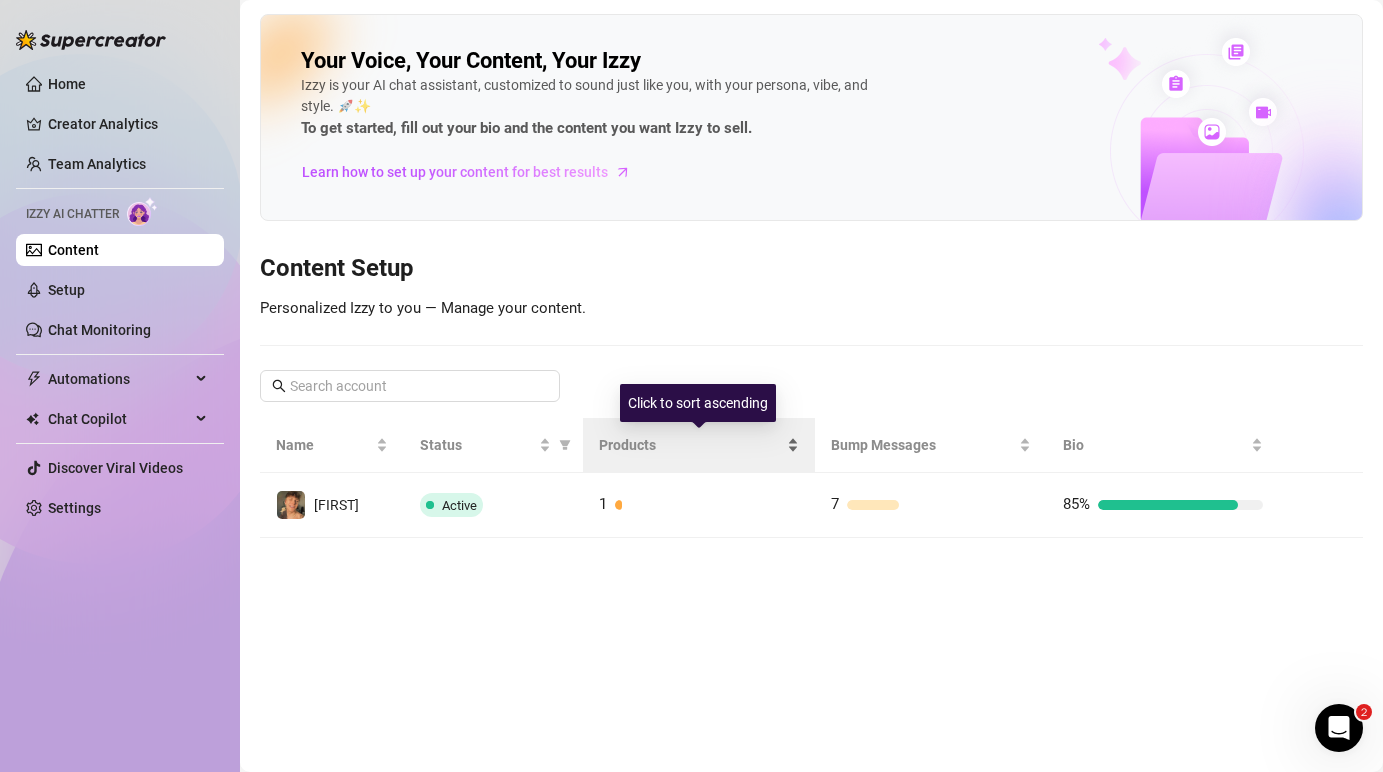 click on "Products" at bounding box center (699, 445) 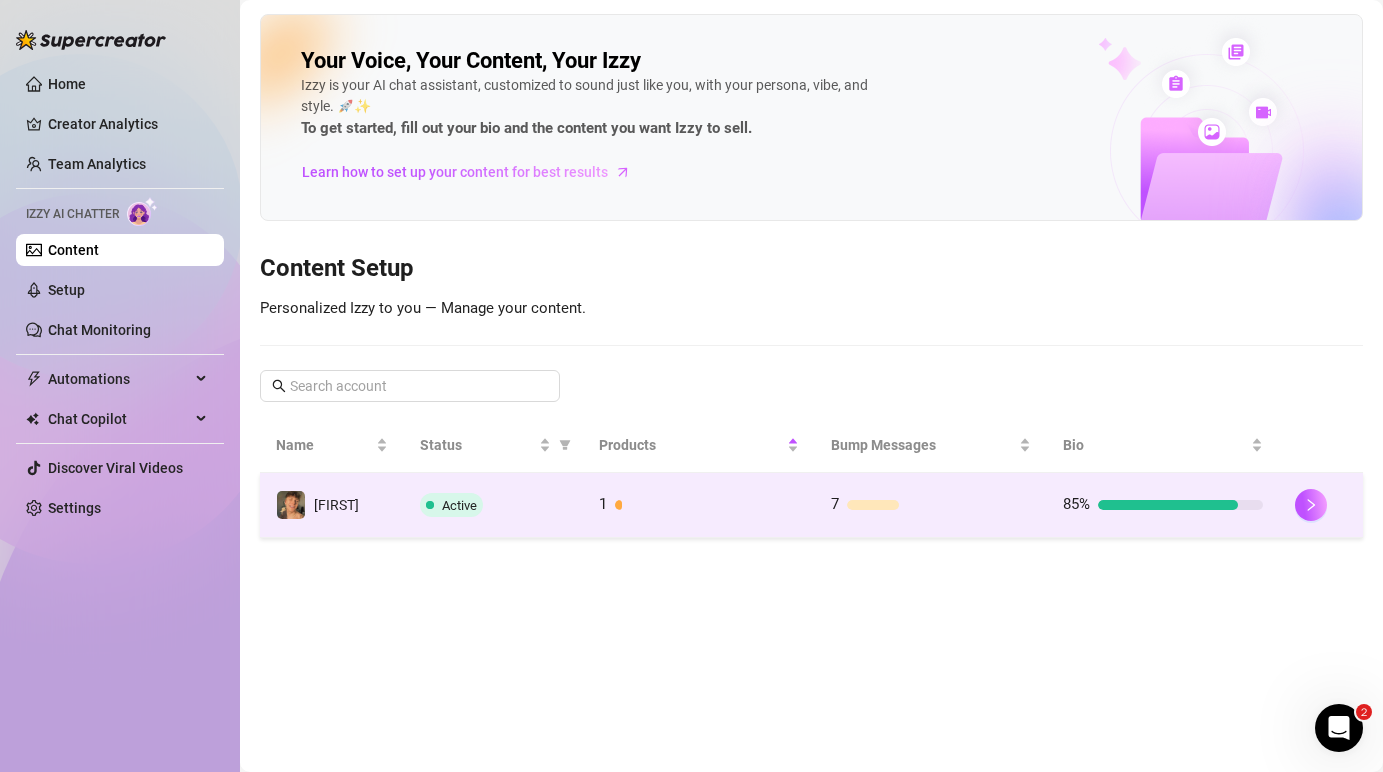 click at bounding box center [707, 505] 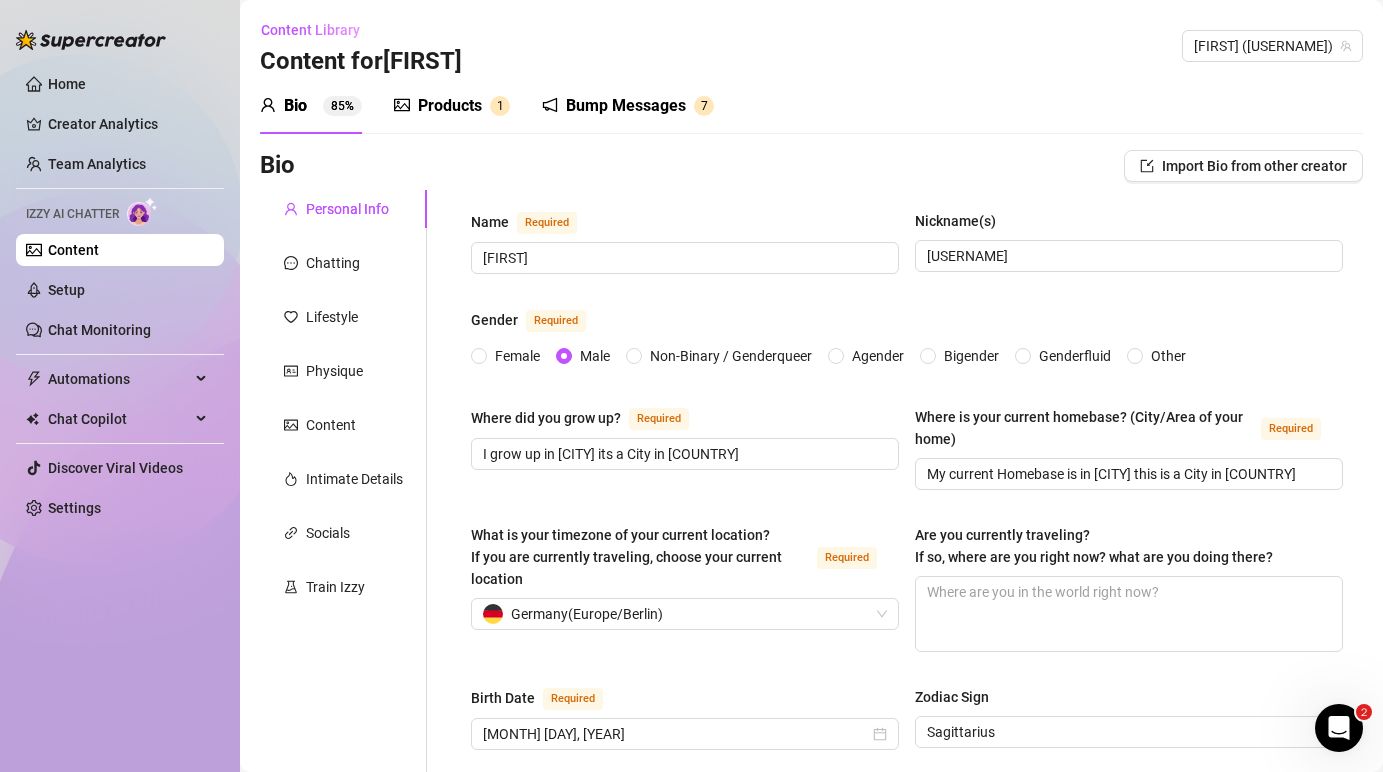 click on "Bump Messages" at bounding box center [626, 106] 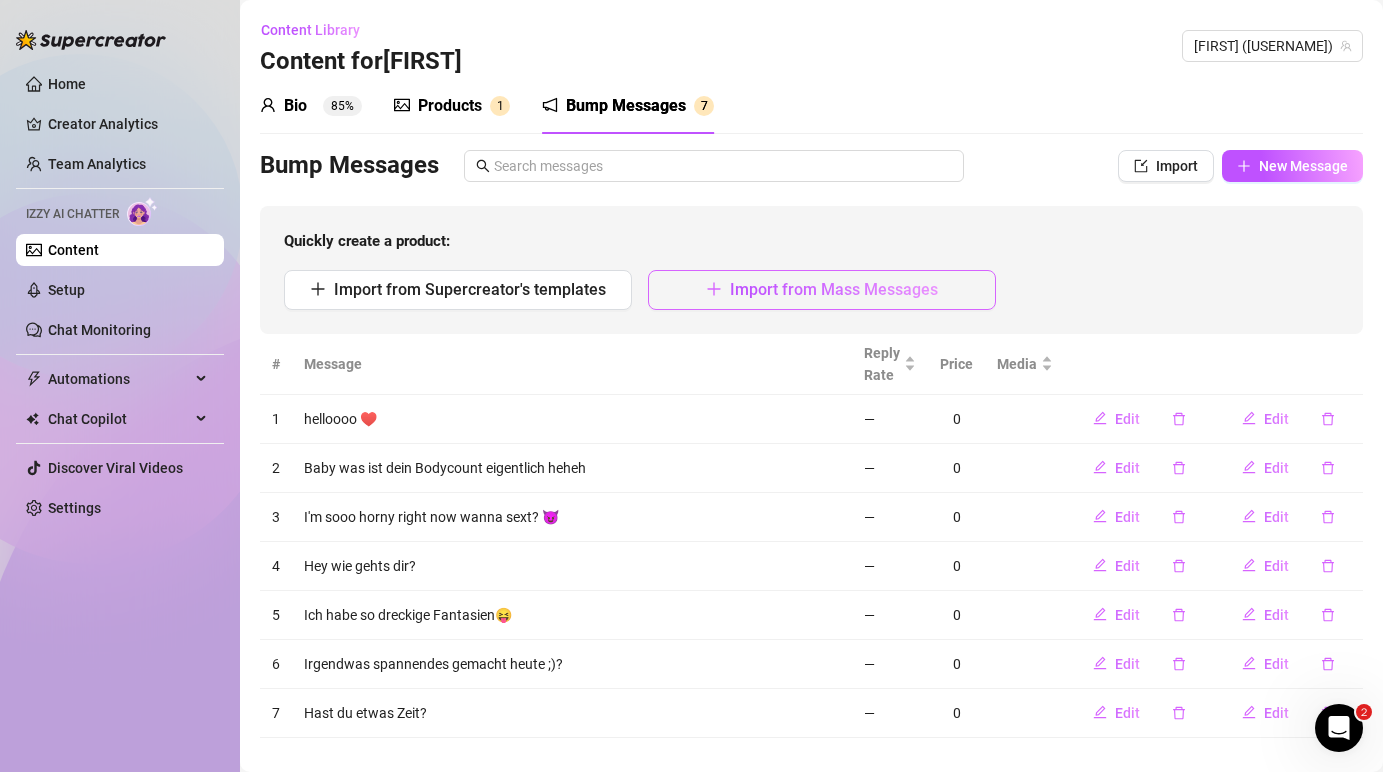 click on "Import from Mass Messages" at bounding box center [834, 289] 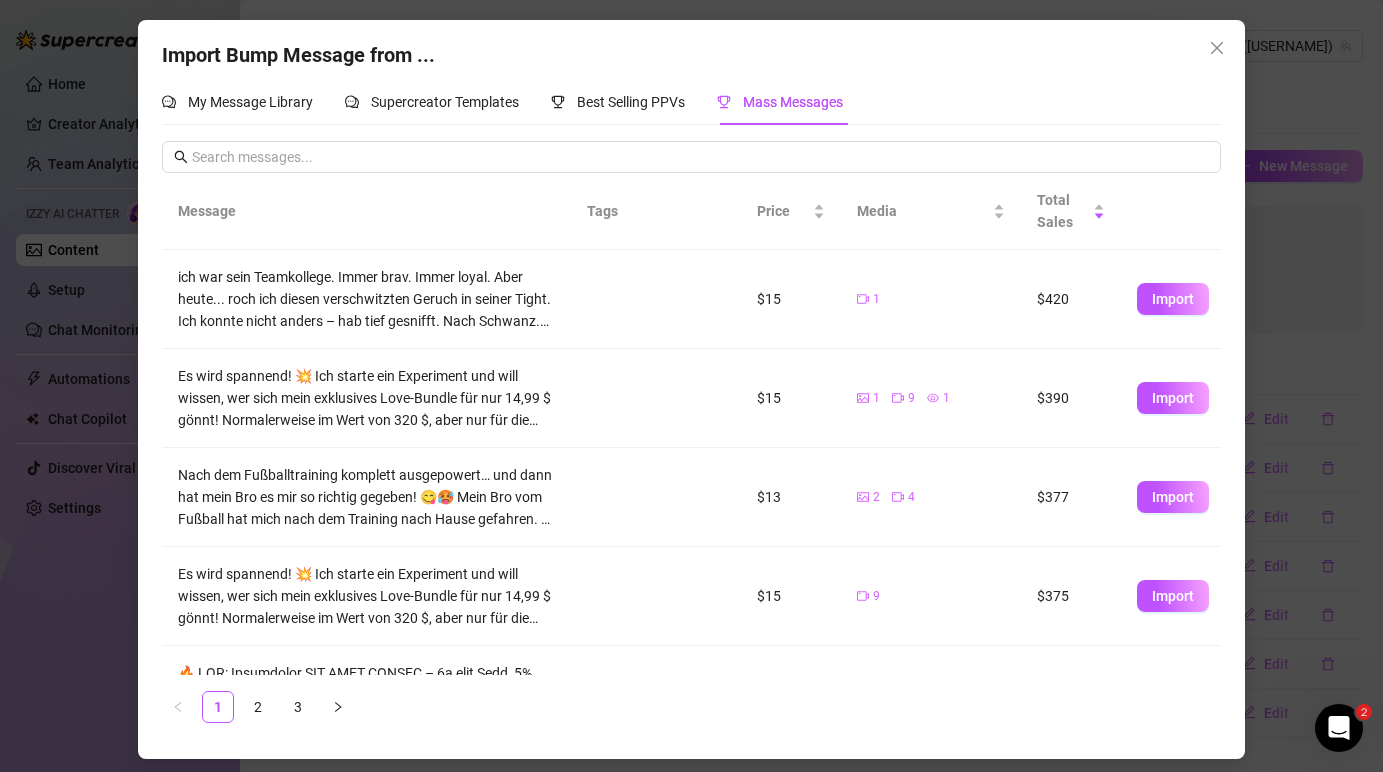 click on "Import Bump Message from ... My Message Library Supercreator Templates Best Selling PPVs Mass Messages Message Tags Price Media Total Sales               ich war sein Teamkollege. Immer brav. Immer loyal.
Aber heute... roch ich diesen verschwitzten Geruch in seiner Tight.
Ich konnte nicht anders – hab tief gesnifft. Nach Schwanz. Nach Macht. 😮
Er grinste und sagte:
"Du willst ihn? Dann lutsch ihn wie ne kleine Bitch."
Und ich? Ich hab’s getan.
Er hat mich genommen wie ein echter Bro – dominant, roh, schweißgebadet.
Ich hab jeden Zentimeter gespürt… in meinem engen Arsch.
💣 20+ Minuten Bro-Fantasy Pur:
🎥 Sweat | Sniff | Suck | Stretch | Moan
👉 Klick & sieh, wie ich komplett versaut wurde – von meinem hetero Bro.
🔞 OnlyFans Exclusive | No Censor | Raw Submission | Fetish-Lust $15 1 $420 Import $15 1 9 1 $390 Import $13 2 4 $377 Import $15 9 $375 Import $15 2 $330 Import $15 1 $330 Import $20 2 4 2 $300 Import $12 4 1 1 $300 Import $20 2 4 $280 Import $15 7 $240 1" at bounding box center (691, 389) 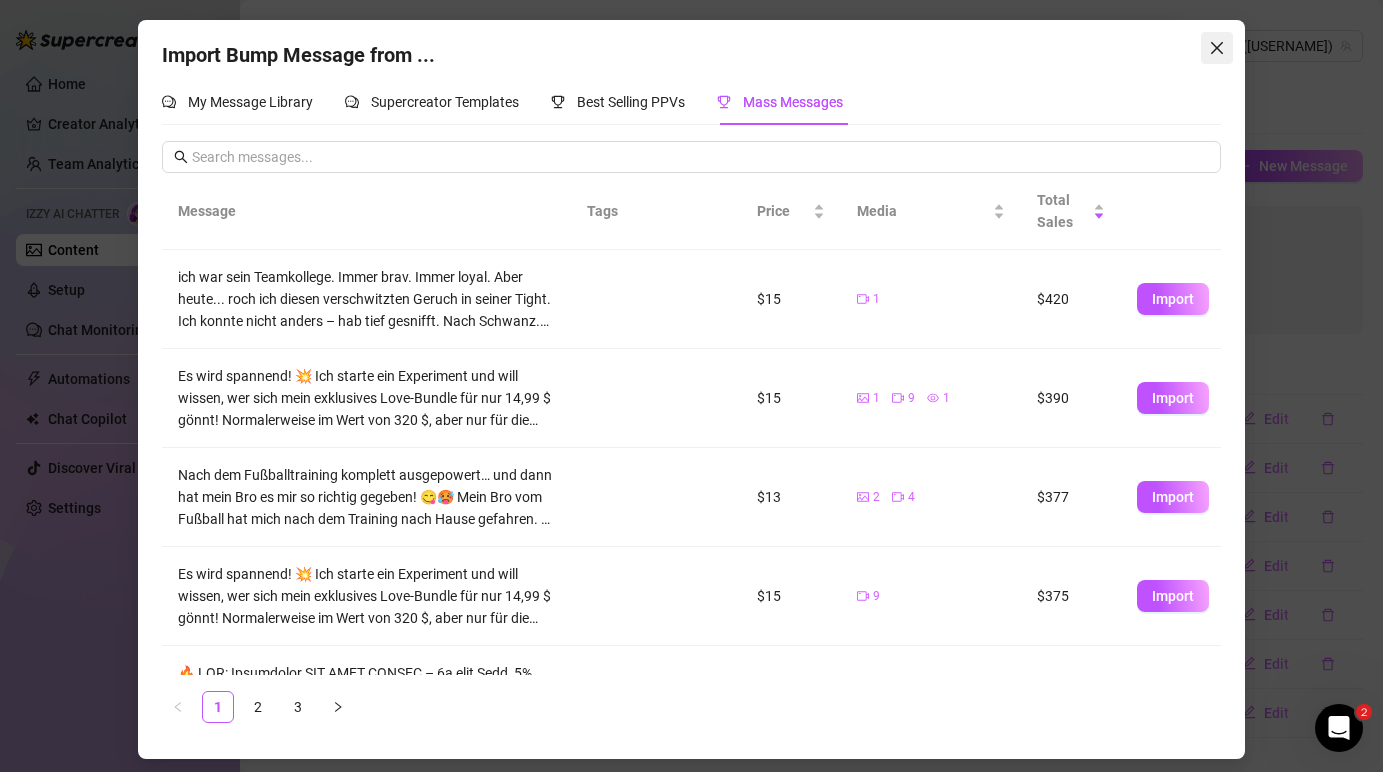 click at bounding box center [1217, 48] 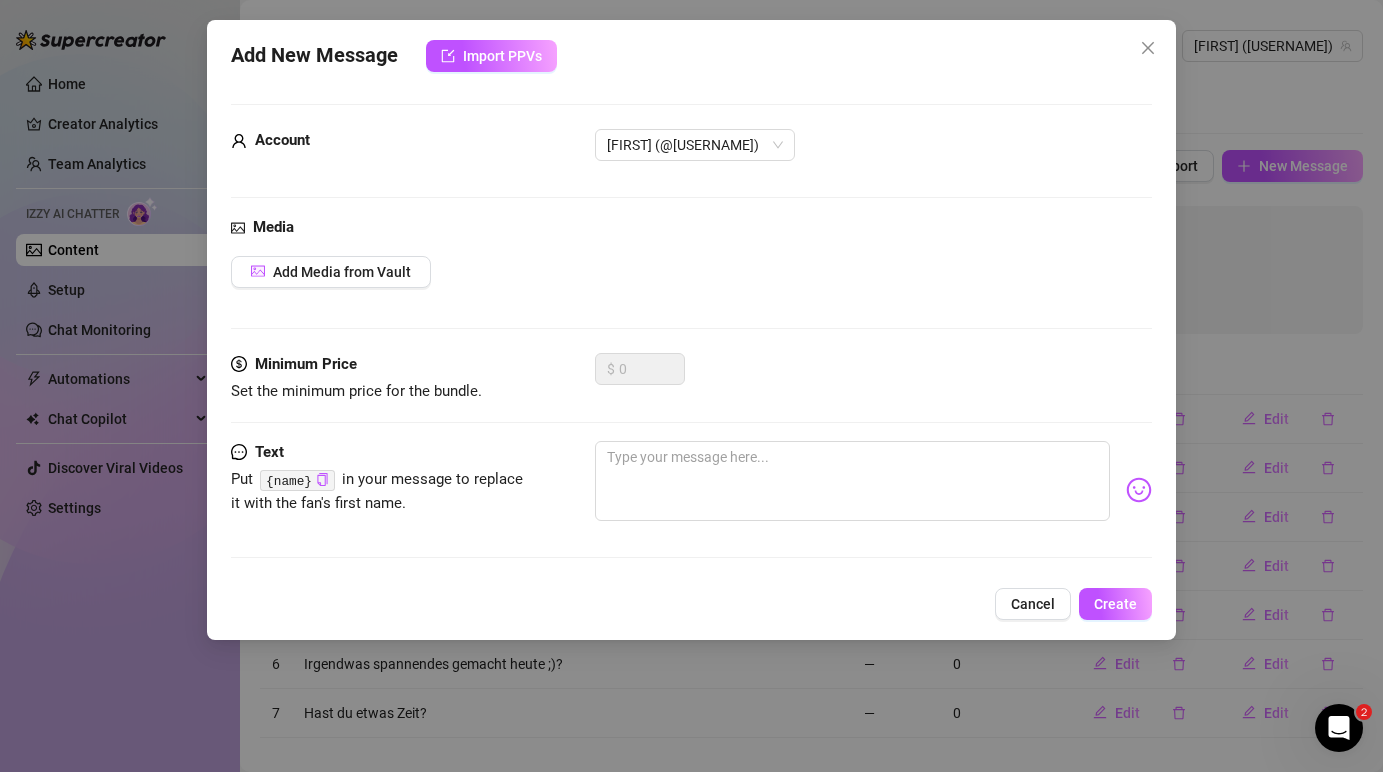 click on "Add New Message Import PPVs Account [NAME] (@[USERNAME]) Media Add Media from Vault Minimum Price Set the minimum price for the bundle. $ 0 Text Put   {name}   in your message to replace it with the fan's first name. Cancel Create" at bounding box center [691, 386] 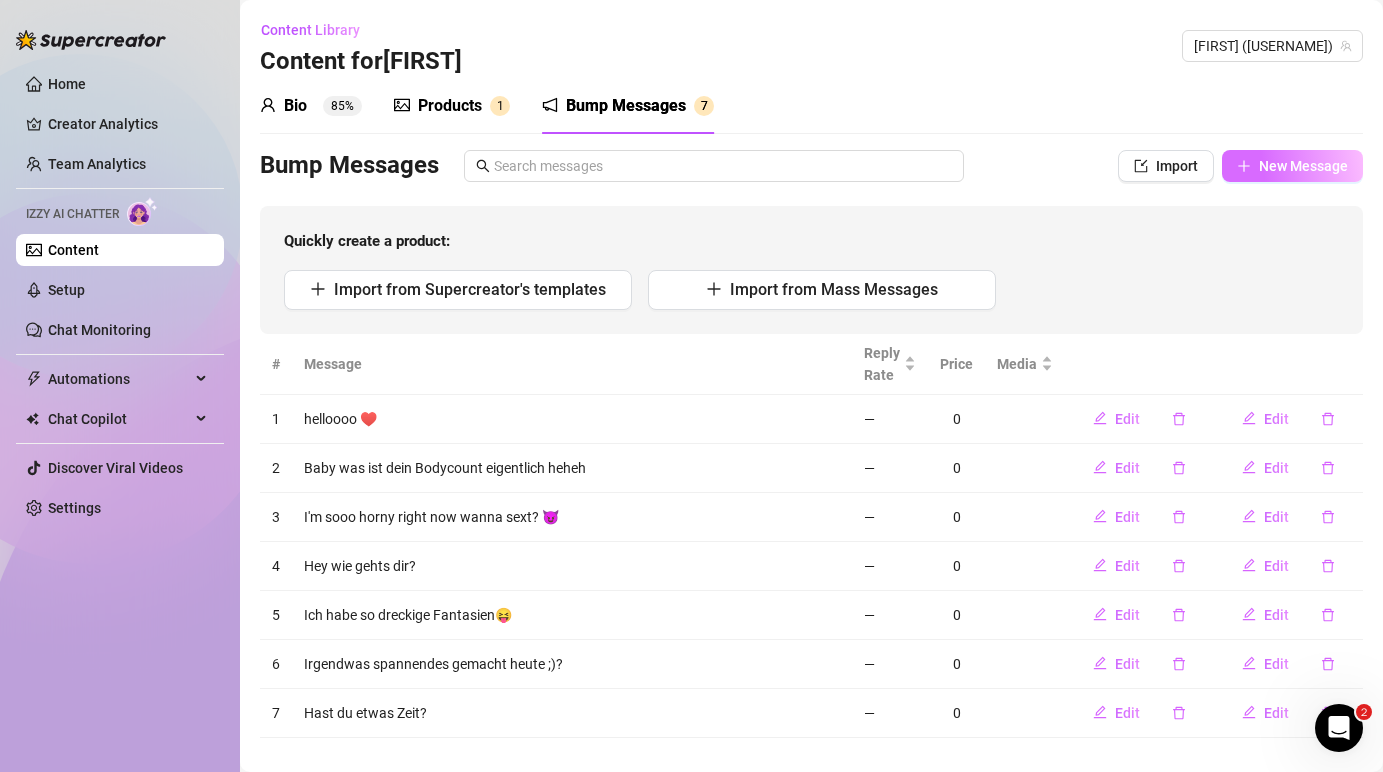 click on "New Message" at bounding box center (1292, 166) 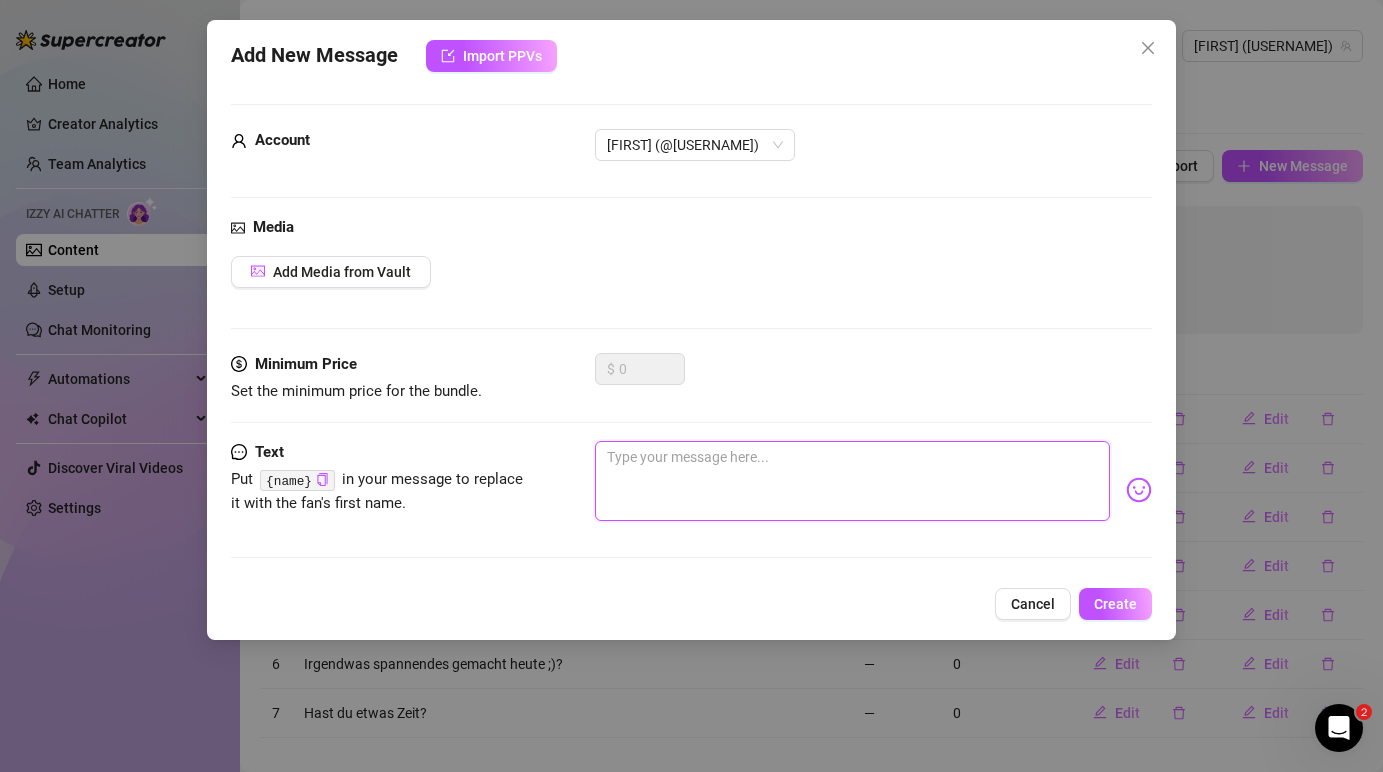 click at bounding box center [852, 481] 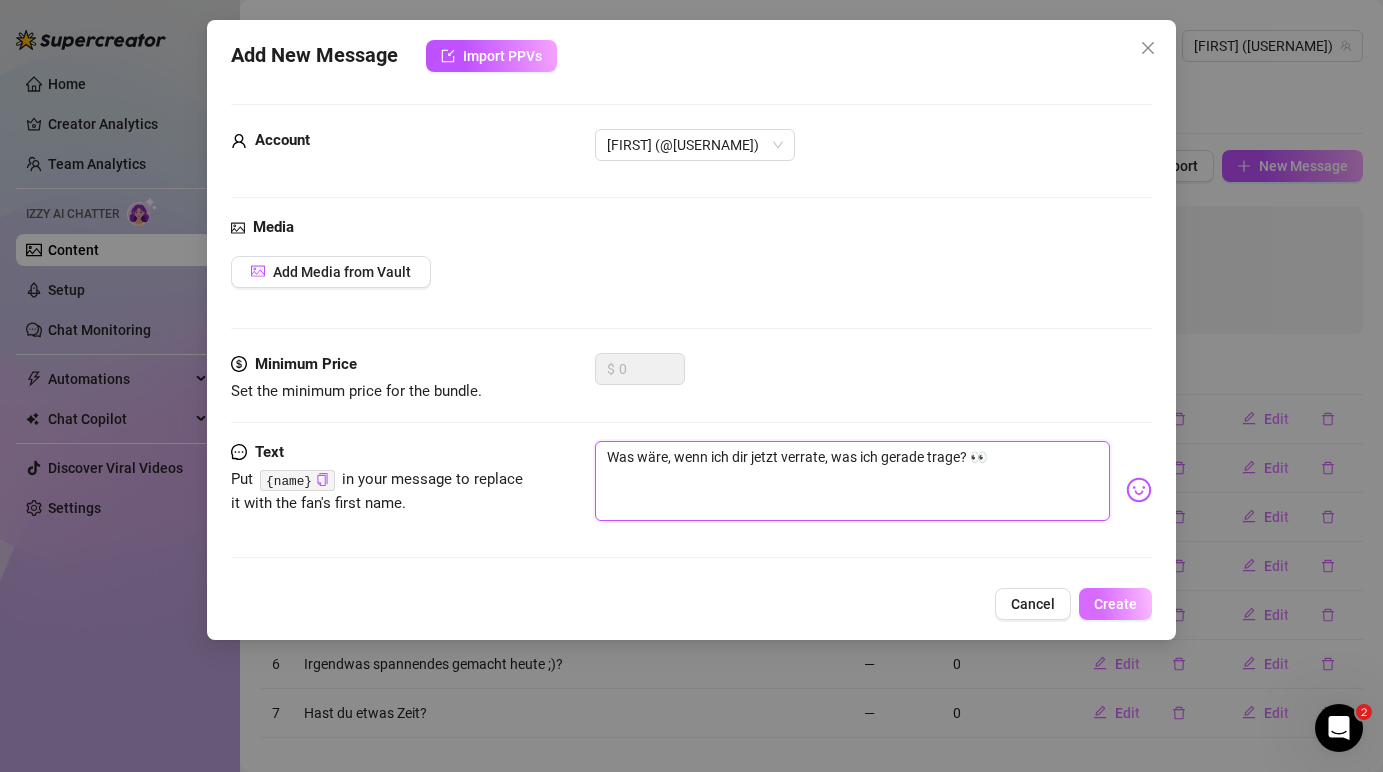 type on "Was wäre, wenn ich dir jetzt verrate, was ich gerade trage? 👀" 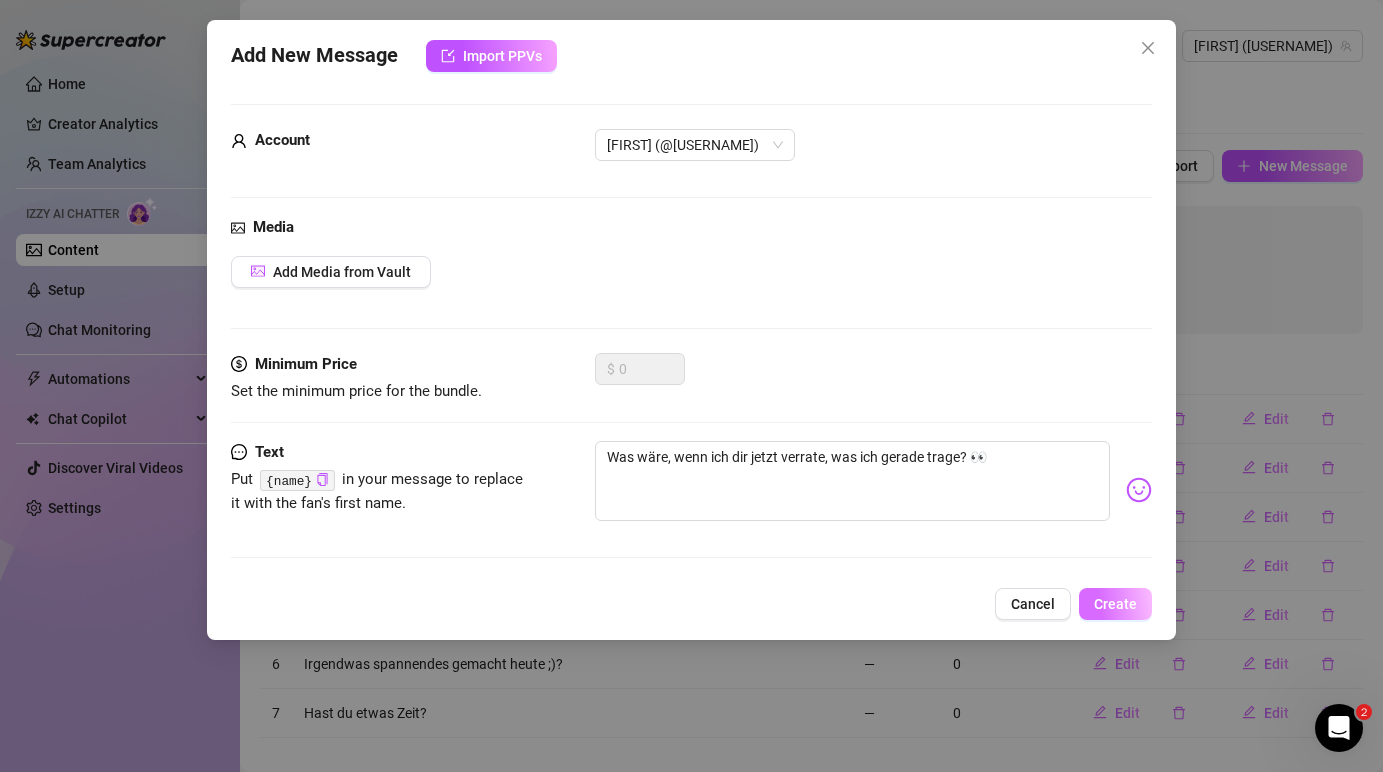 click on "Create" at bounding box center (1115, 604) 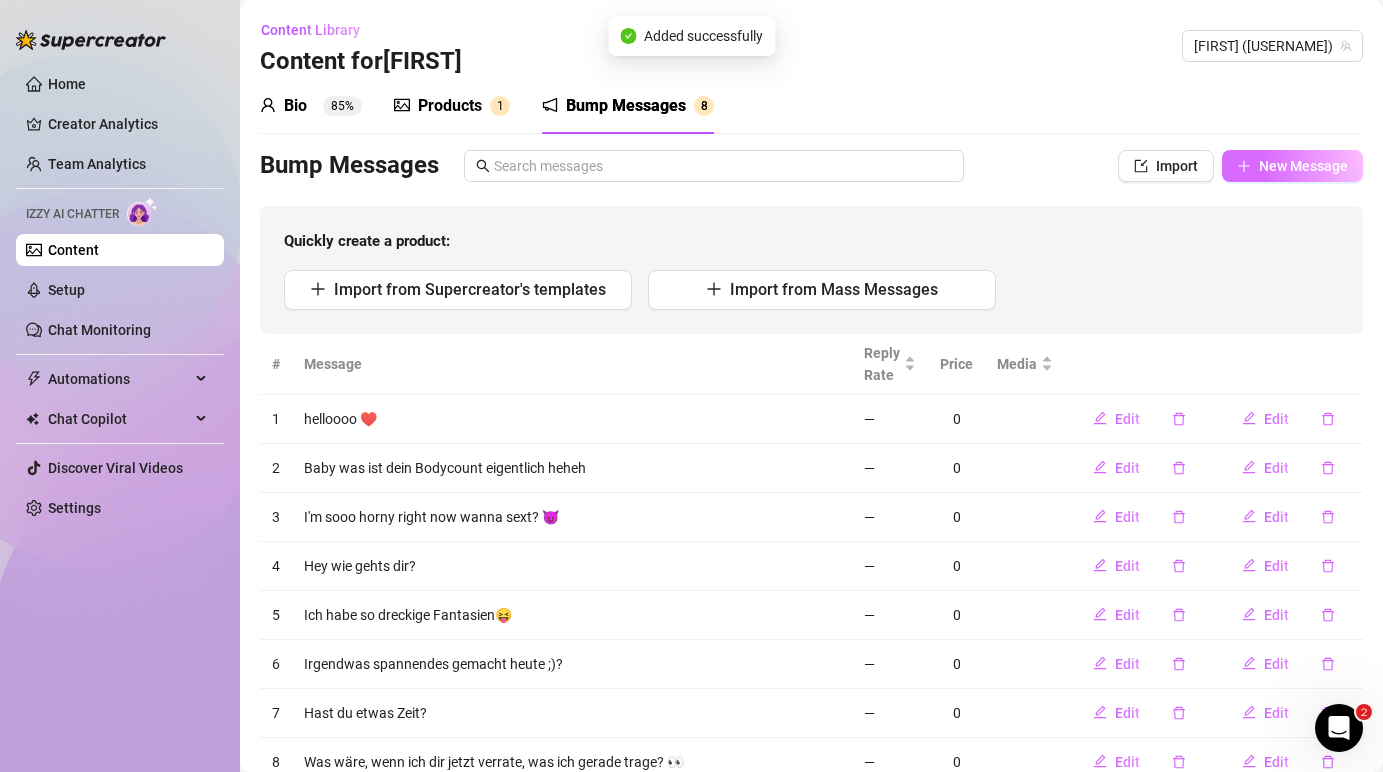 click on "New Message" at bounding box center (1303, 166) 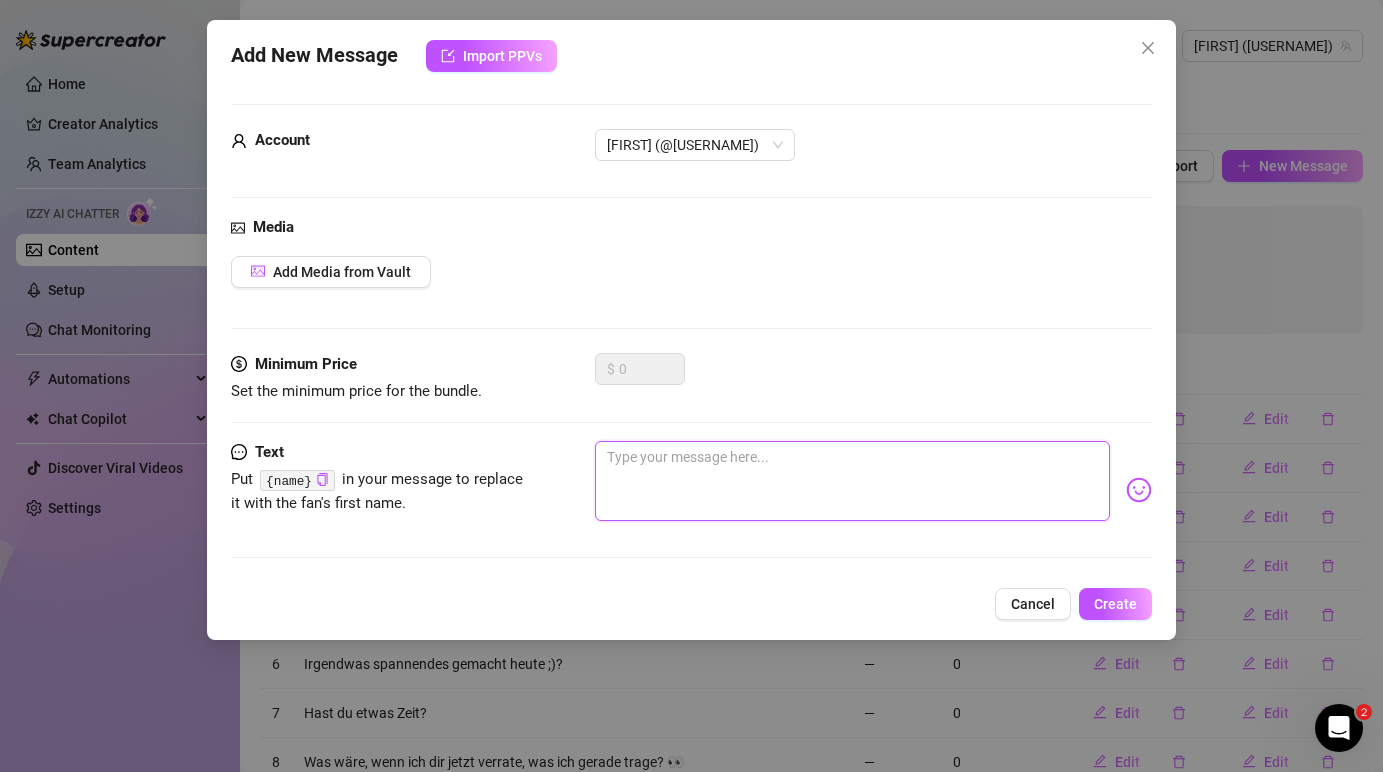 click at bounding box center (852, 481) 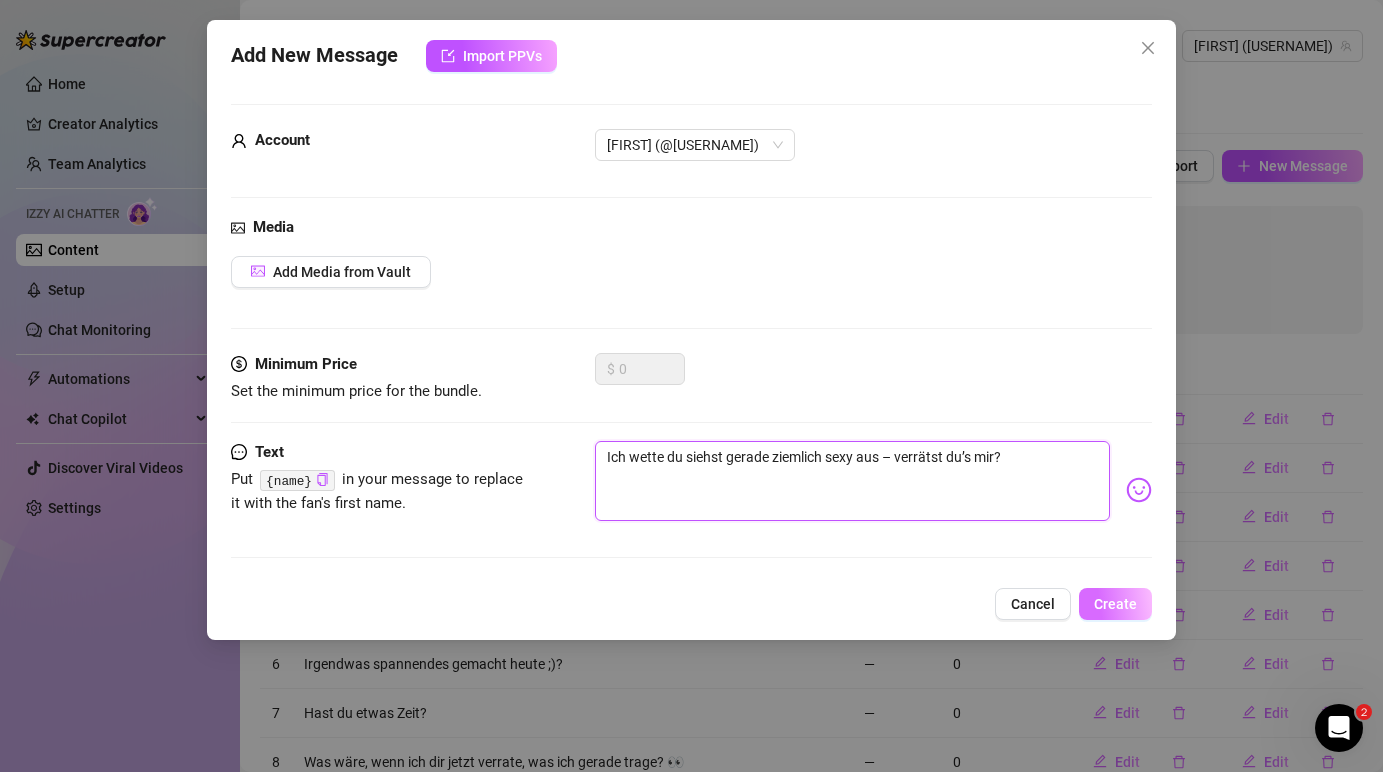 type on "Ich wette du siehst gerade ziemlich sexy aus – verrätst du’s mir?" 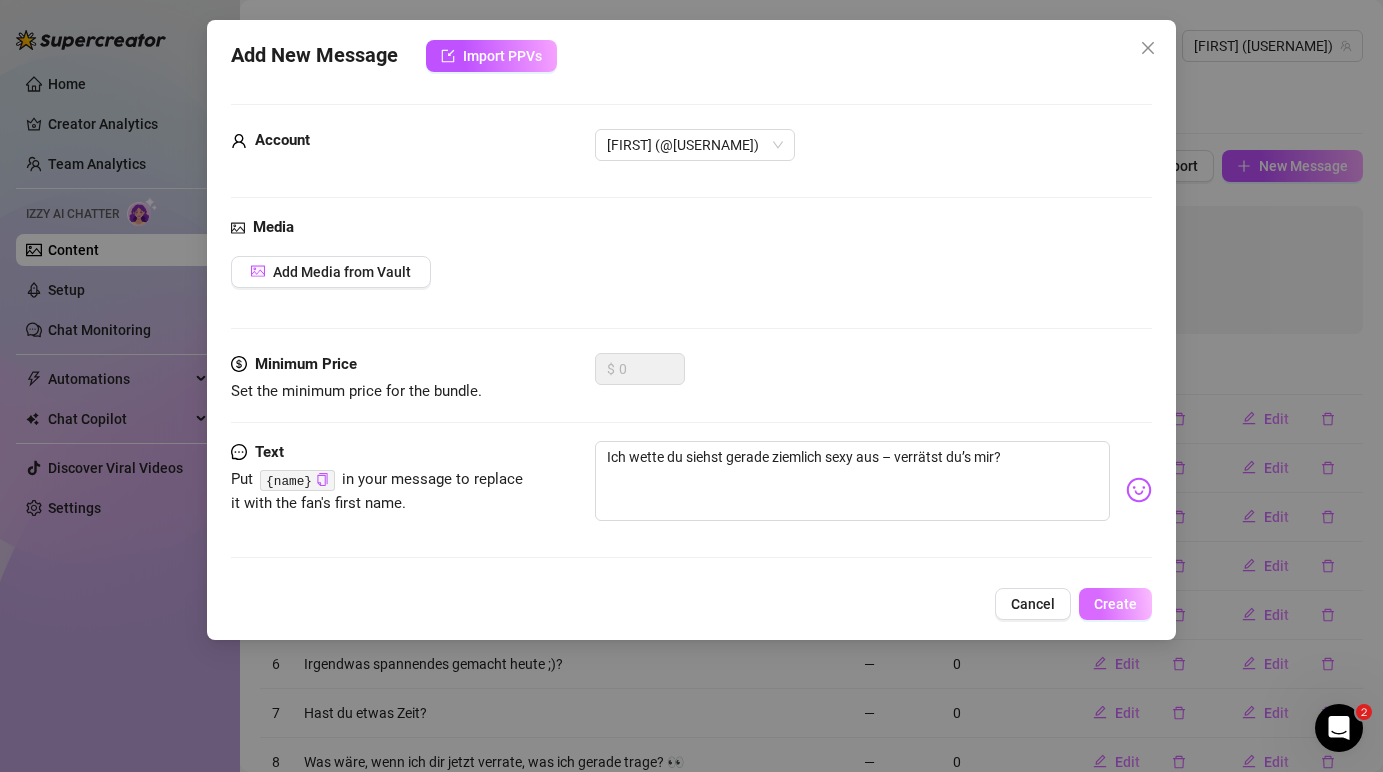 click on "Create" at bounding box center [1115, 604] 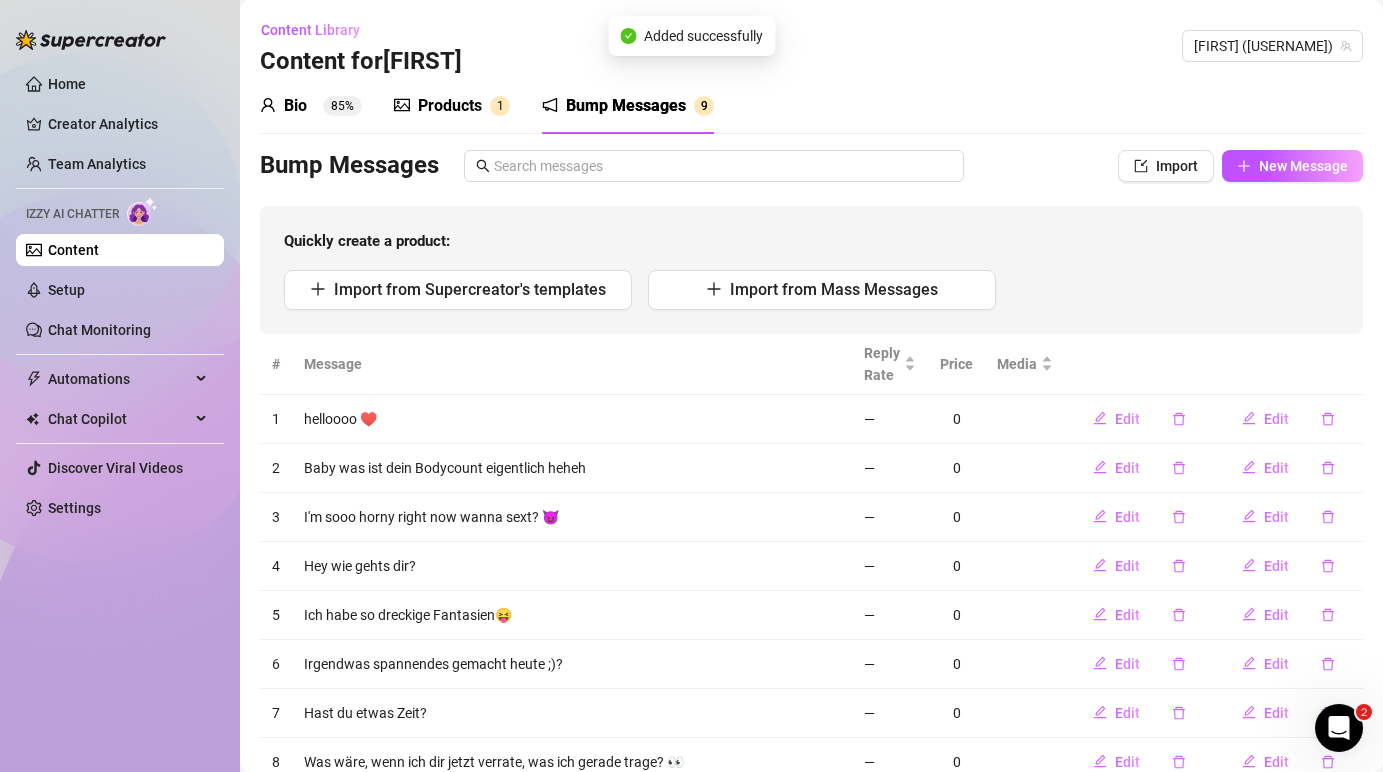 click on "Bio   85% Products 1 Bump Messages 9 Bio Import Bio from other creator Personal Info Chatting Lifestyle Physique Content Intimate Details Socials Train Izzy Name Required [FIRST] [LAST] Nickname(s) diesermarius Gender Required Female Male Non-Binary / Genderqueer Agender Bigender Genderfluid Other Where did you grow up? Required I grow up in [CITY] its a City in [COUNTRY] Where is your current homebase? (City/Area of your home) Required My current Homebase is in [CITY] this is a City in [COUNTRY] What is your timezone of your current location? If you are currently traveling, choose your current location Required [COUNTRY]  ( [TIMEZONE] ) Are you currently traveling? If so, where are you right now? what are you doing there? Birth Date Required [MONTH] [DAY]th, [YEAR] Zodiac Sign Sagittarius Sexual Orientation Required Gay Relationship Status Required Single Do you have any siblings? How many? I have 2 siblings Do you have any children? How many? Do you have any pets? I have 1 Pet What do you do for work currently? German" at bounding box center (811, 457) 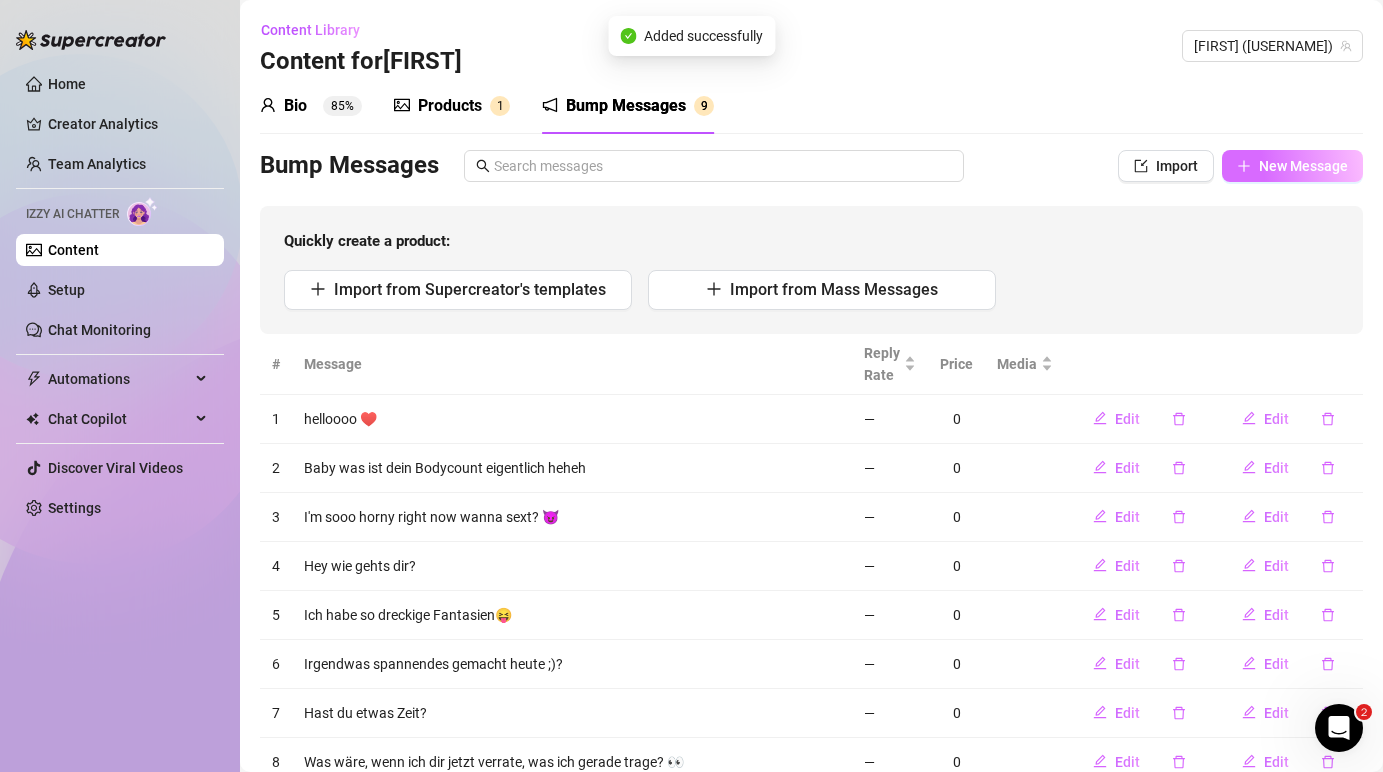 click on "New Message" at bounding box center (1292, 166) 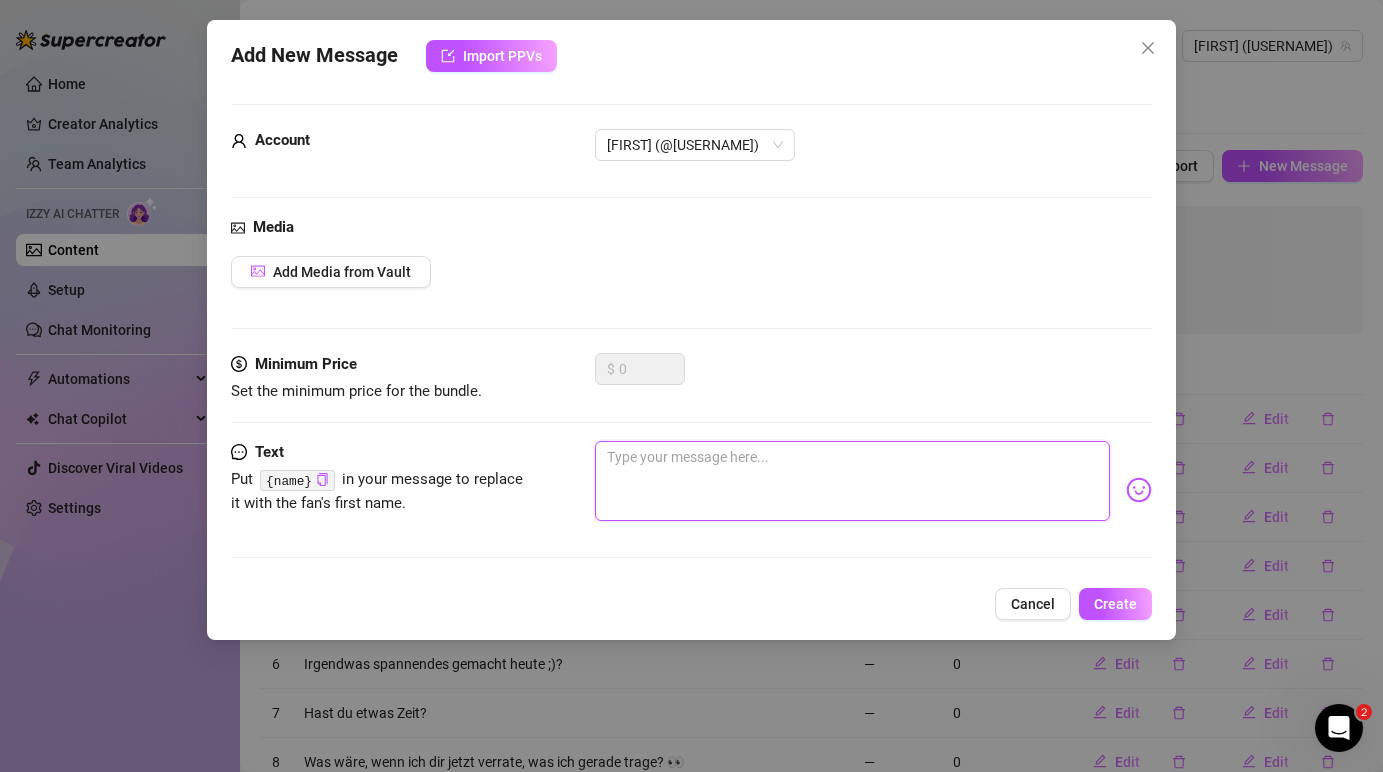 click at bounding box center [852, 481] 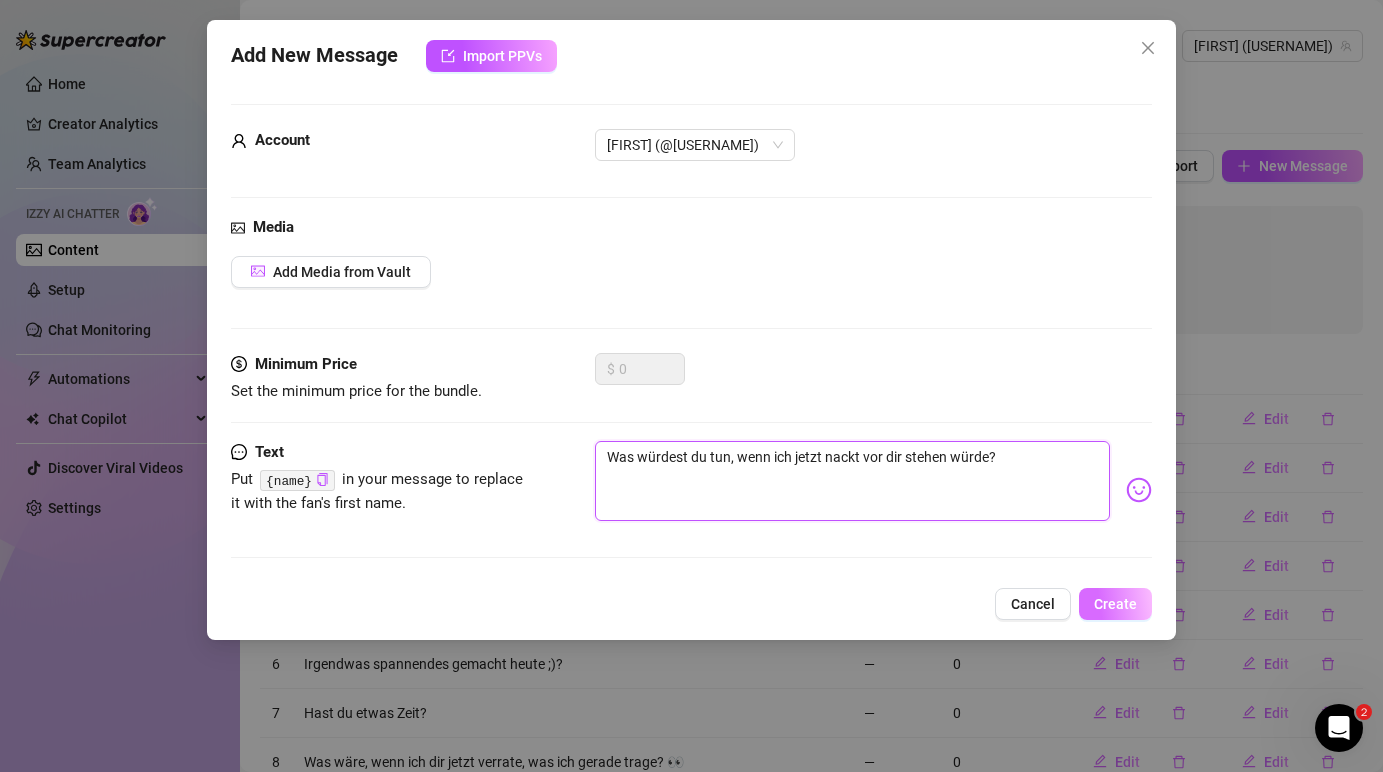 type on "Was würdest du tun, wenn ich jetzt nackt vor dir stehen würde?" 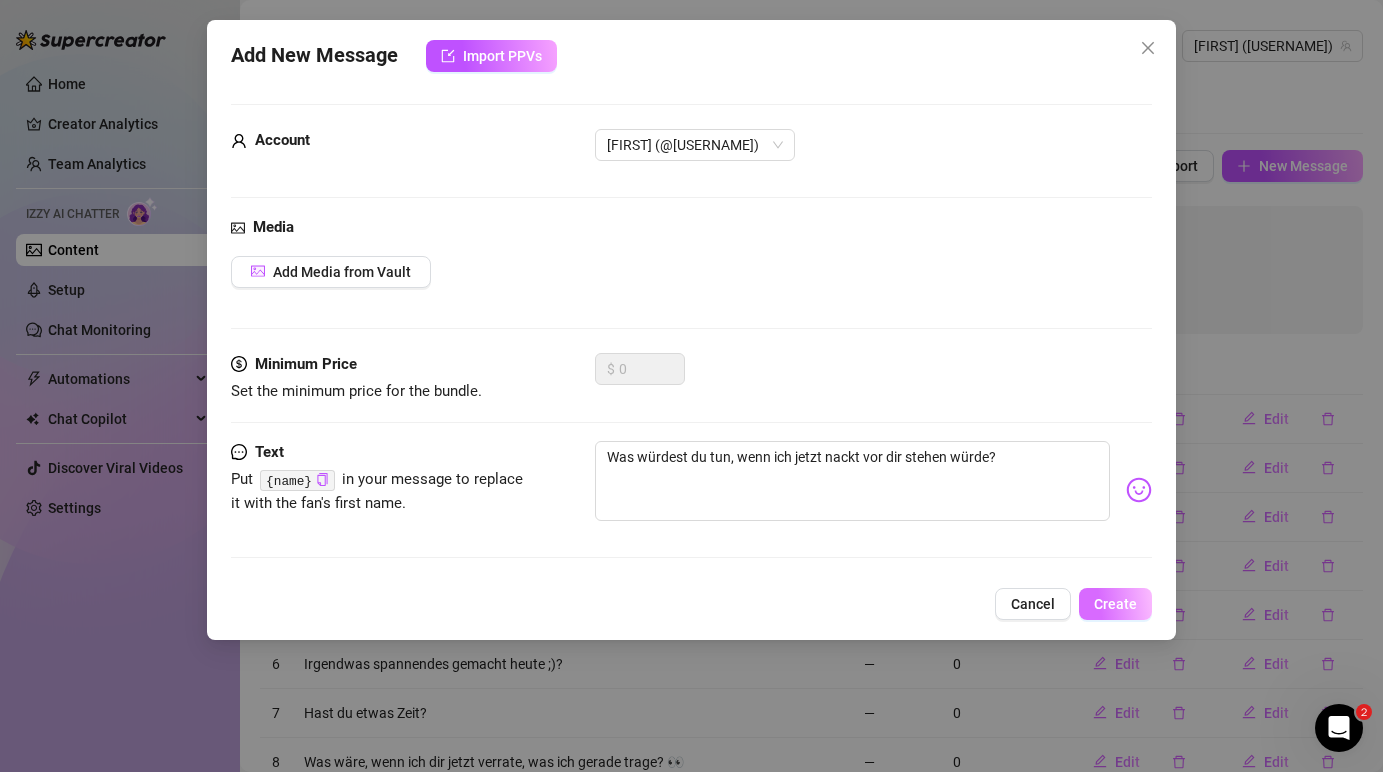 click on "Create" at bounding box center (1115, 604) 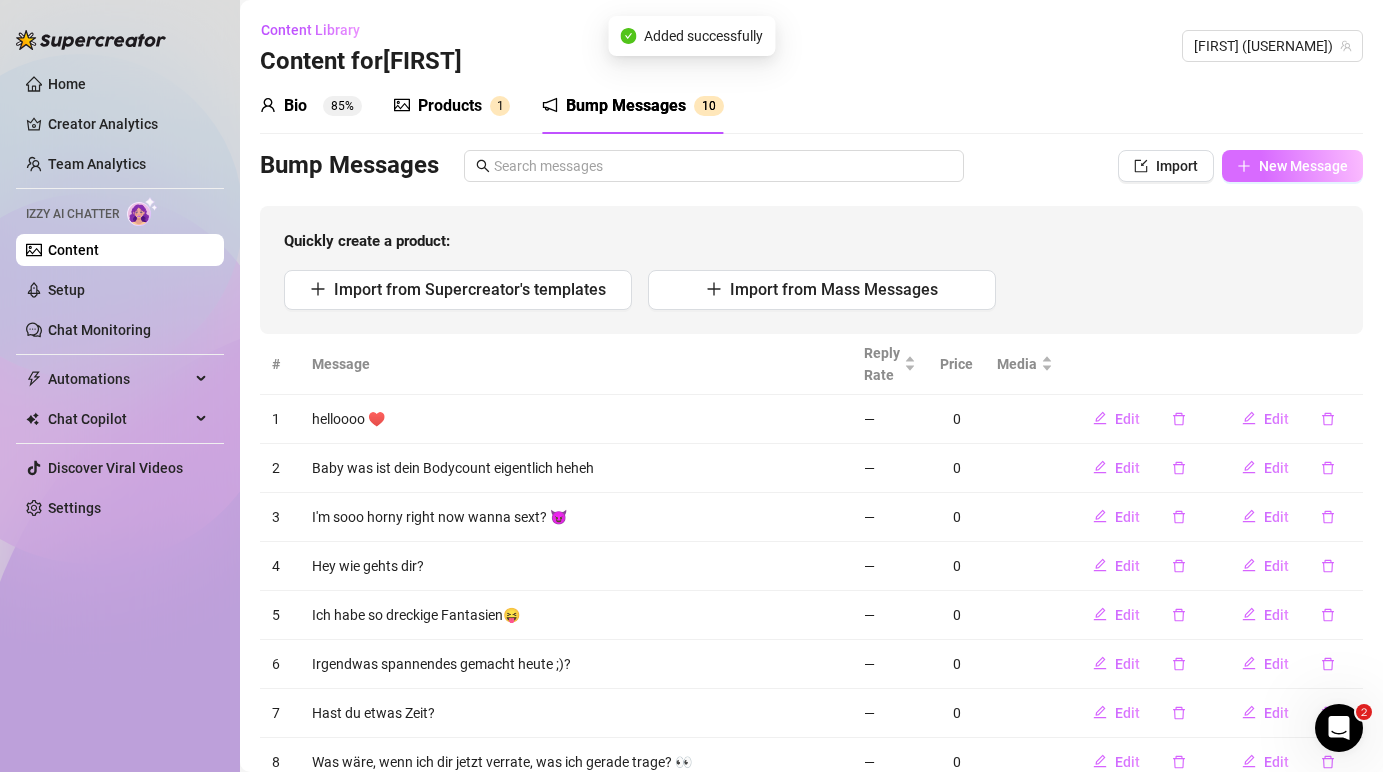 click on "New Message" at bounding box center (1303, 166) 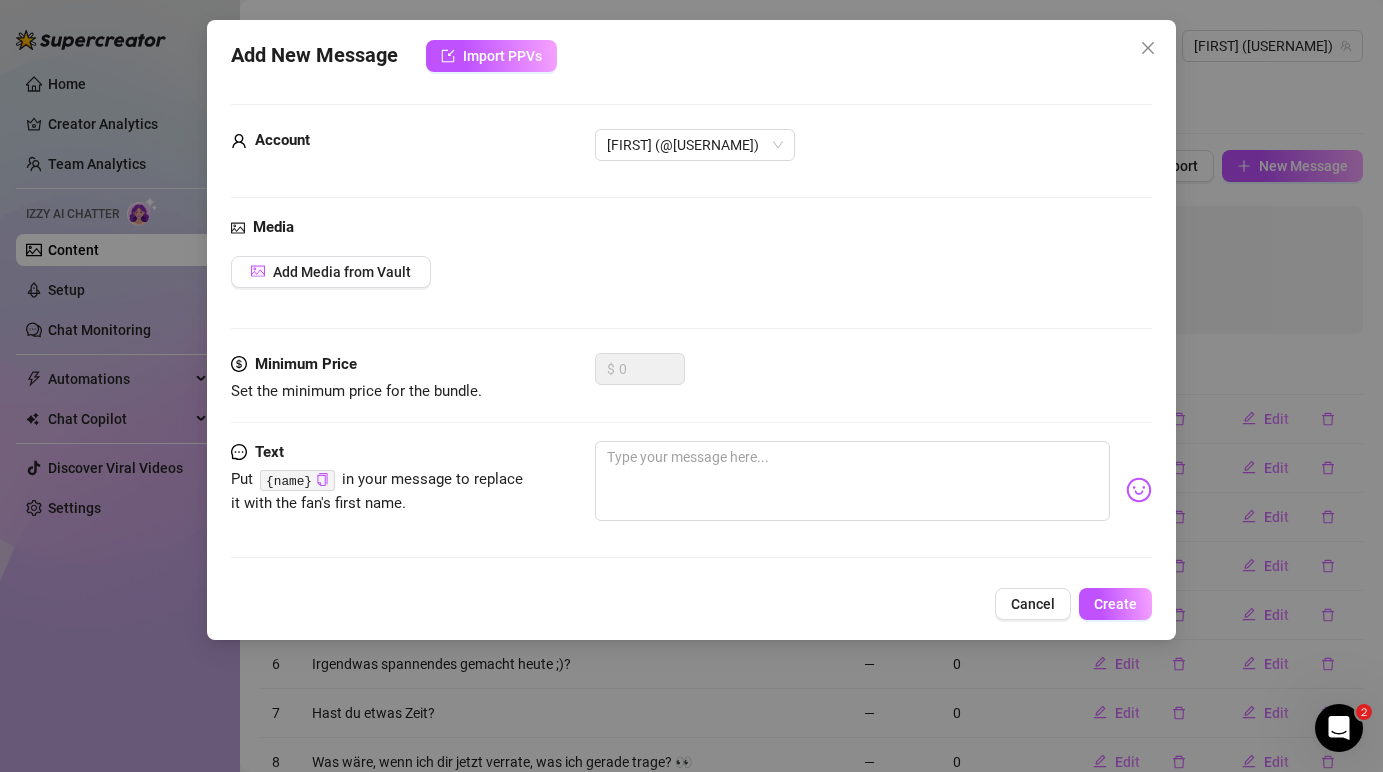 click on "Minimum Price Set the minimum price for the bundle. $ 0" at bounding box center [691, 397] 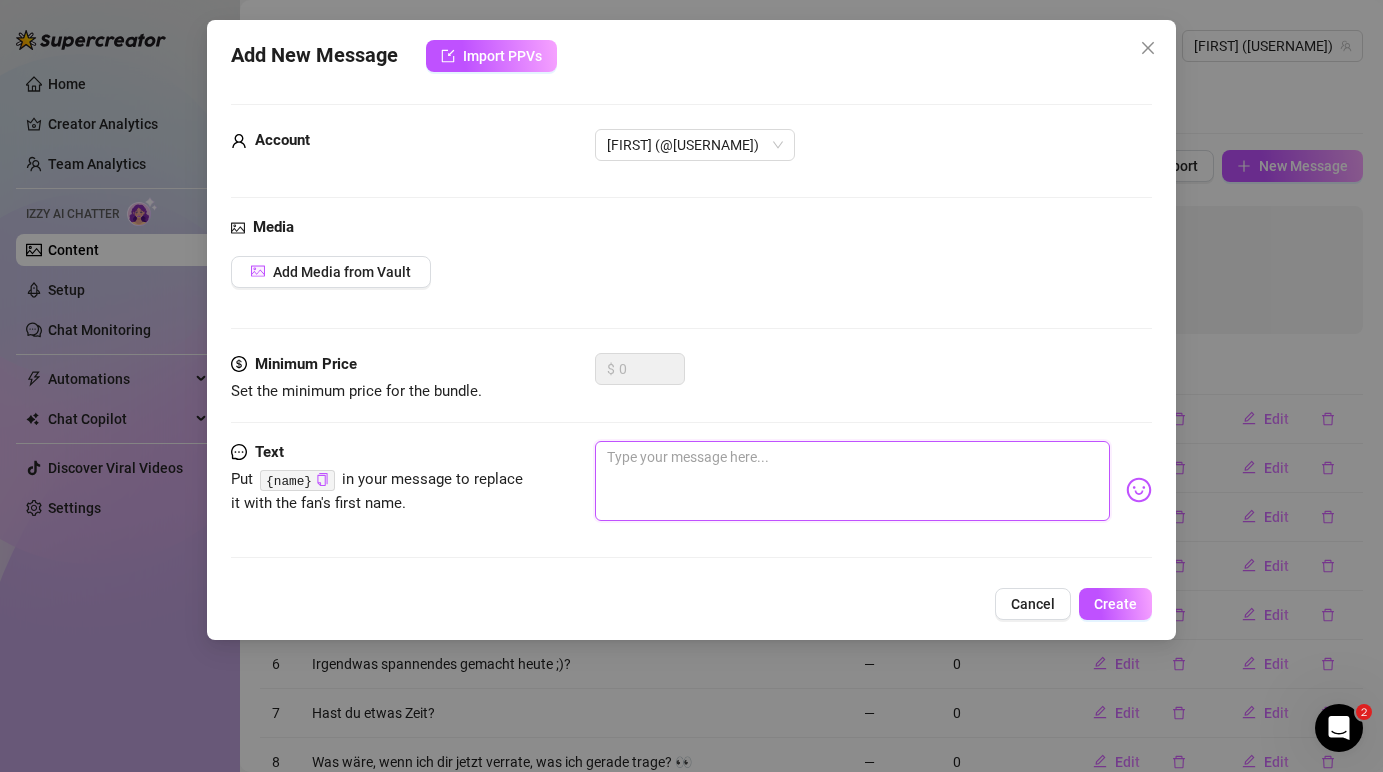 click at bounding box center (852, 481) 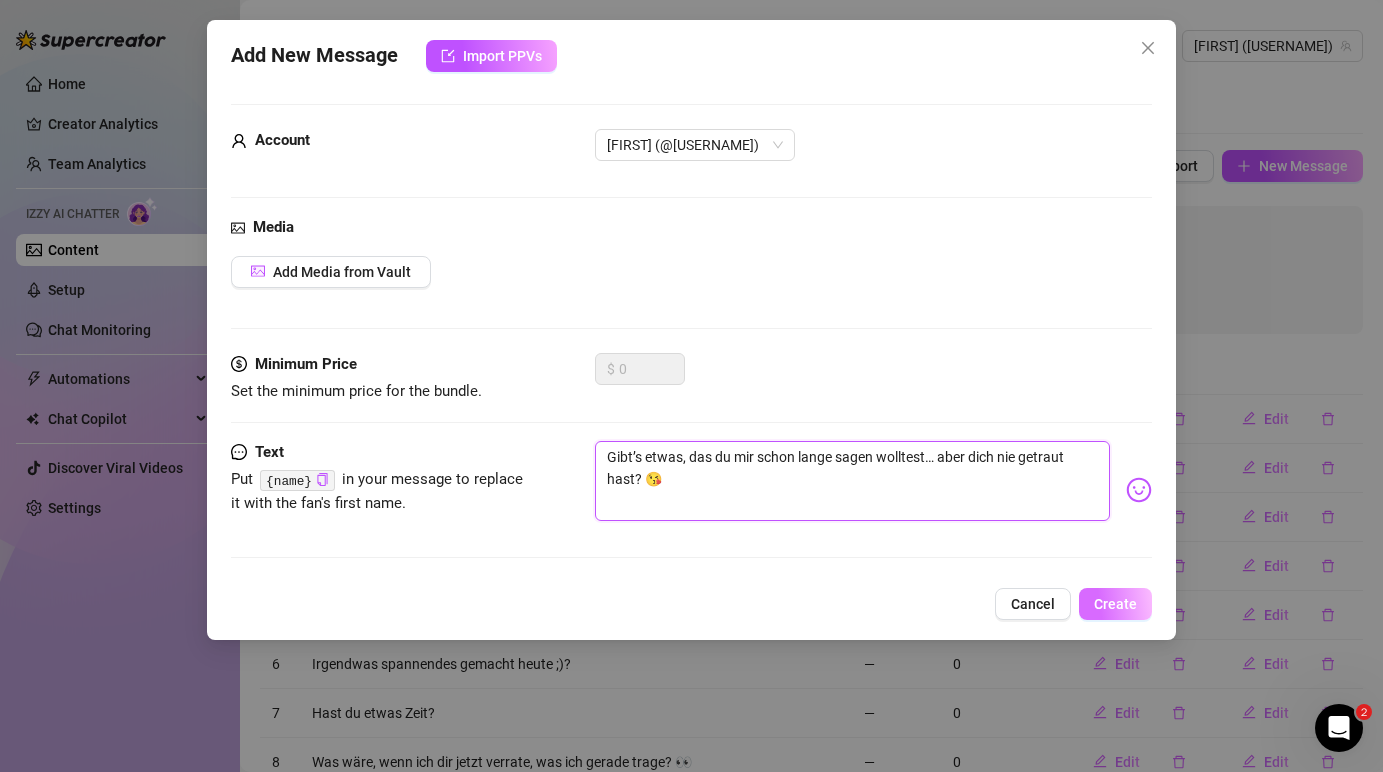 type on "Gibt’s etwas, das du mir schon lange sagen wolltest… aber dich nie getraut hast? 😘" 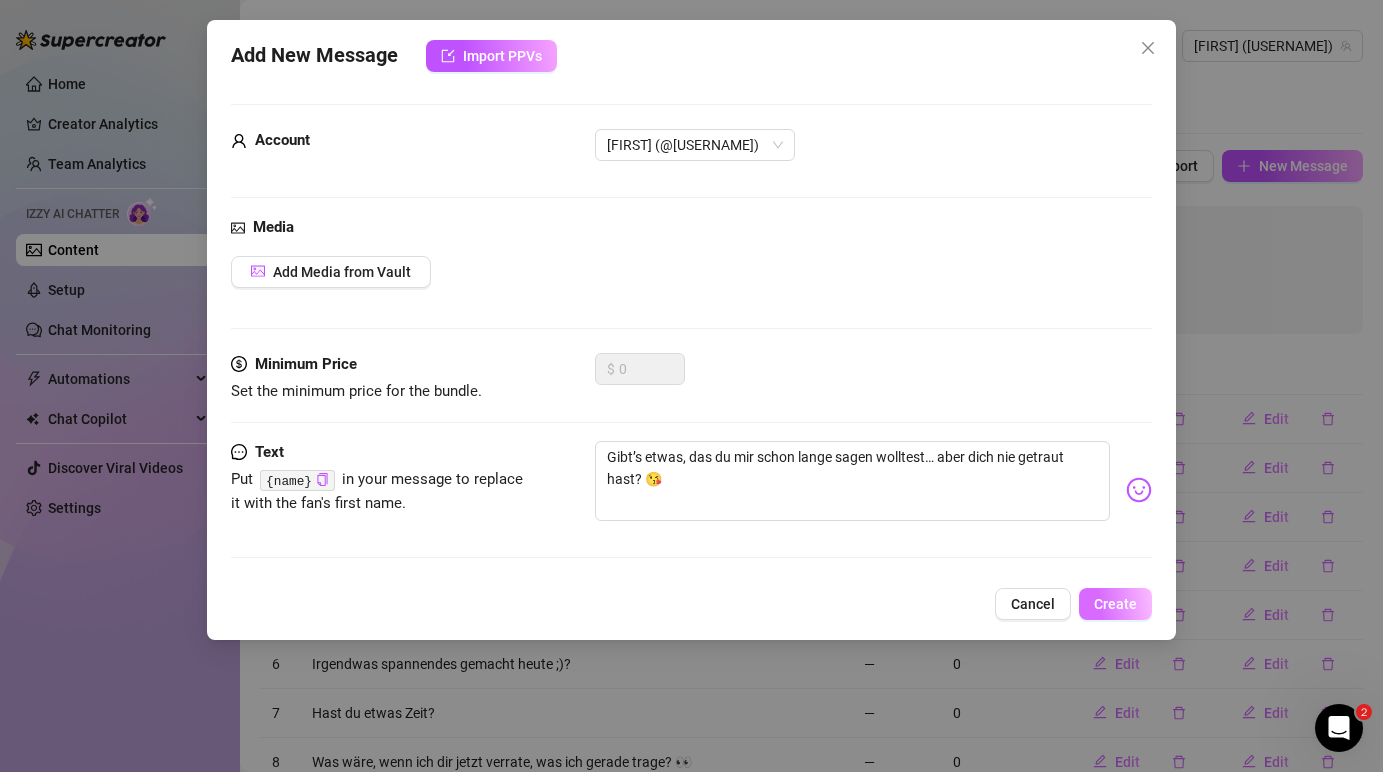click on "Create" at bounding box center (1115, 604) 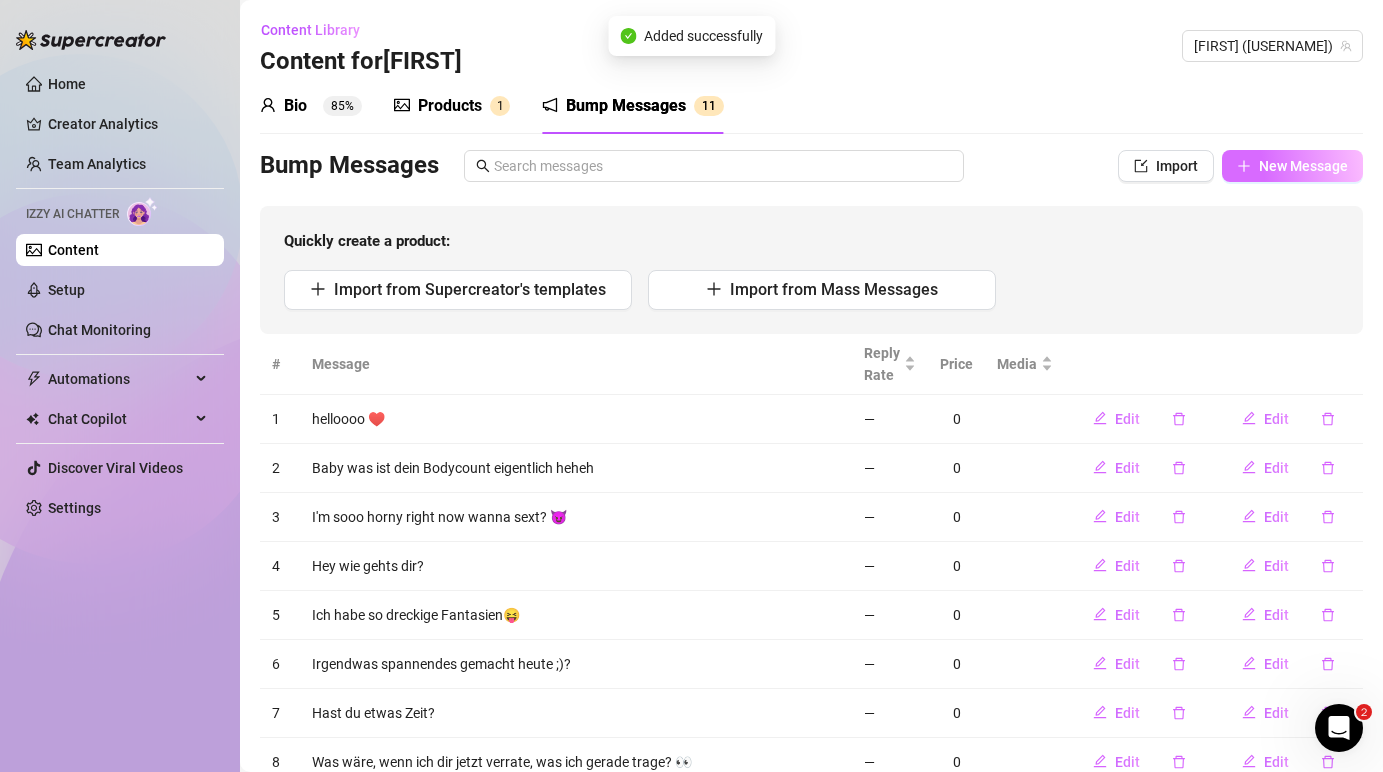 click on "New Message" at bounding box center (1292, 166) 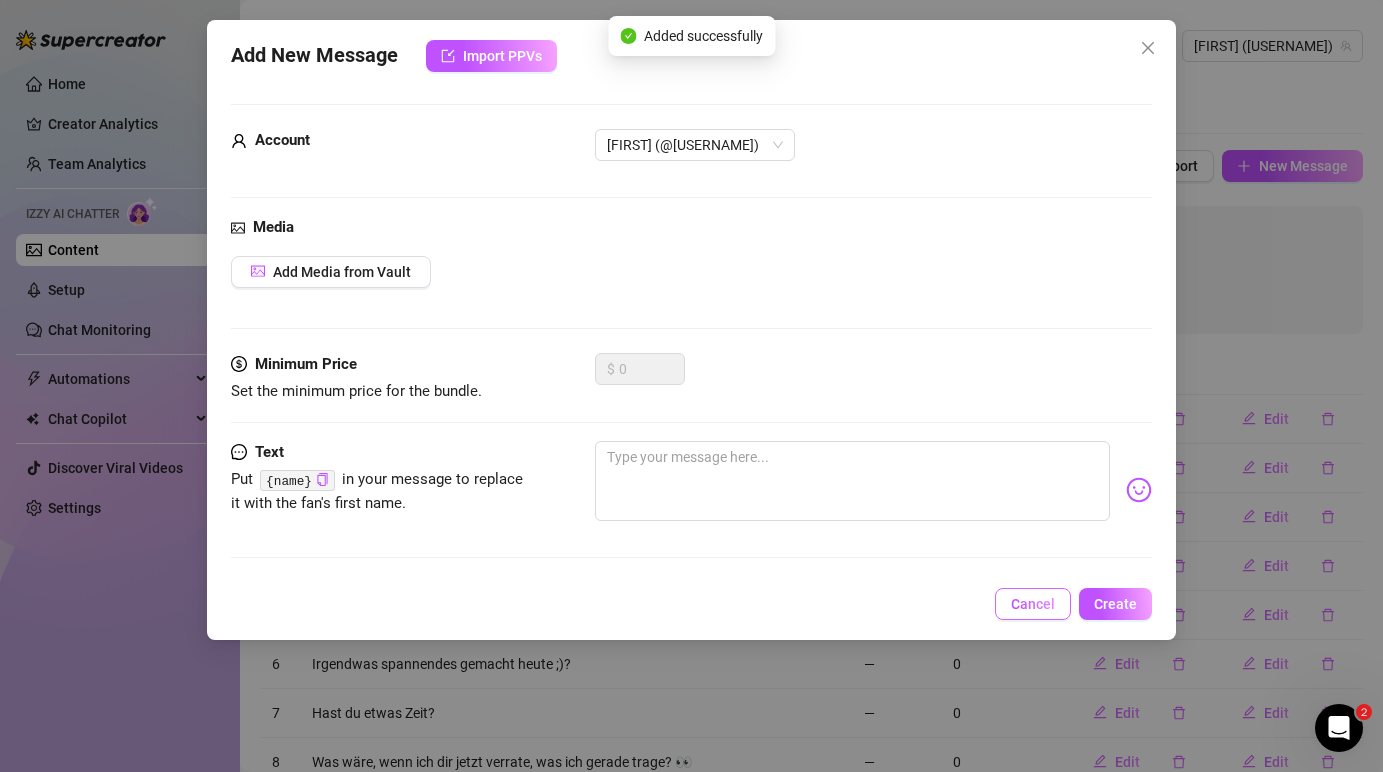 click on "Cancel" at bounding box center [1033, 604] 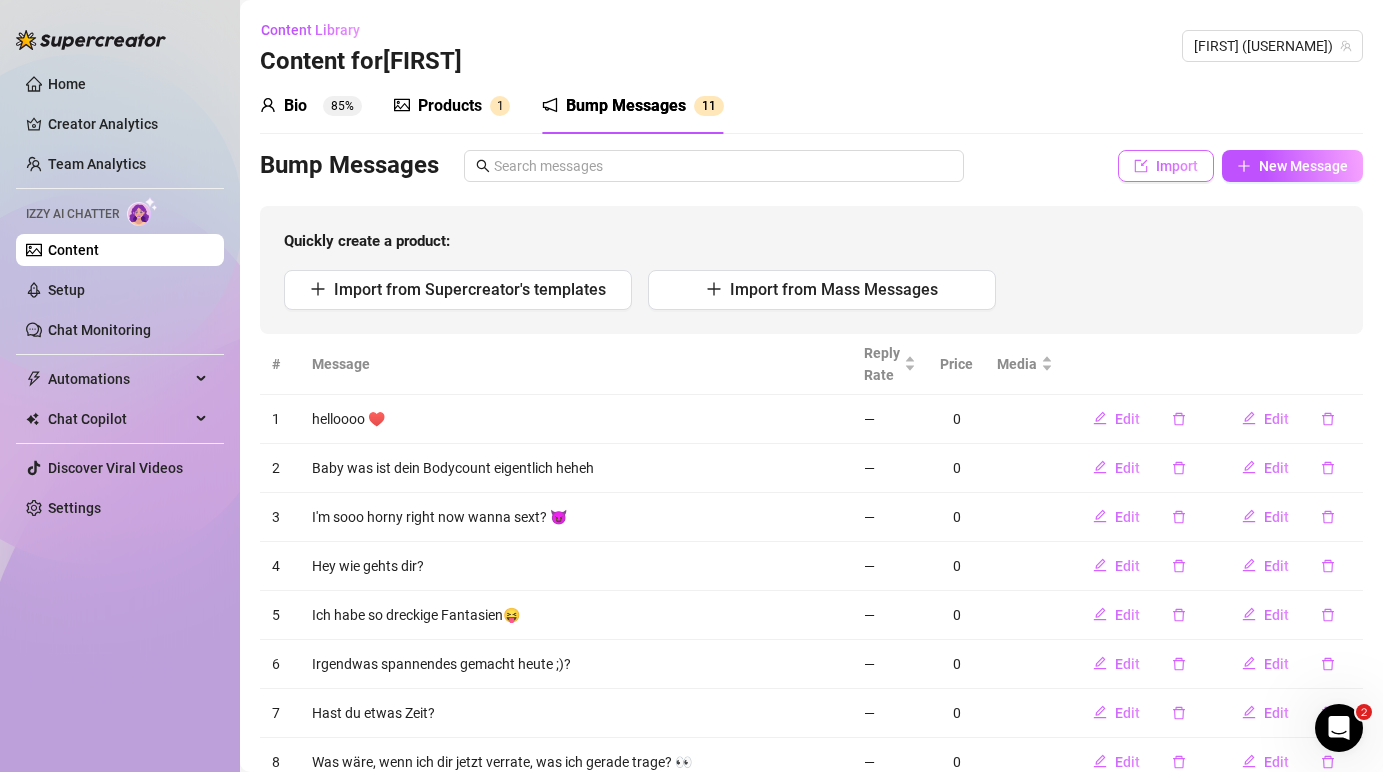 click on "Import" at bounding box center [1177, 166] 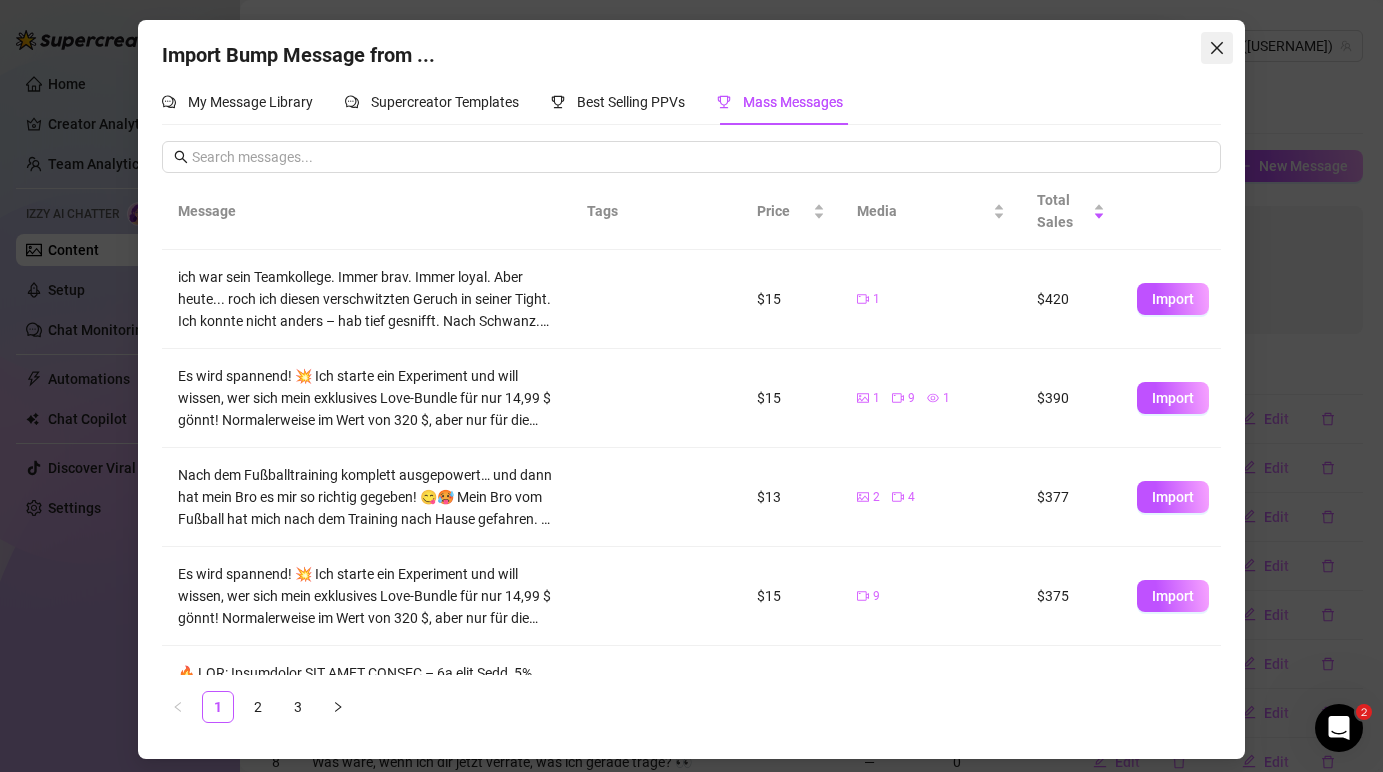click 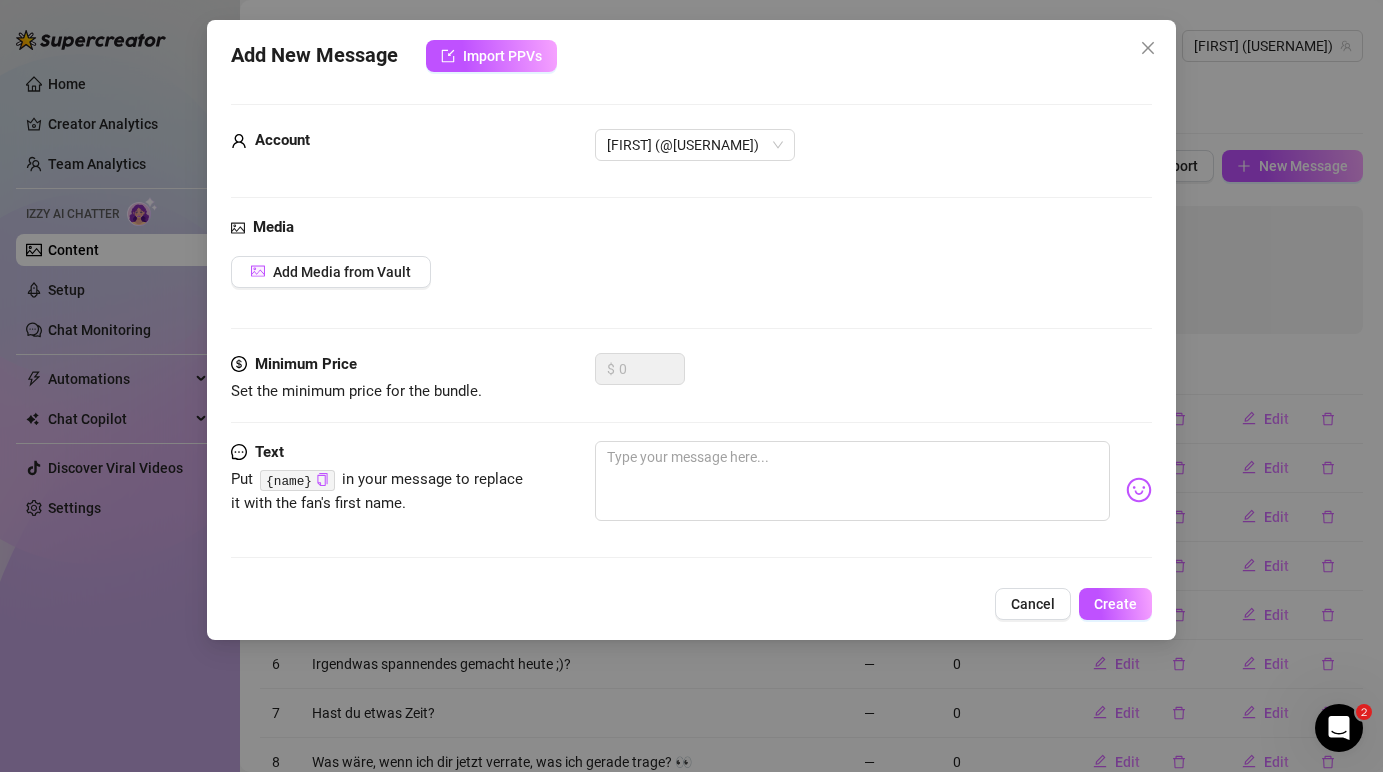 click on "Add New Message Import PPVs Account [NAME] (@[USERNAME]) Media Add Media from Vault Minimum Price Set the minimum price for the bundle. $ 0 Text Put   {name}   in your message to replace it with the fan's first name. Cancel Create" at bounding box center (691, 386) 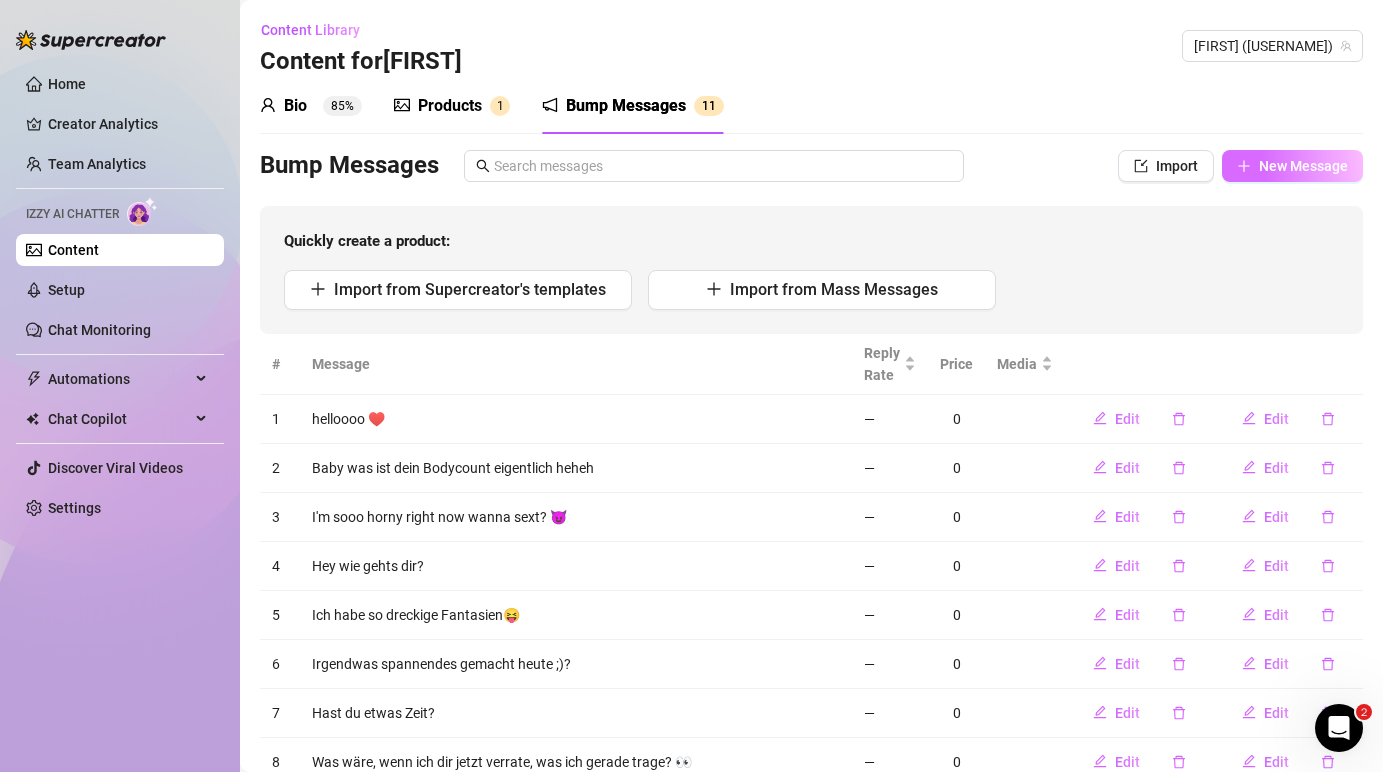 click on "New Message" at bounding box center (1303, 166) 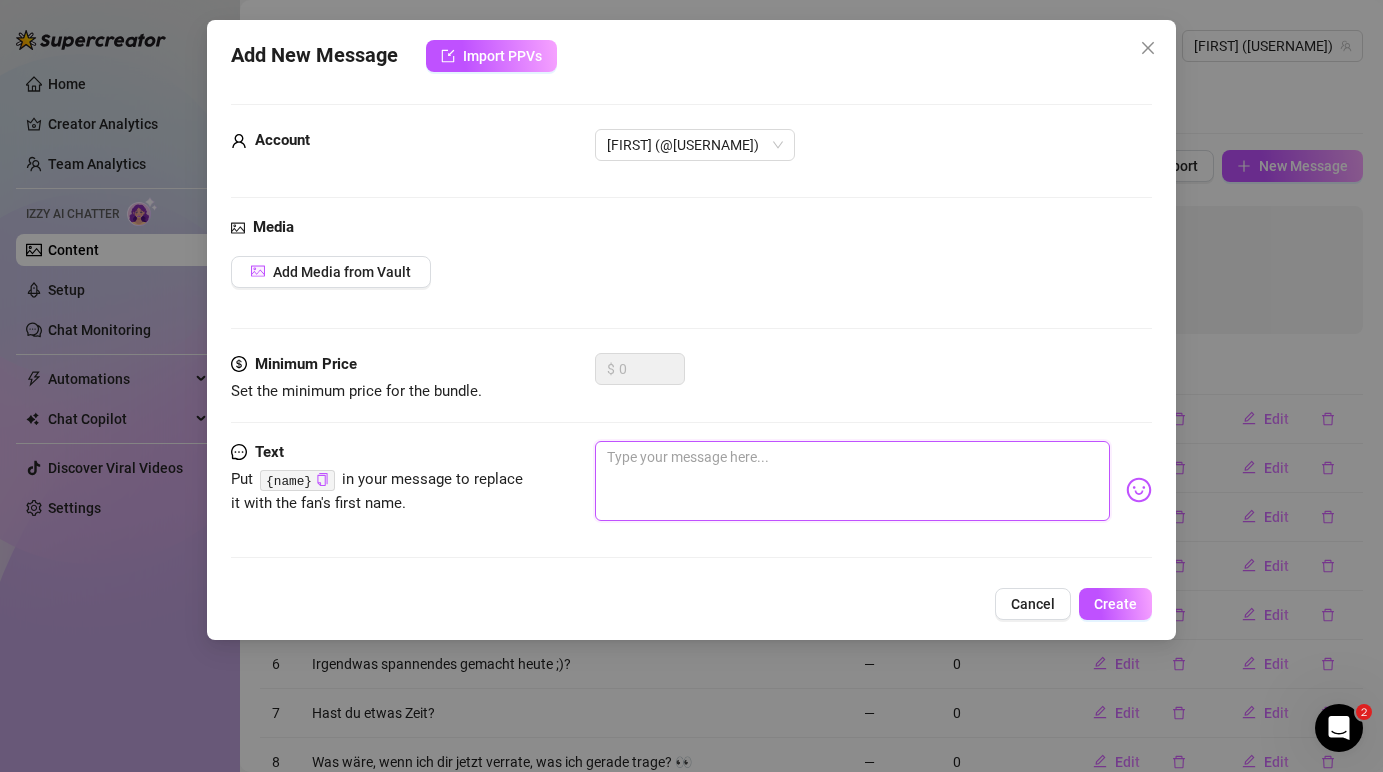 click at bounding box center (852, 481) 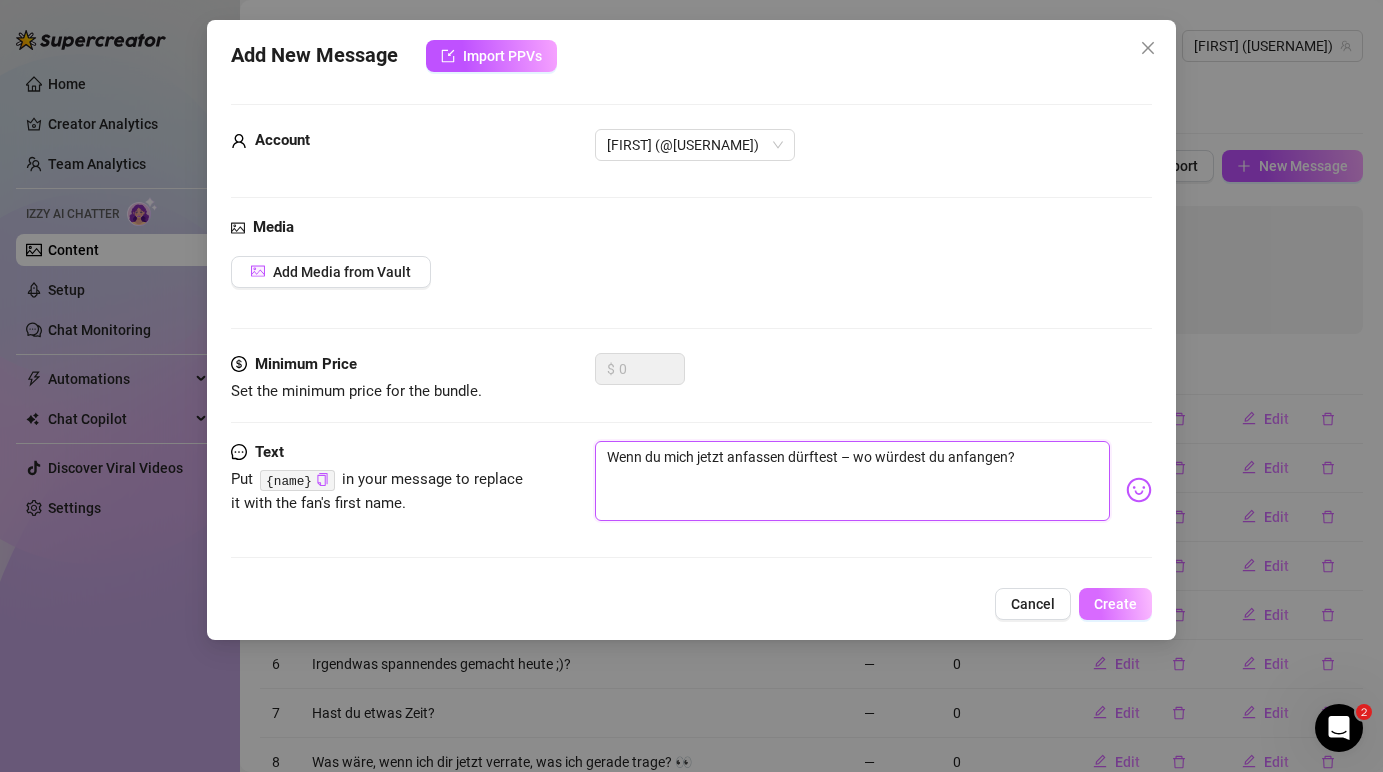 type on "Wenn du mich jetzt anfassen dürftest – wo würdest du anfangen?" 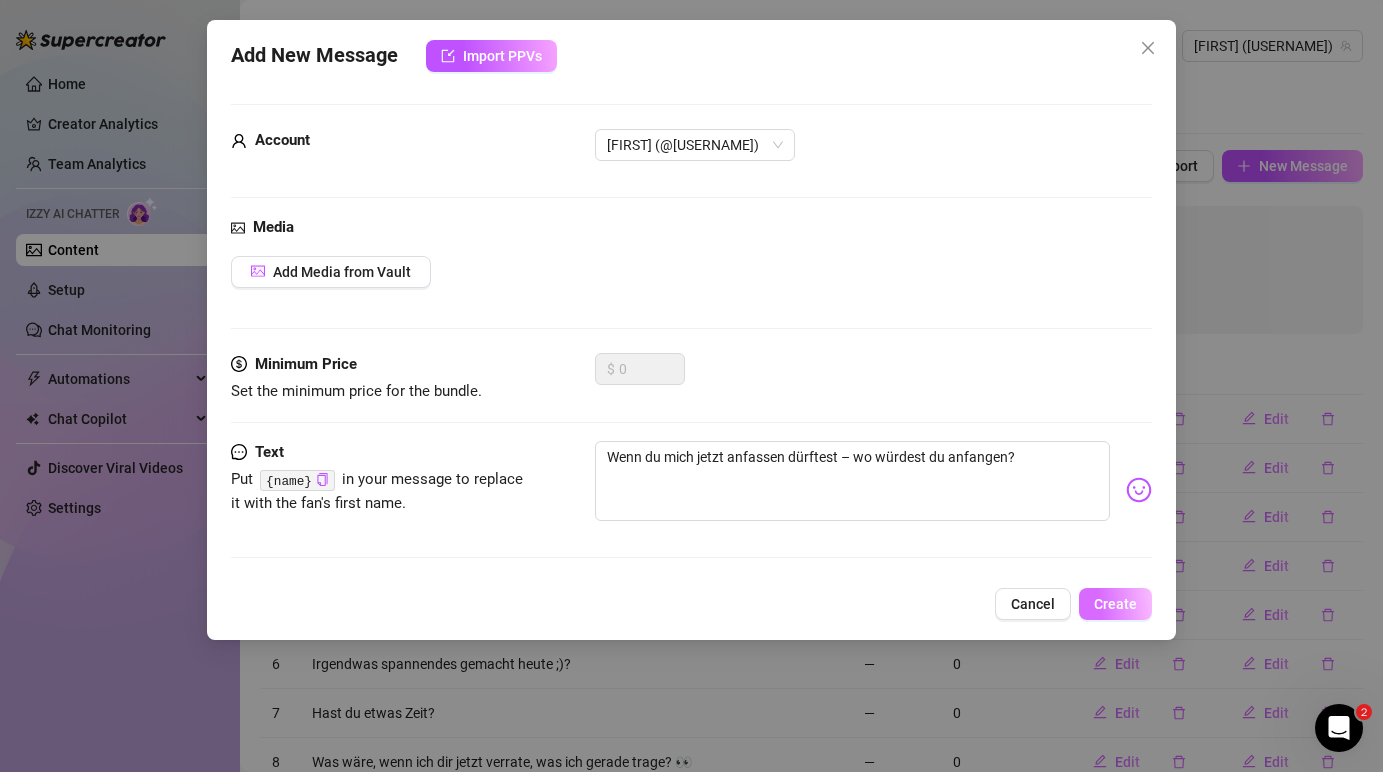 click on "Create" at bounding box center [1115, 604] 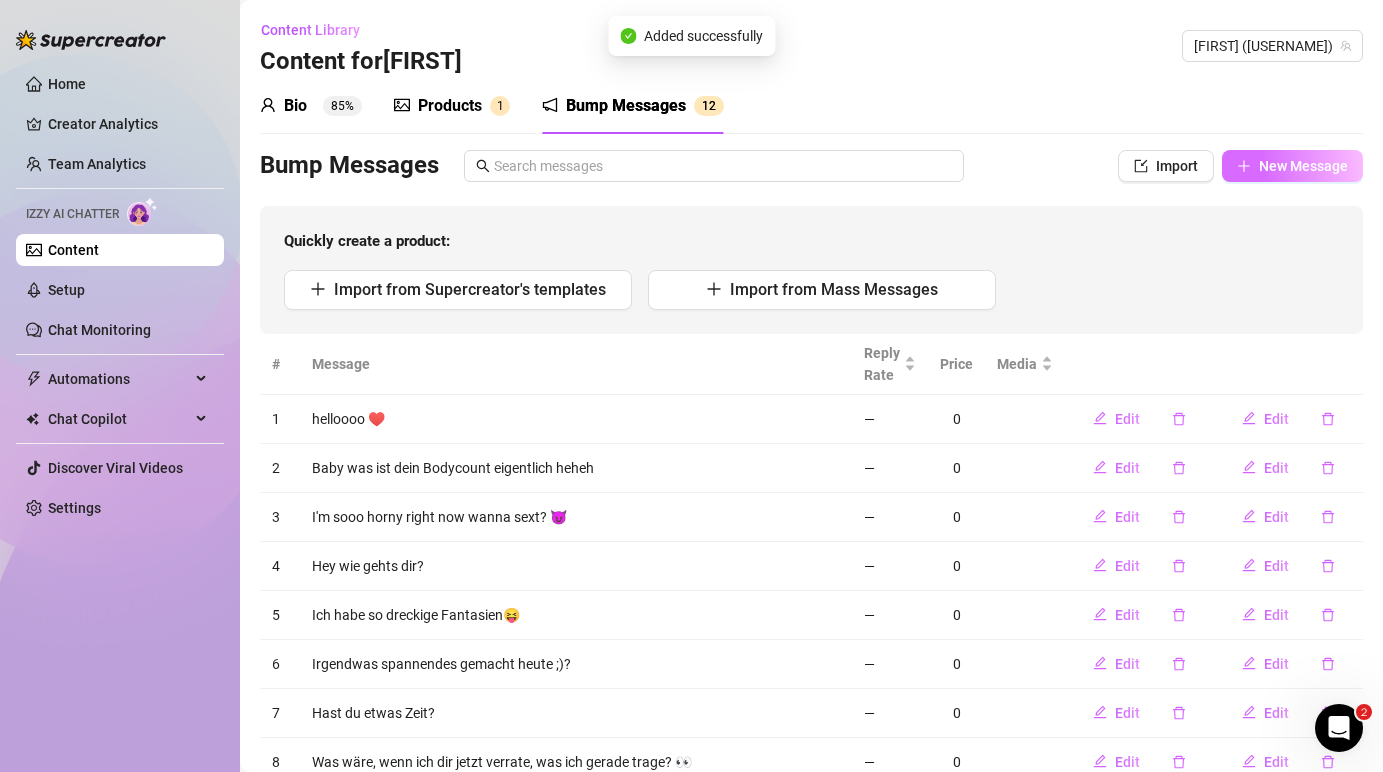 click on "New Message" at bounding box center [1292, 166] 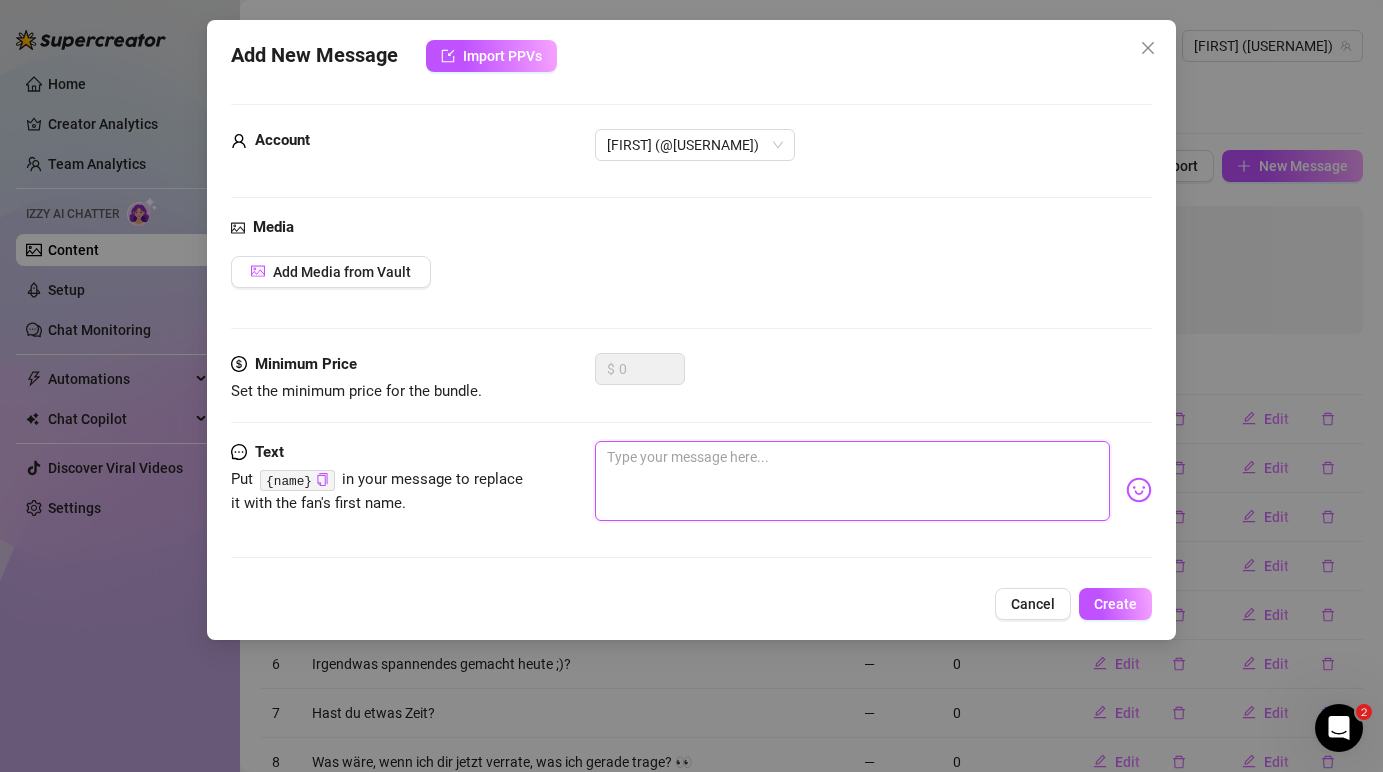 click at bounding box center [852, 481] 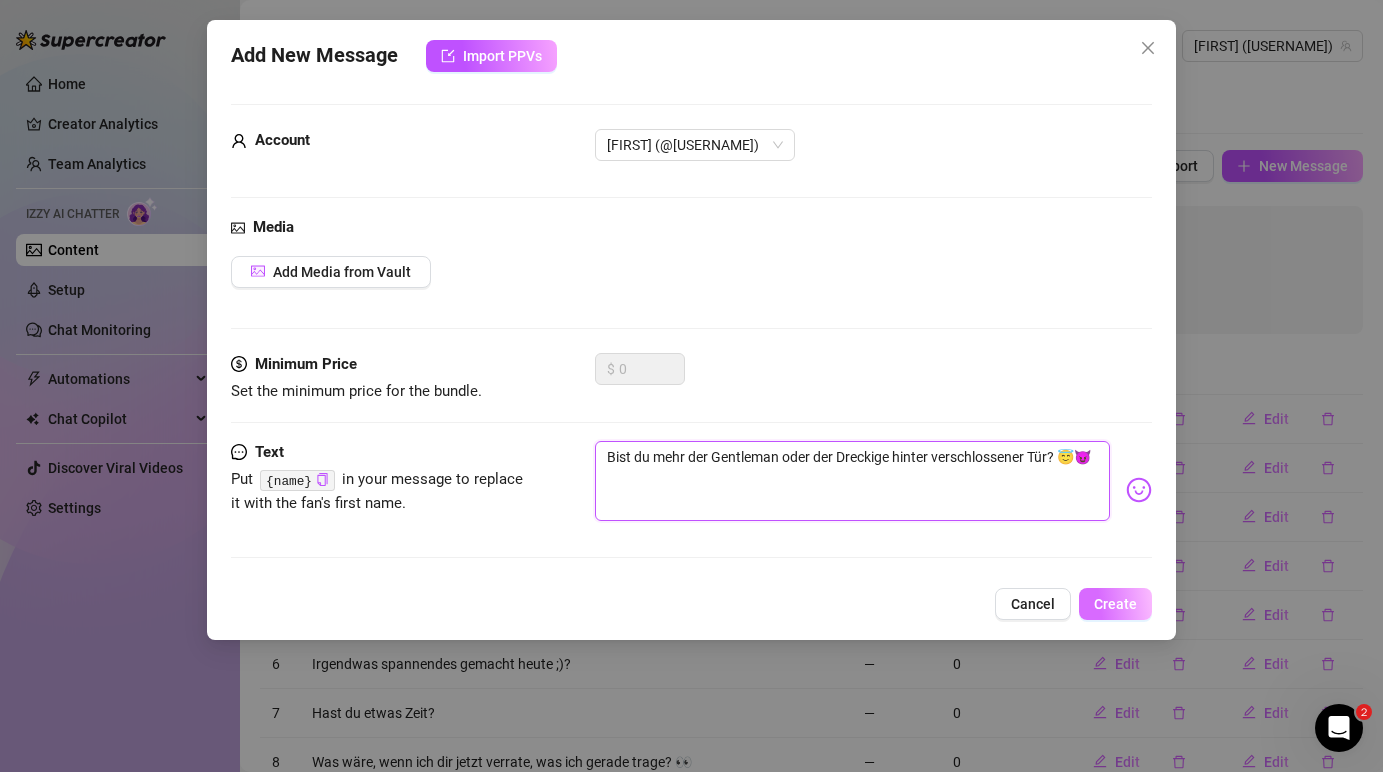 type on "Bist du mehr der Gentleman oder der Dreckige hinter verschlossener Tür? 😇😈" 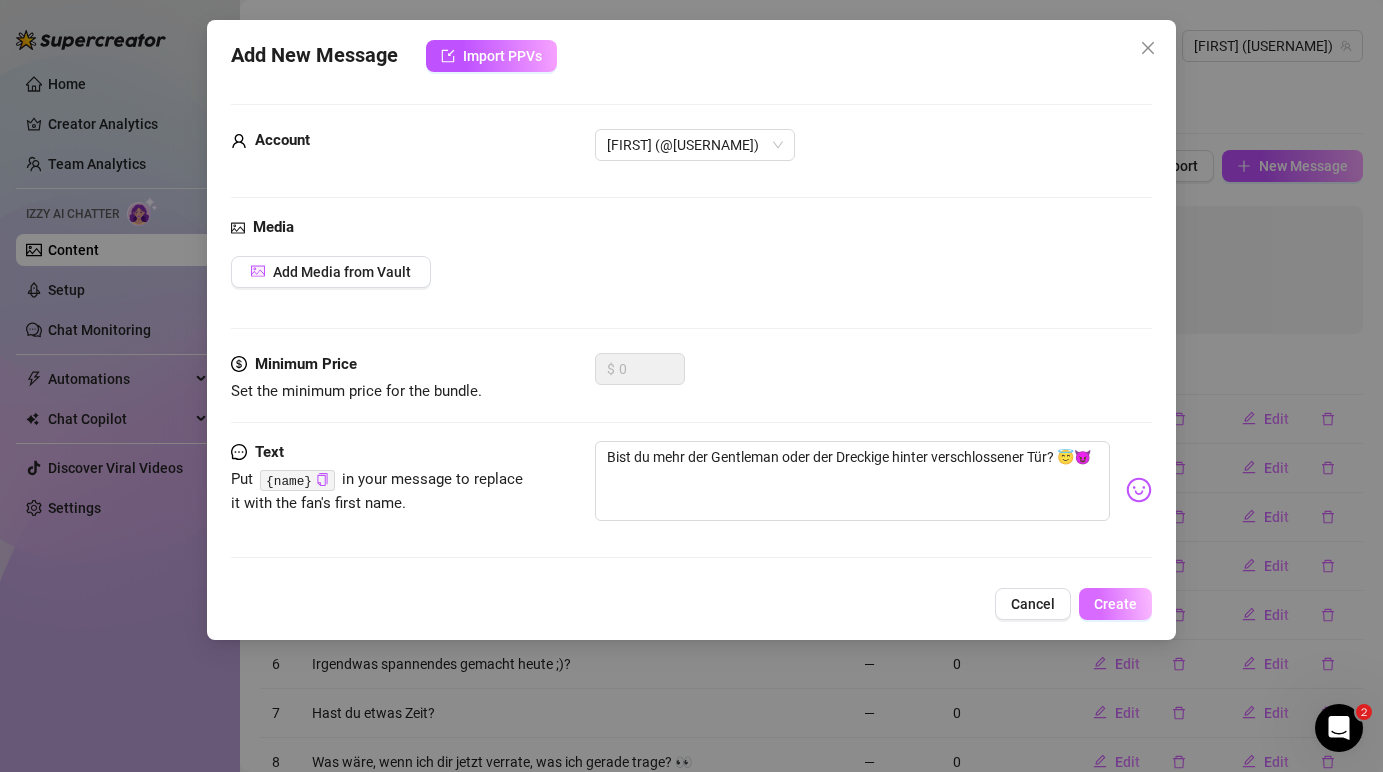click on "Create" at bounding box center (1115, 604) 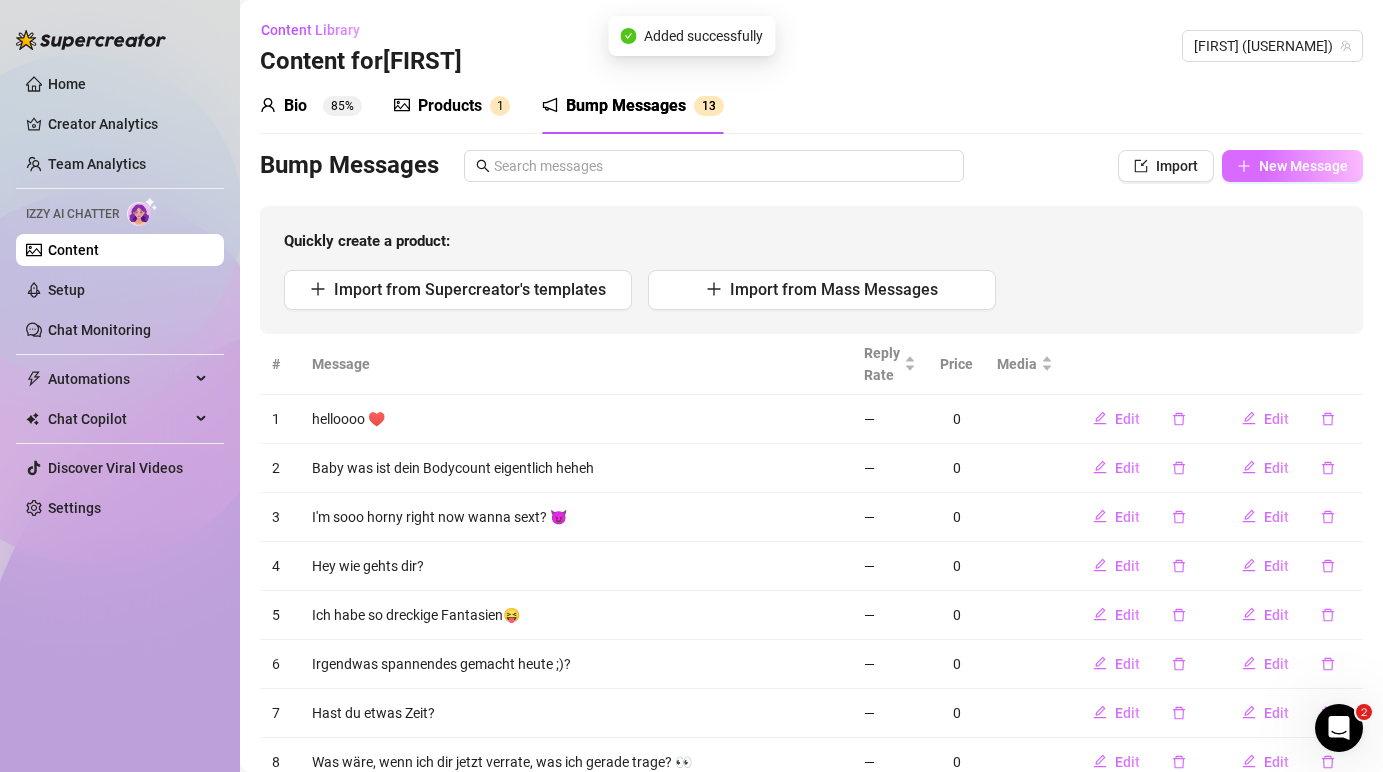 click on "New Message" at bounding box center [1303, 166] 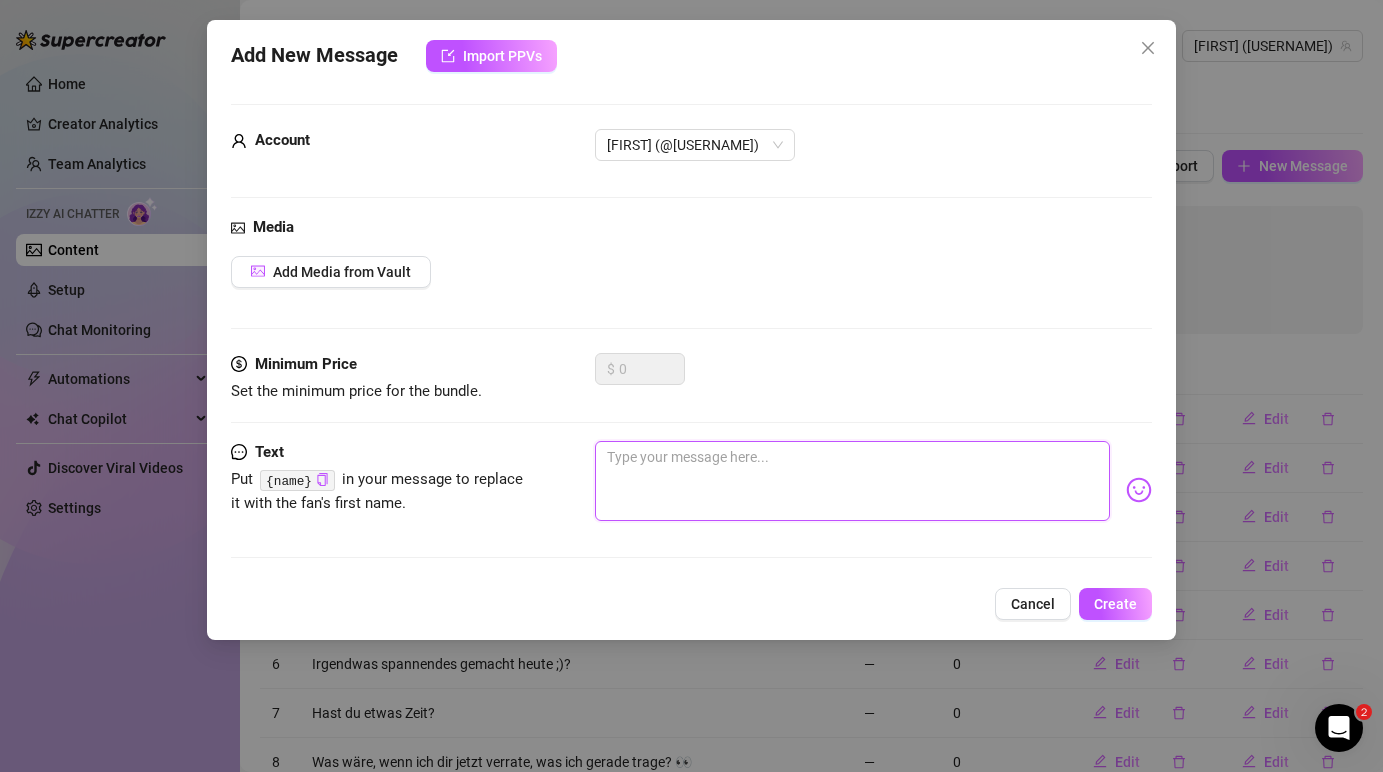 click at bounding box center (852, 481) 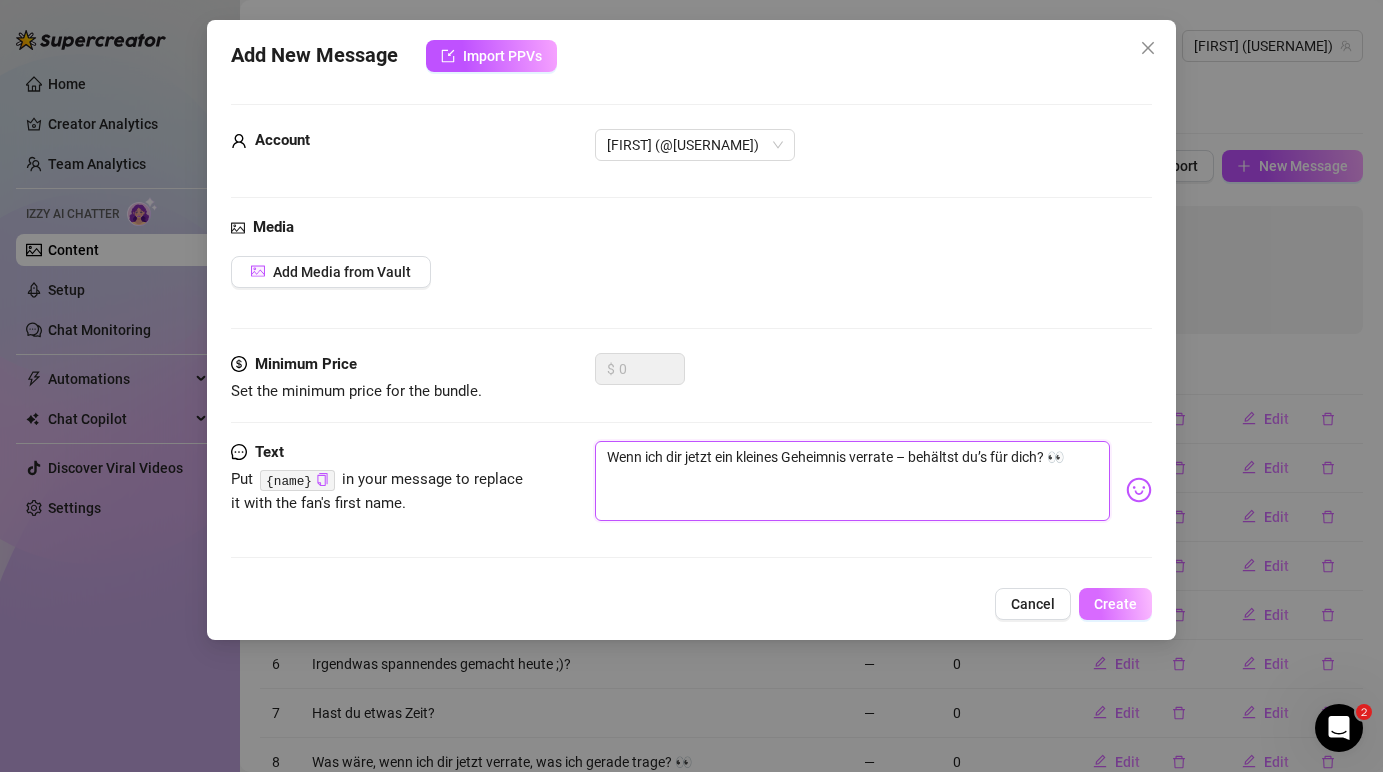 type on "Wenn ich dir jetzt ein kleines Geheimnis verrate – behältst du’s für dich? 👀" 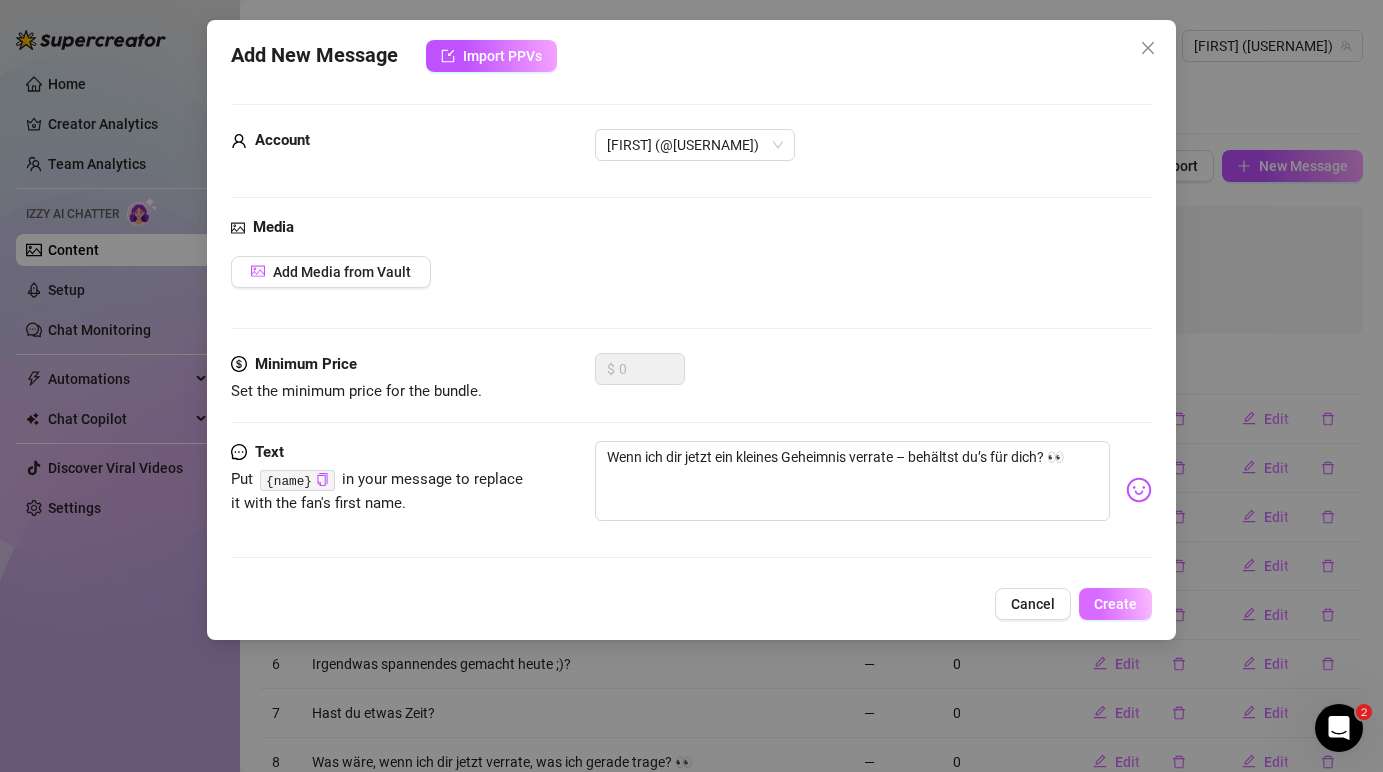 click on "Create" at bounding box center (1115, 604) 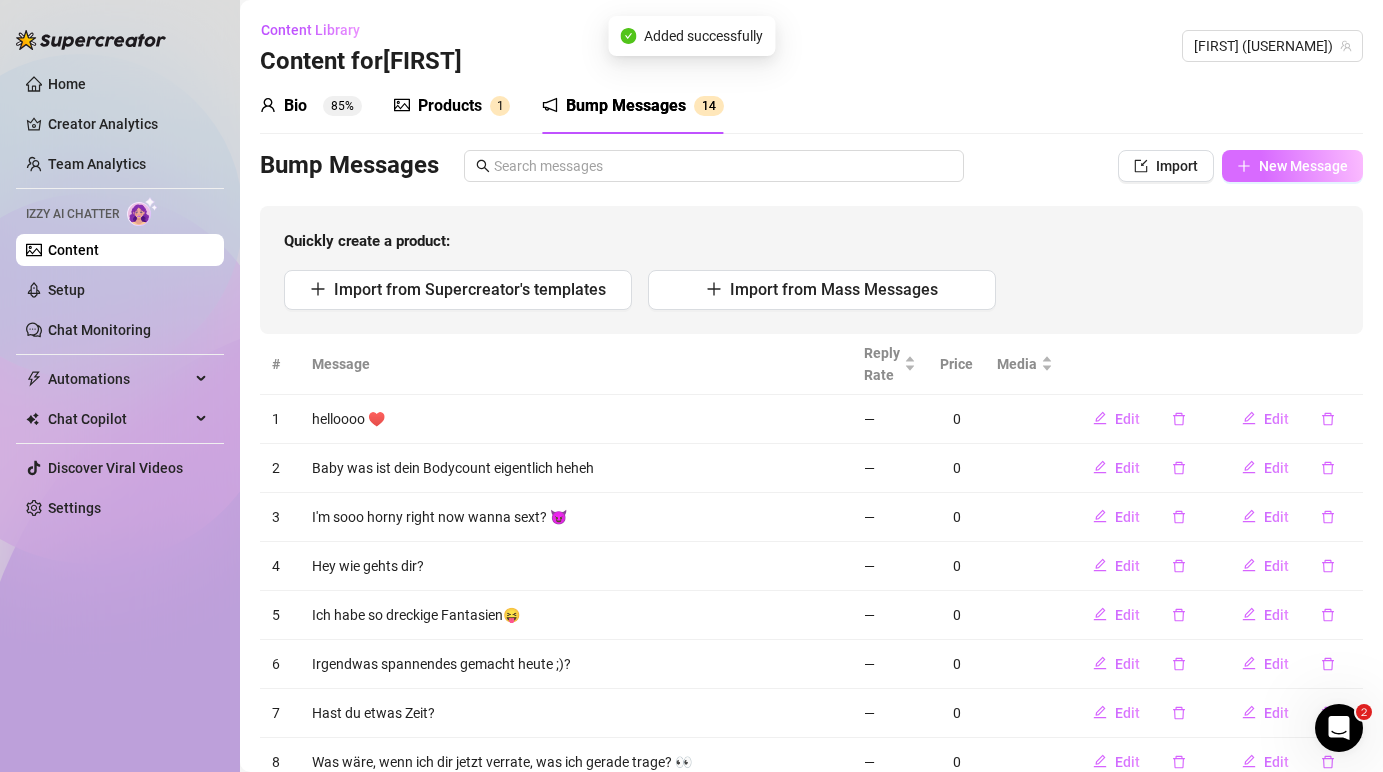 click on "New Message" at bounding box center [1292, 166] 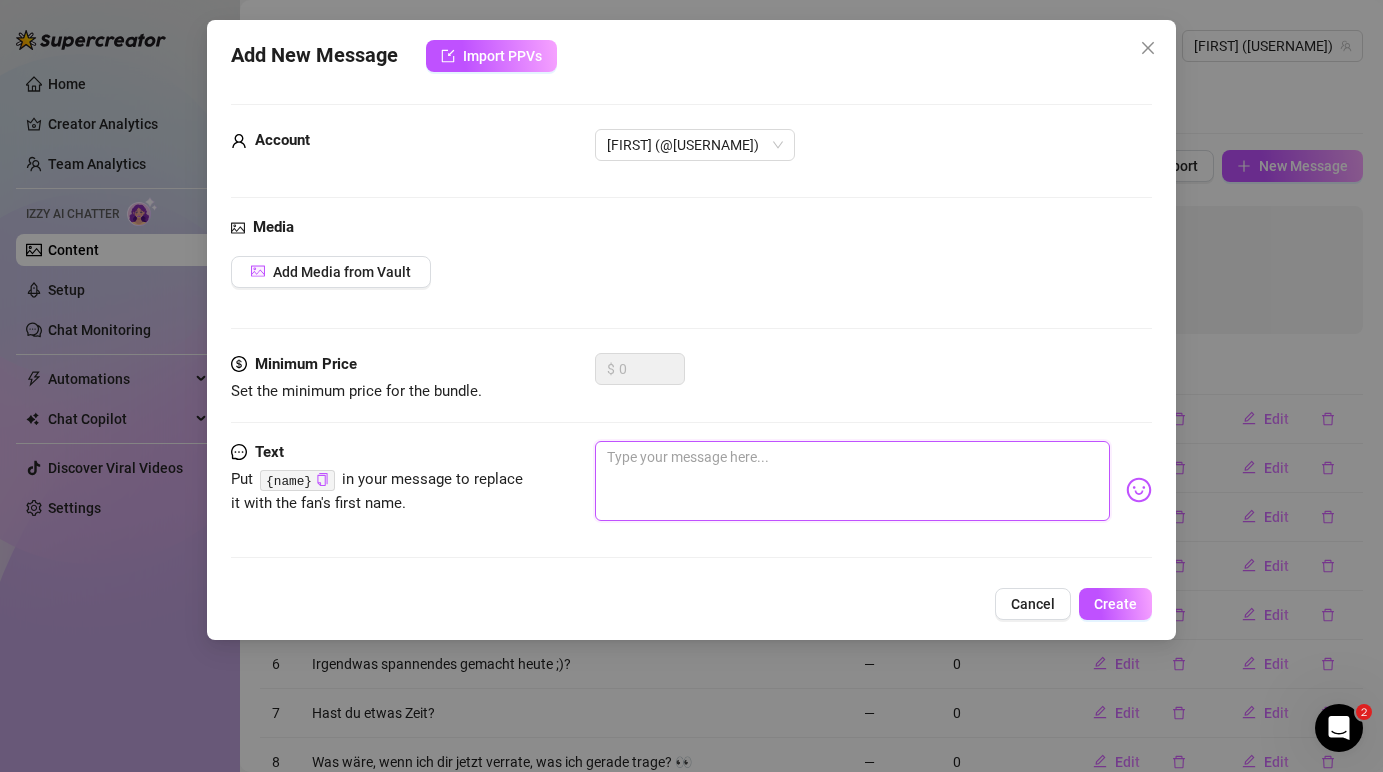 click at bounding box center (852, 481) 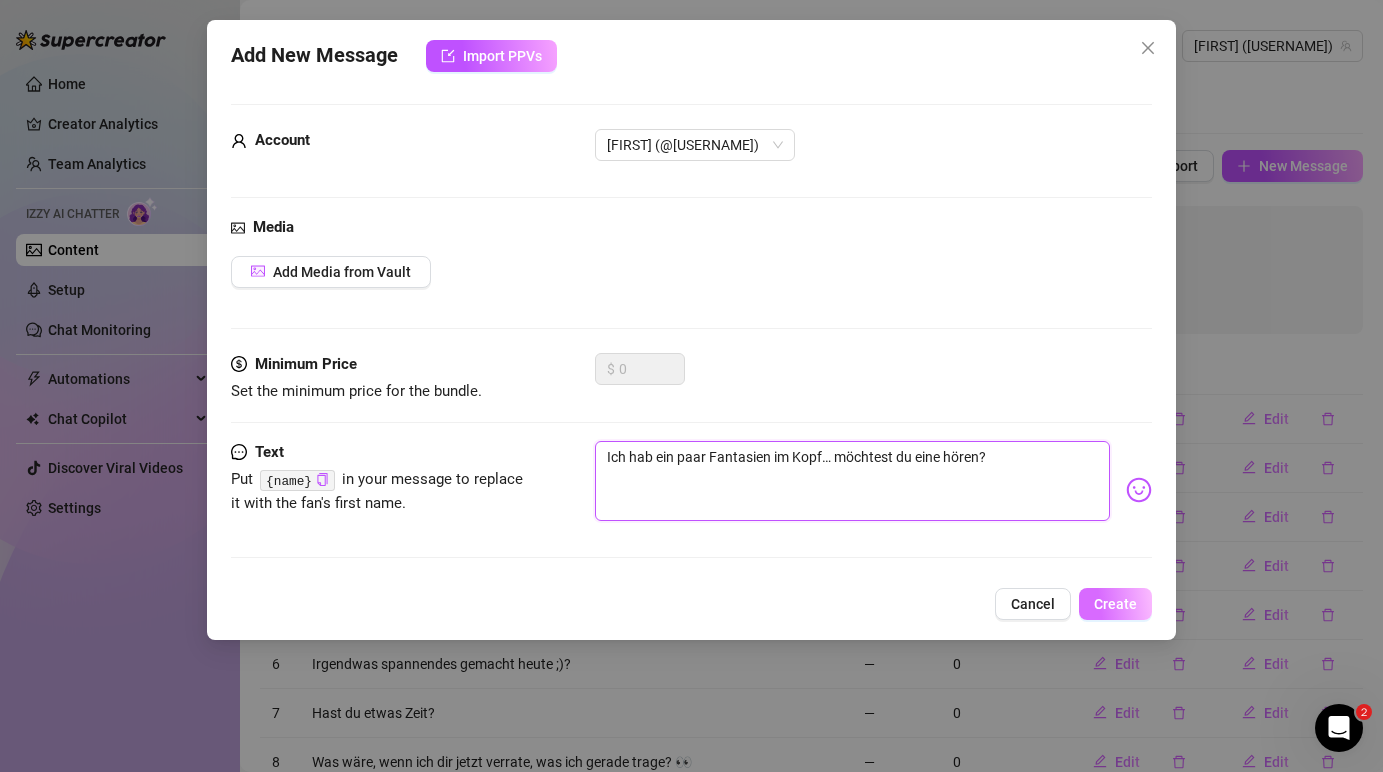 type on "Ich hab ein paar Fantasien im Kopf… möchtest du eine hören?" 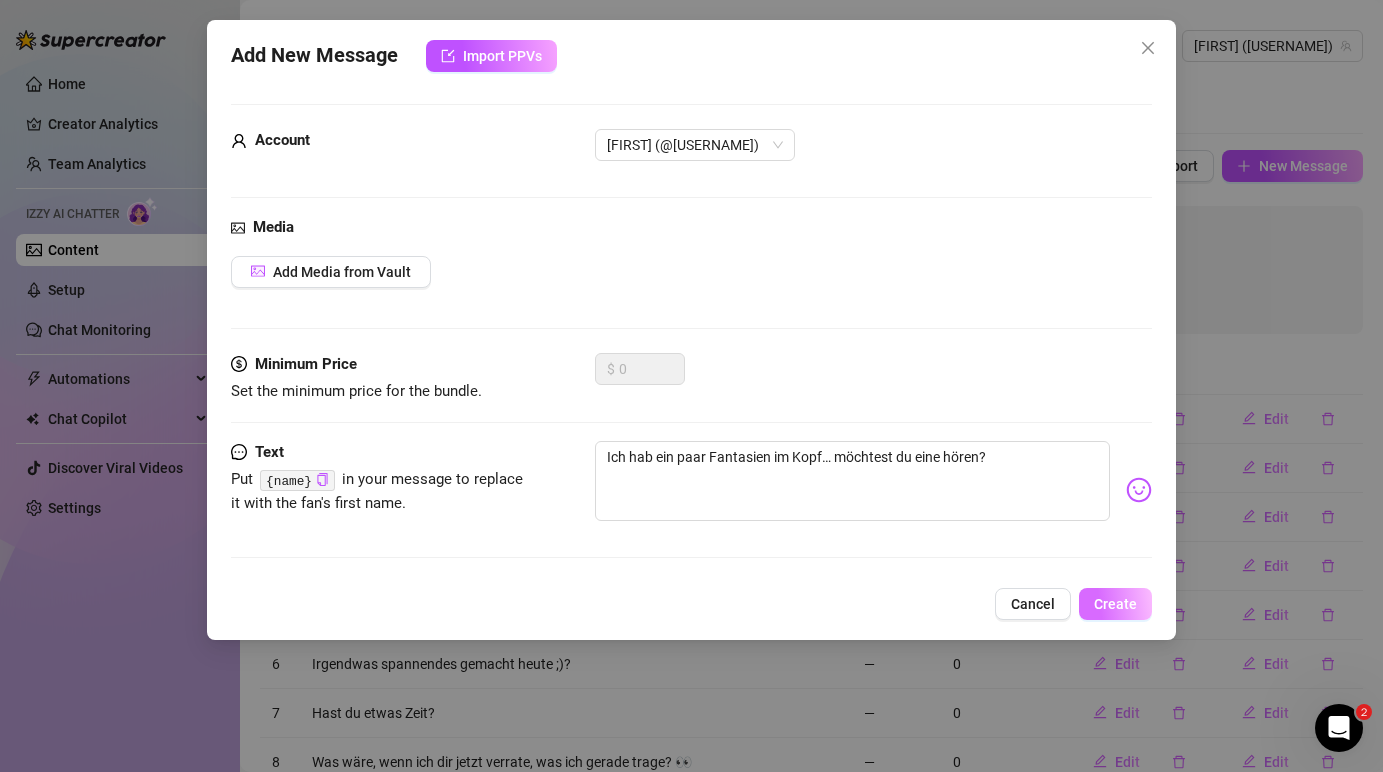 click on "Create" at bounding box center (1115, 604) 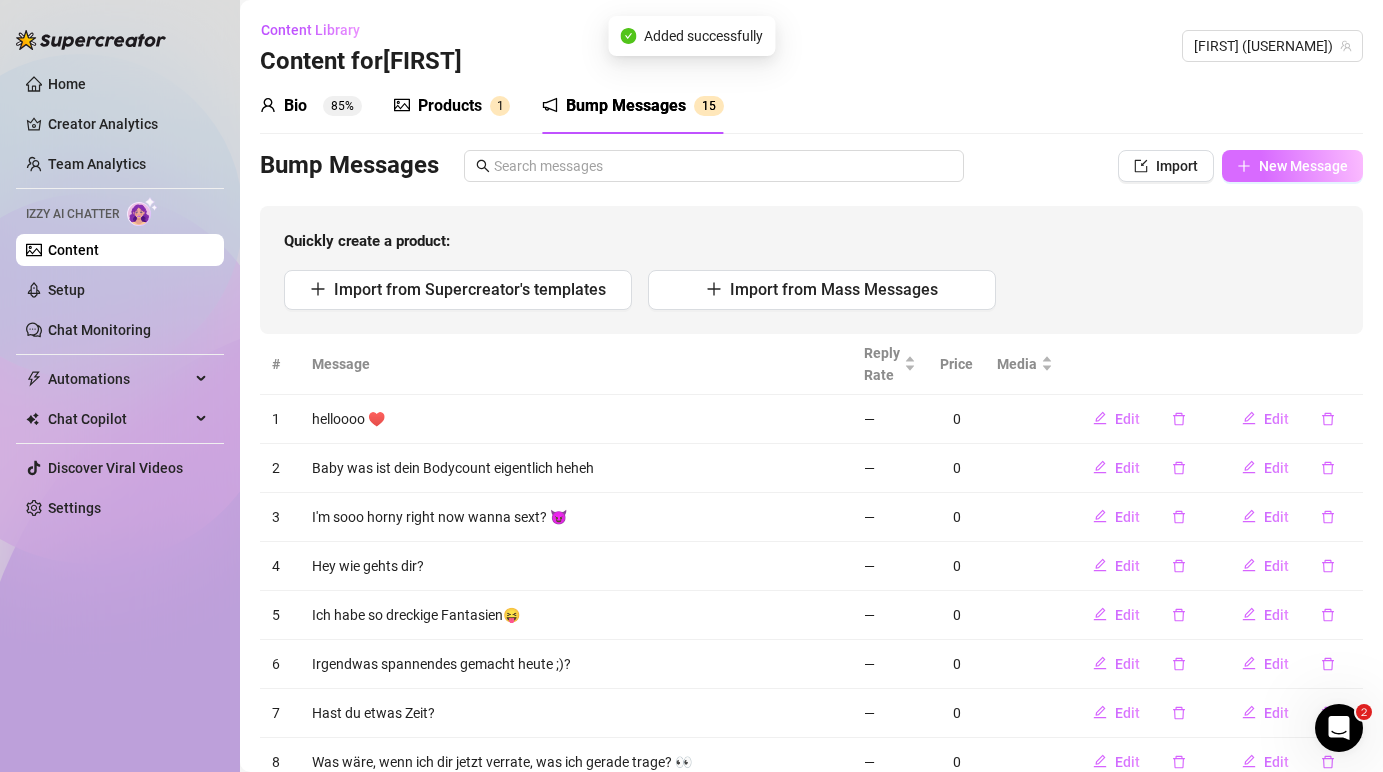 click on "New Message" at bounding box center [1303, 166] 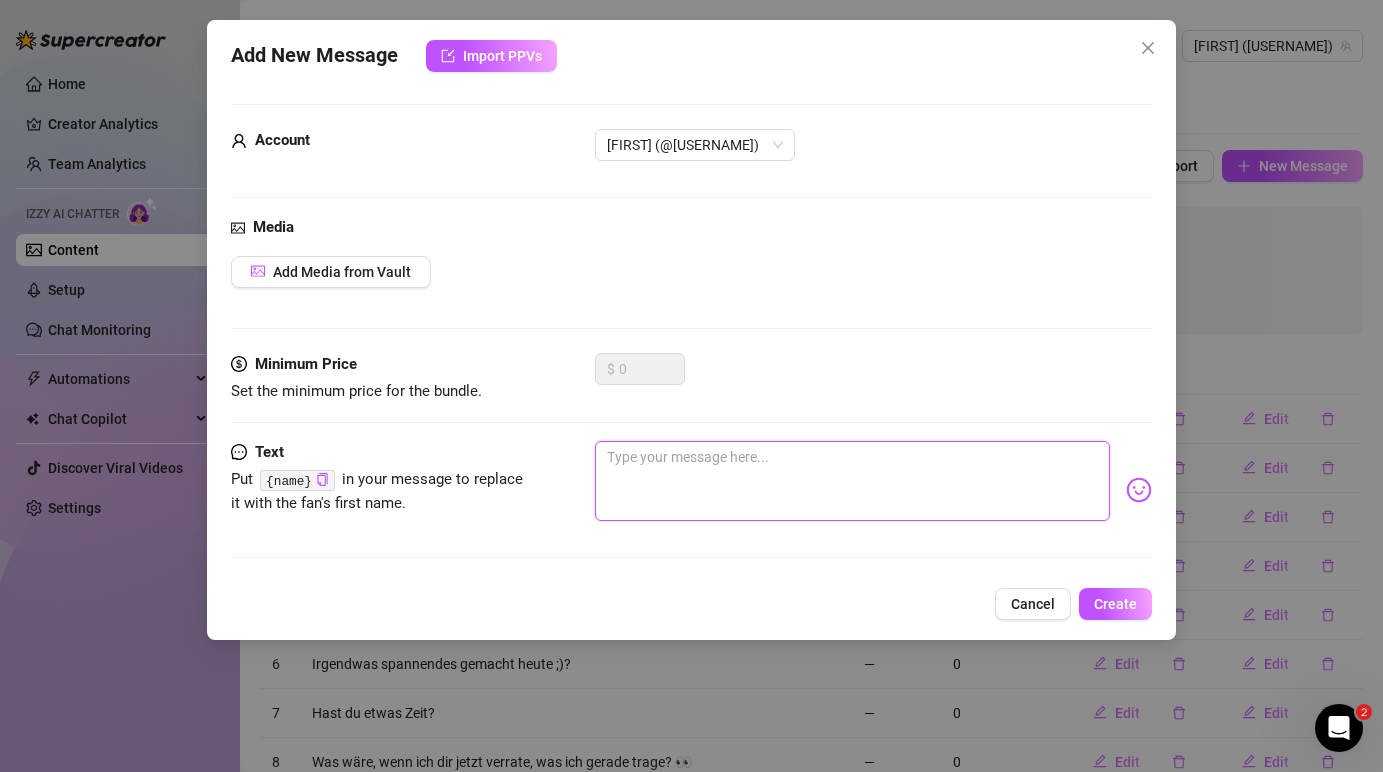 click at bounding box center [852, 481] 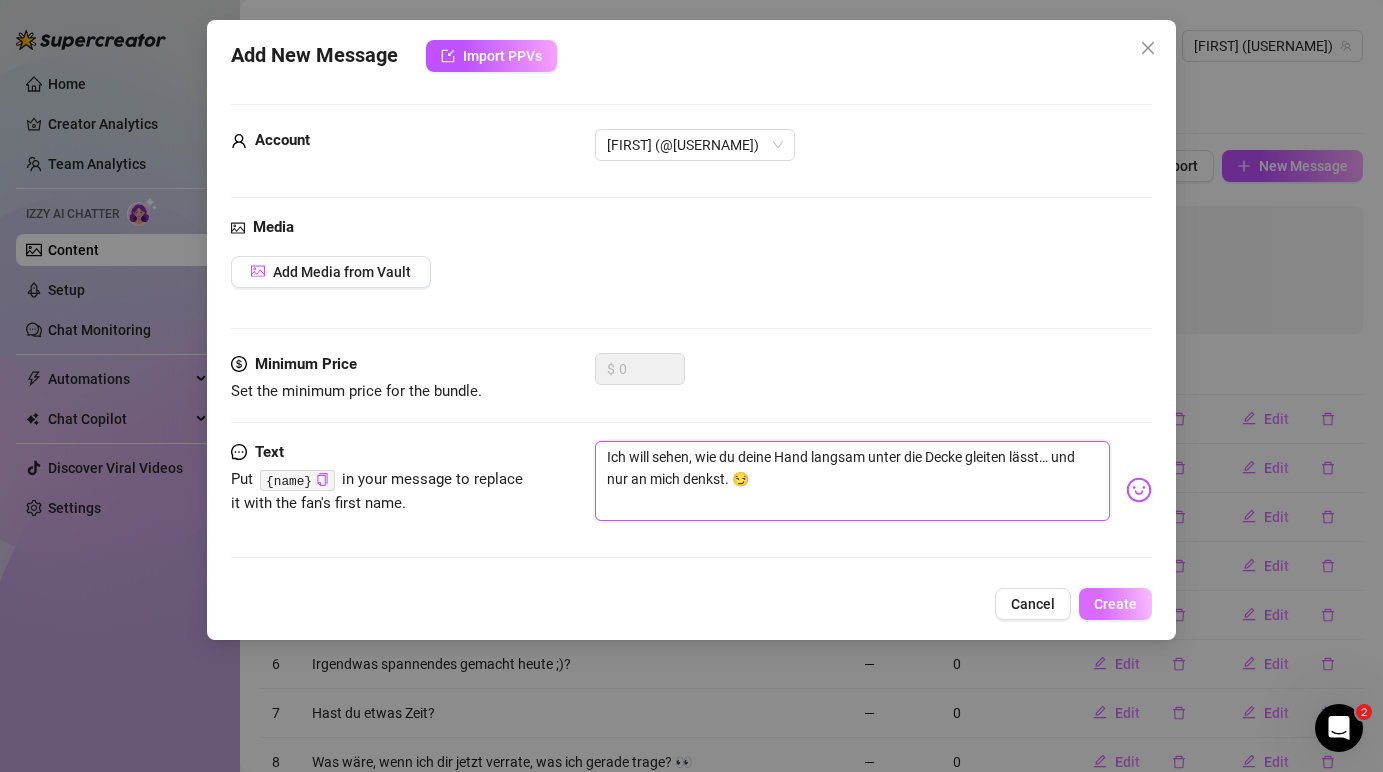 type on "Ich will sehen, wie du deine Hand langsam unter die Decke gleiten lässt… und nur an mich denkst. 😏" 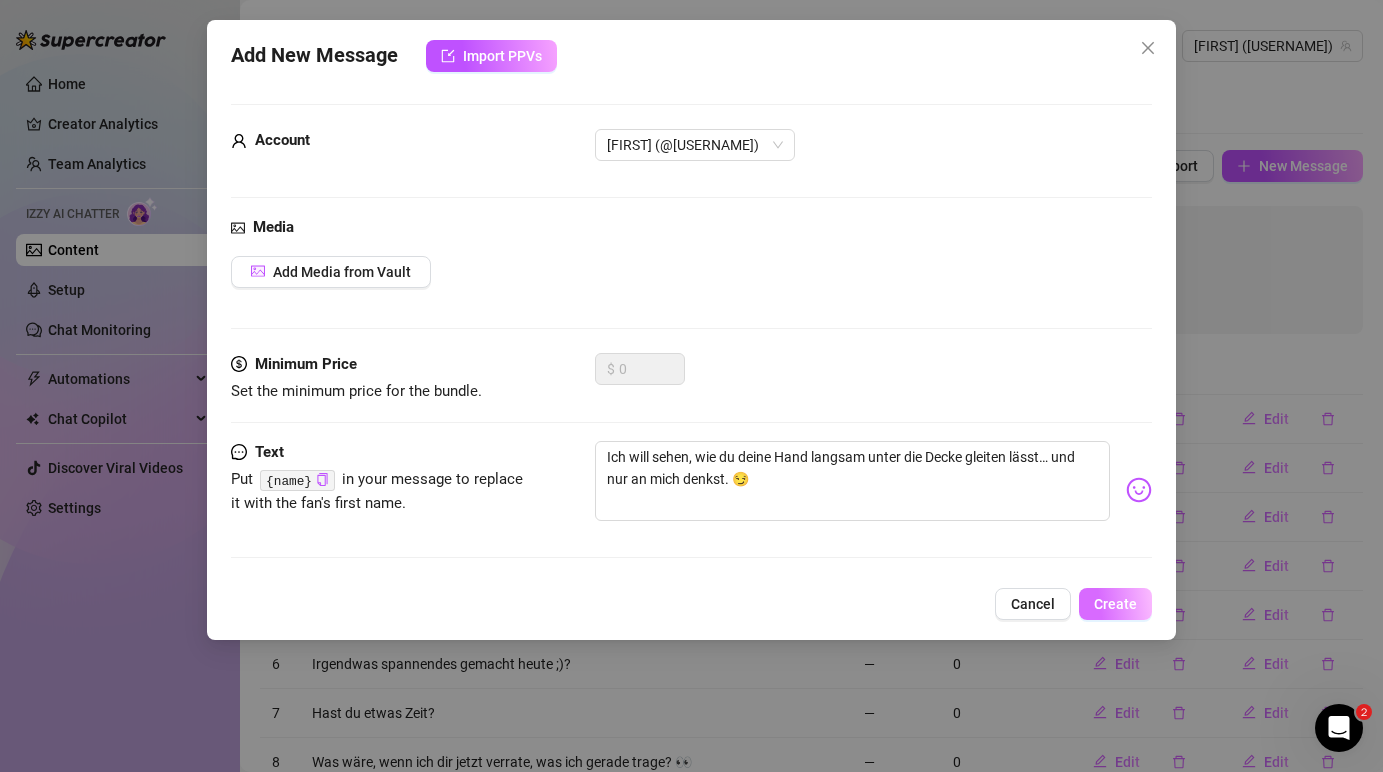 click on "Create" at bounding box center [1115, 604] 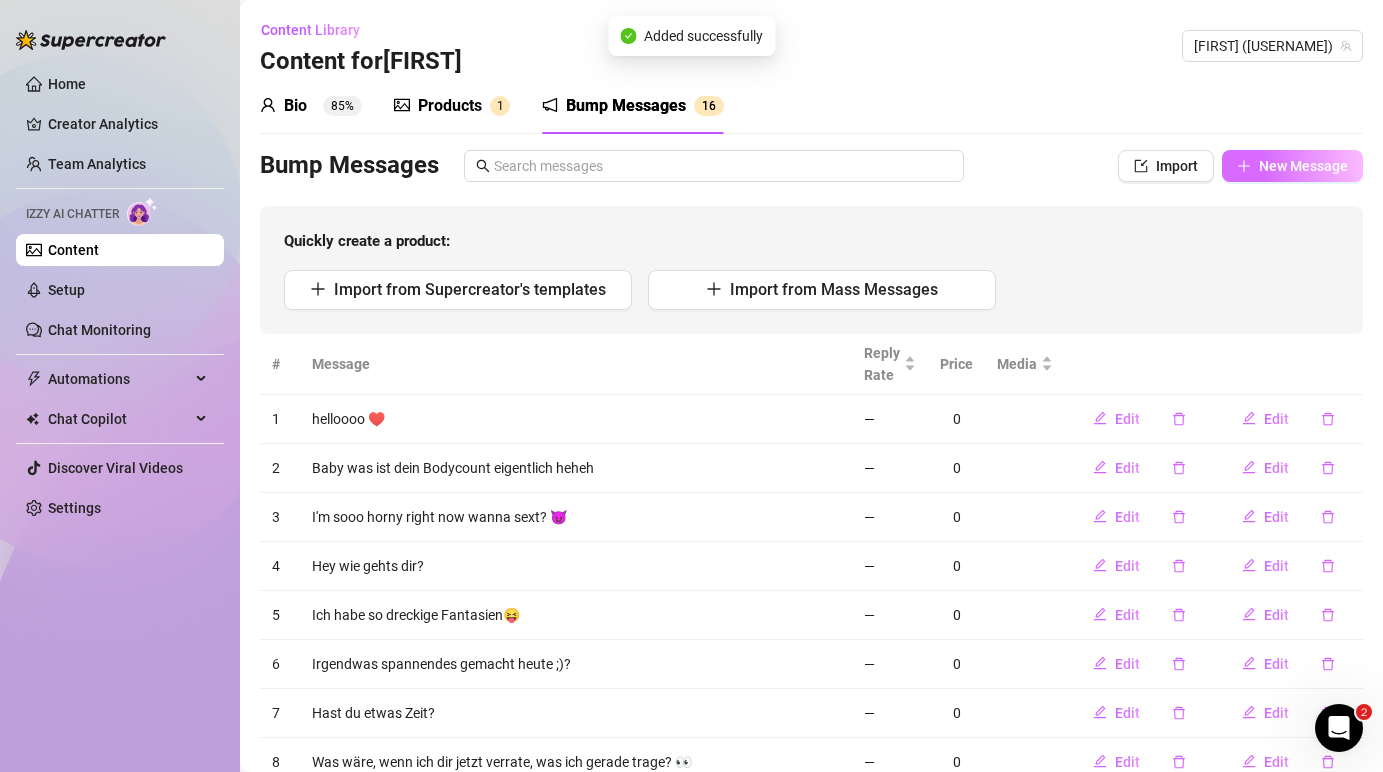 click on "New Message" at bounding box center (1303, 166) 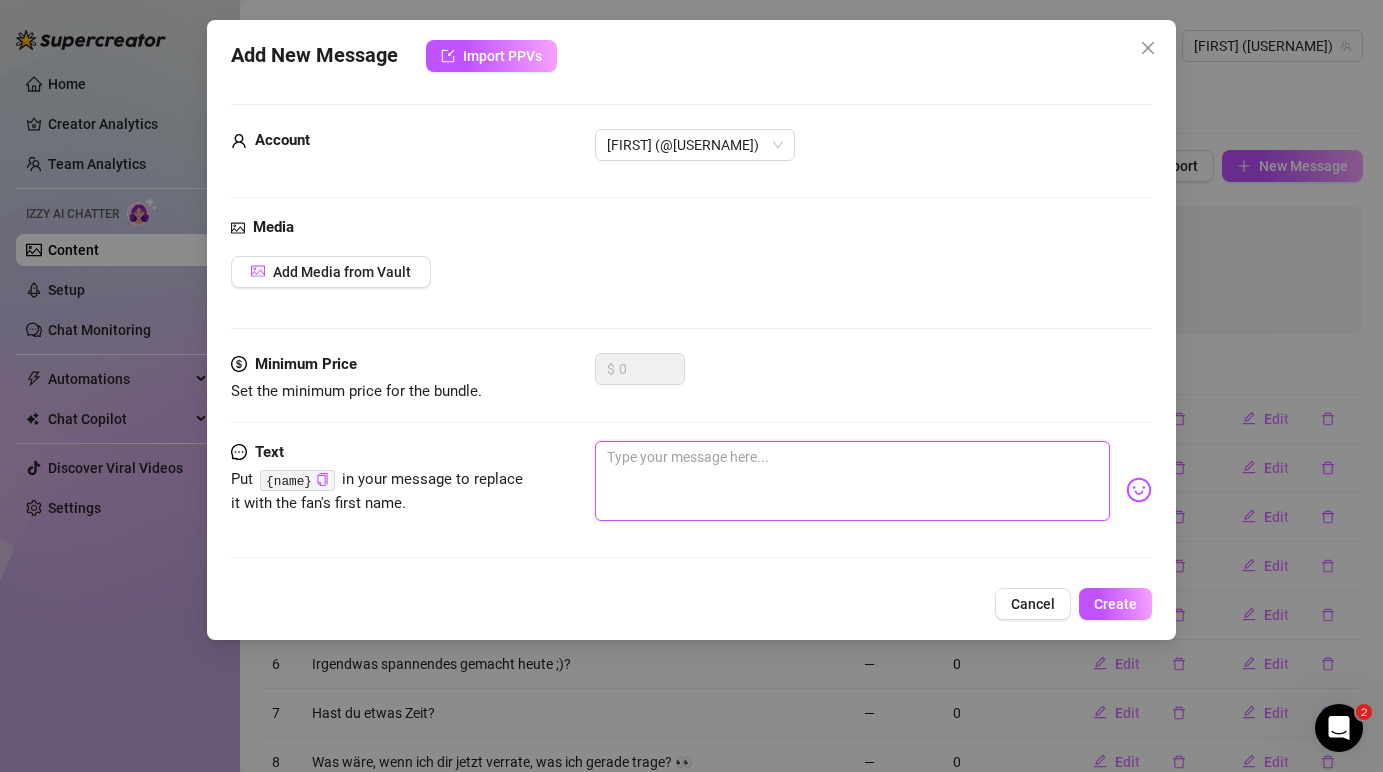 click at bounding box center [852, 481] 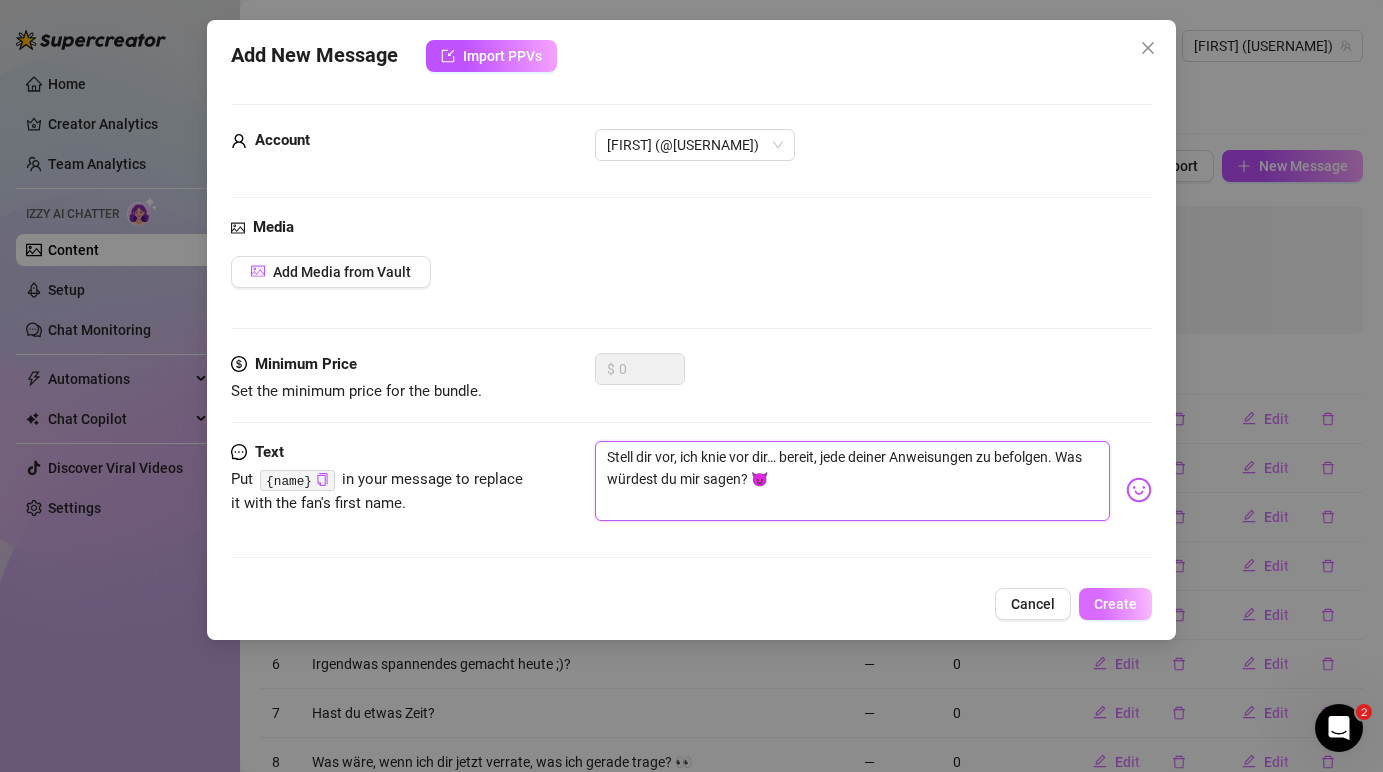 type on "Stell dir vor, ich knie vor dir… bereit, jede deiner Anweisungen zu befolgen. Was würdest du mir sagen? 😈" 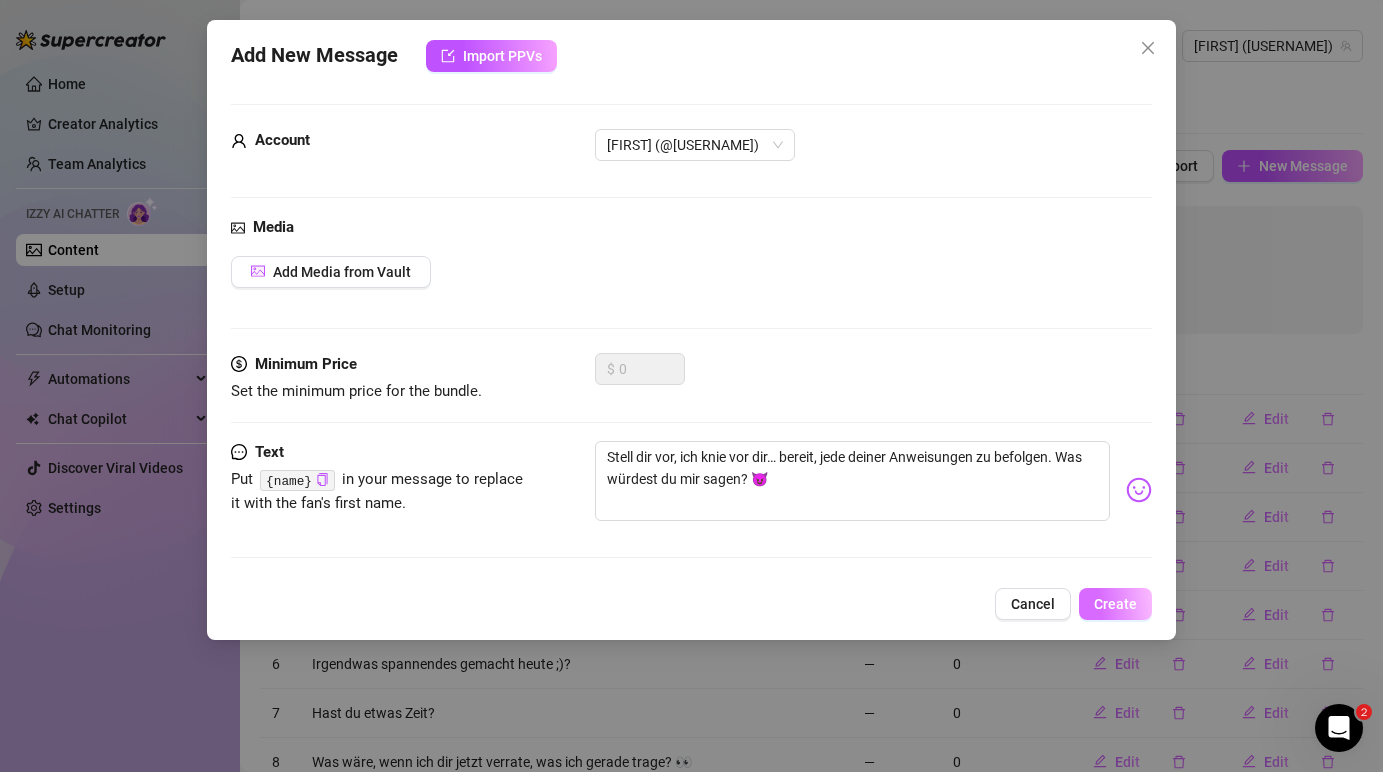 click on "Create" at bounding box center [1115, 604] 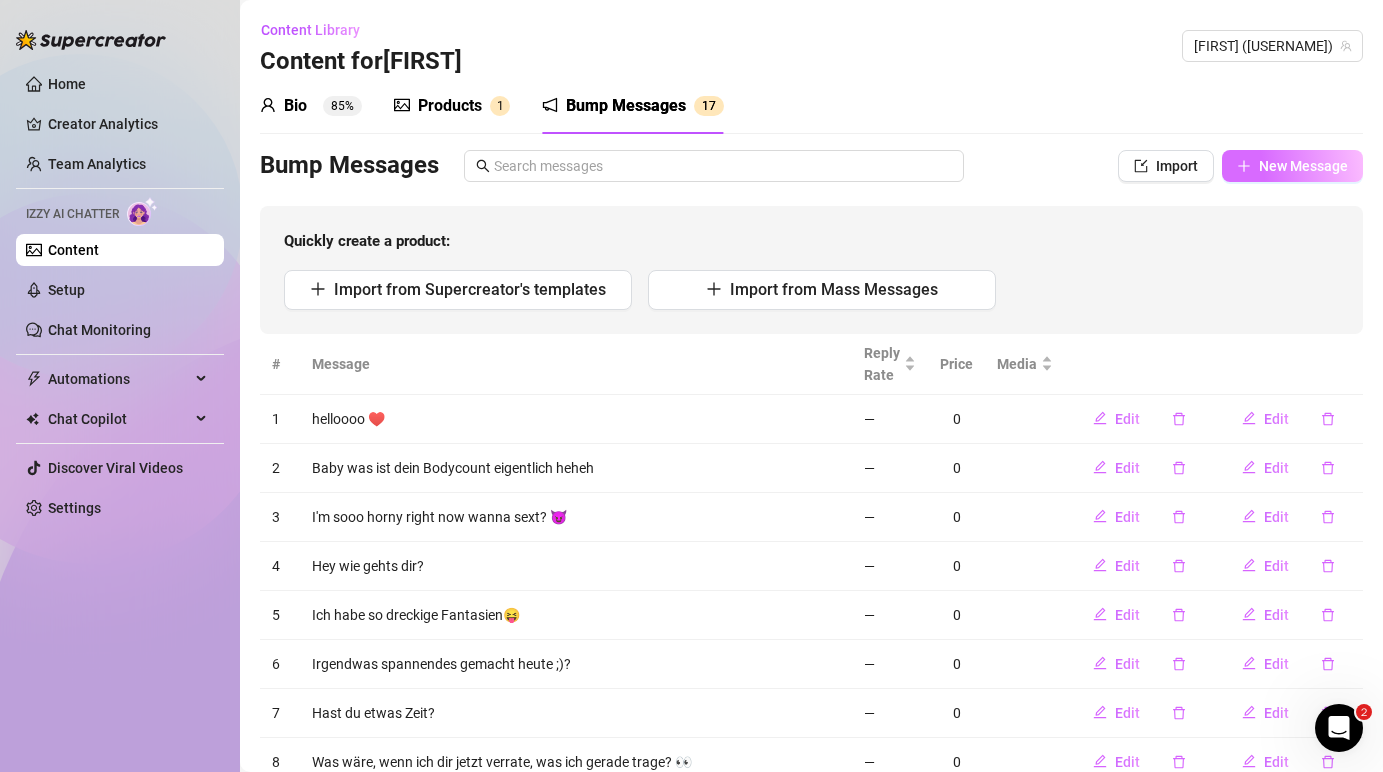 click on "New Message" at bounding box center [1292, 166] 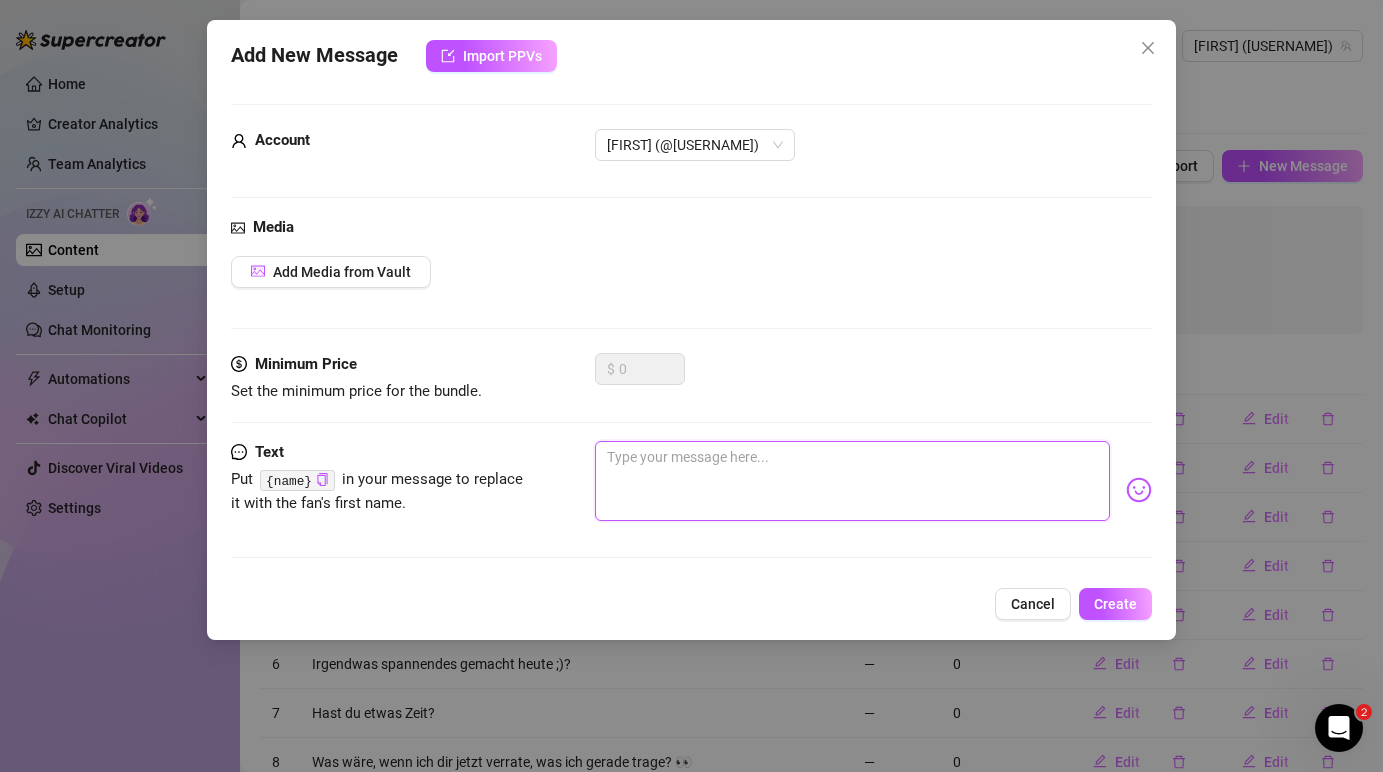 click at bounding box center [852, 481] 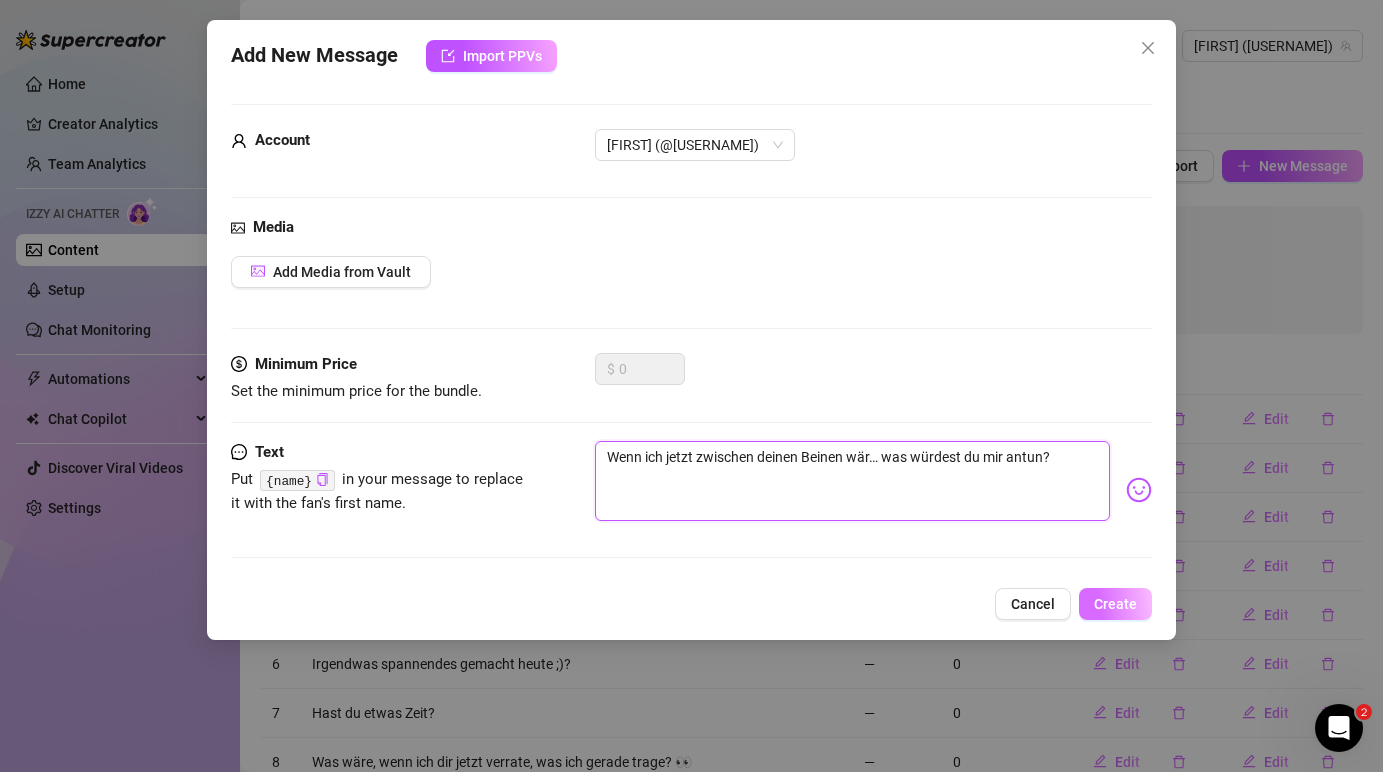 type on "Wenn ich jetzt zwischen deinen Beinen wär… was würdest du mir antun?" 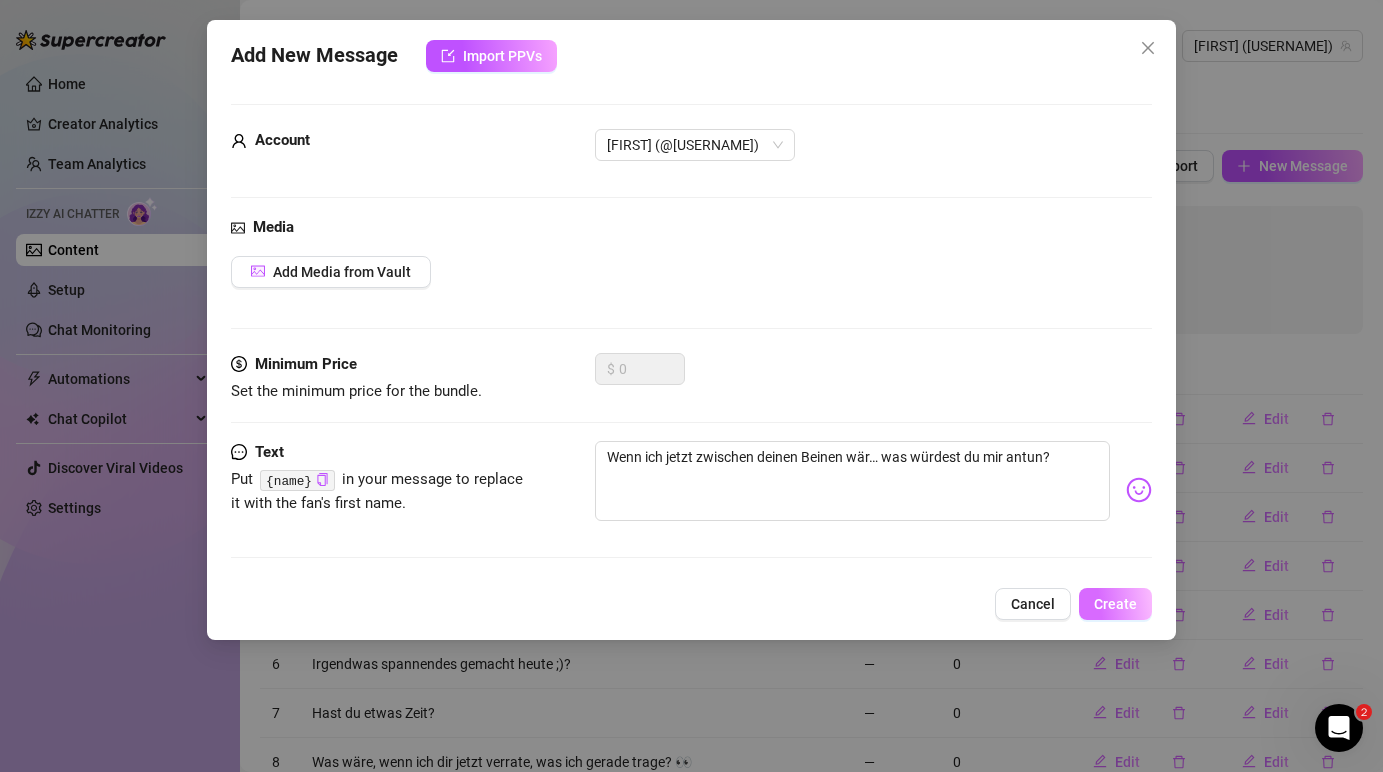 click on "Create" at bounding box center (1115, 604) 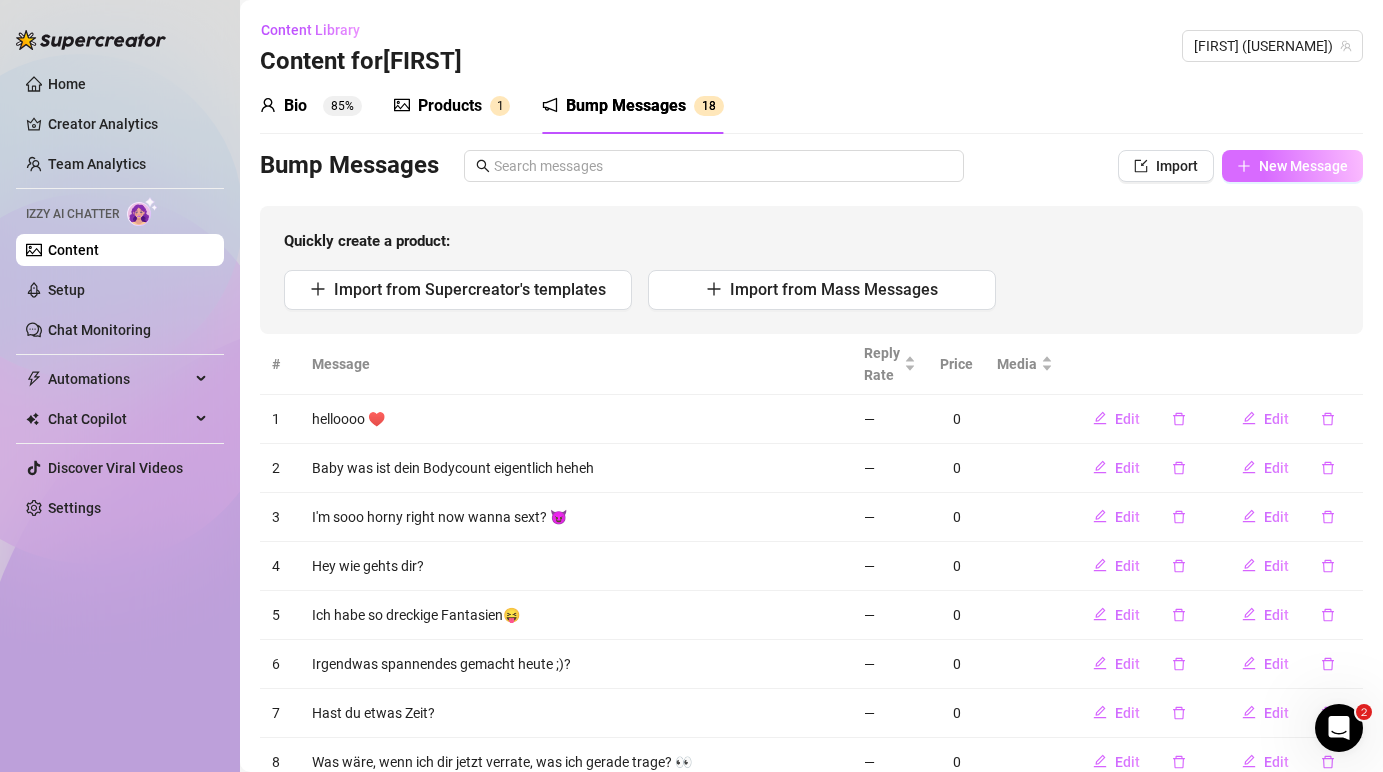 click on "New Message" at bounding box center (1303, 166) 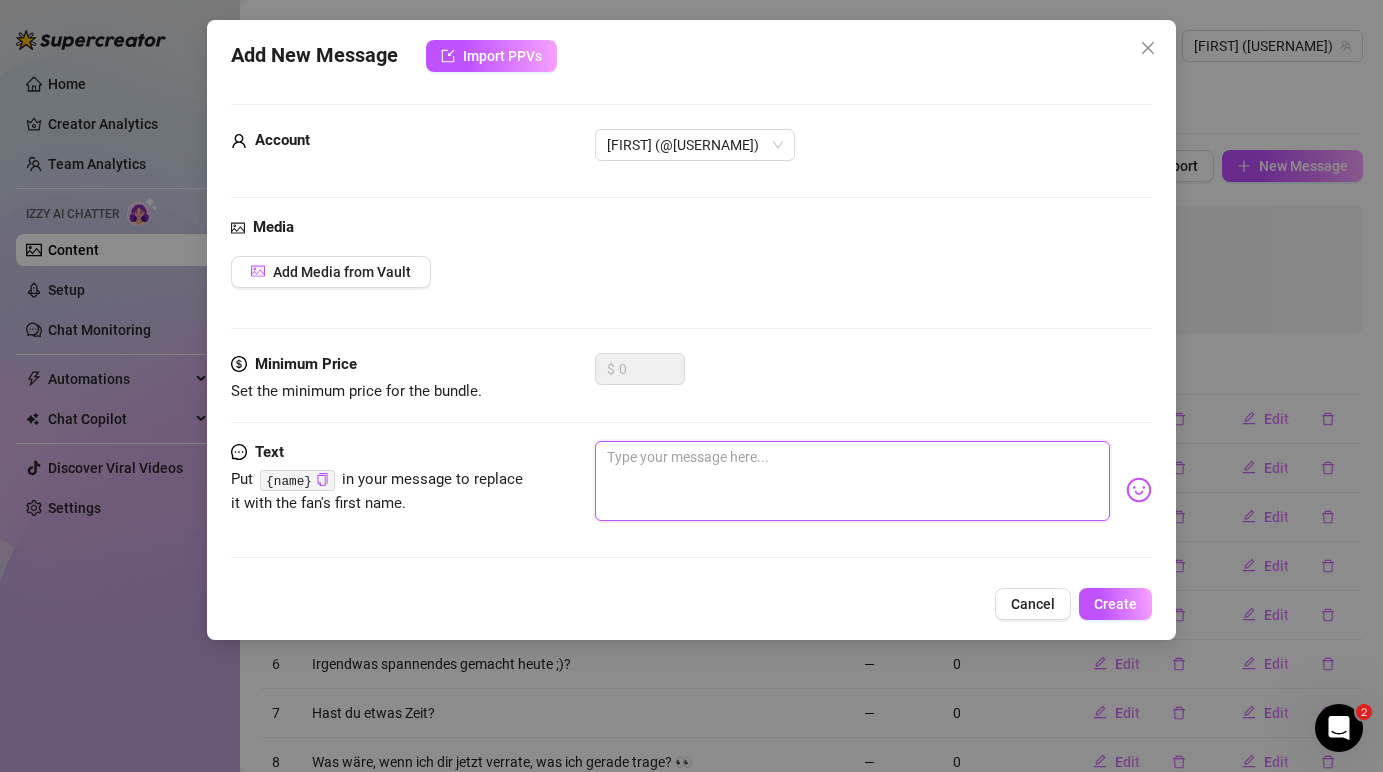 click at bounding box center (852, 481) 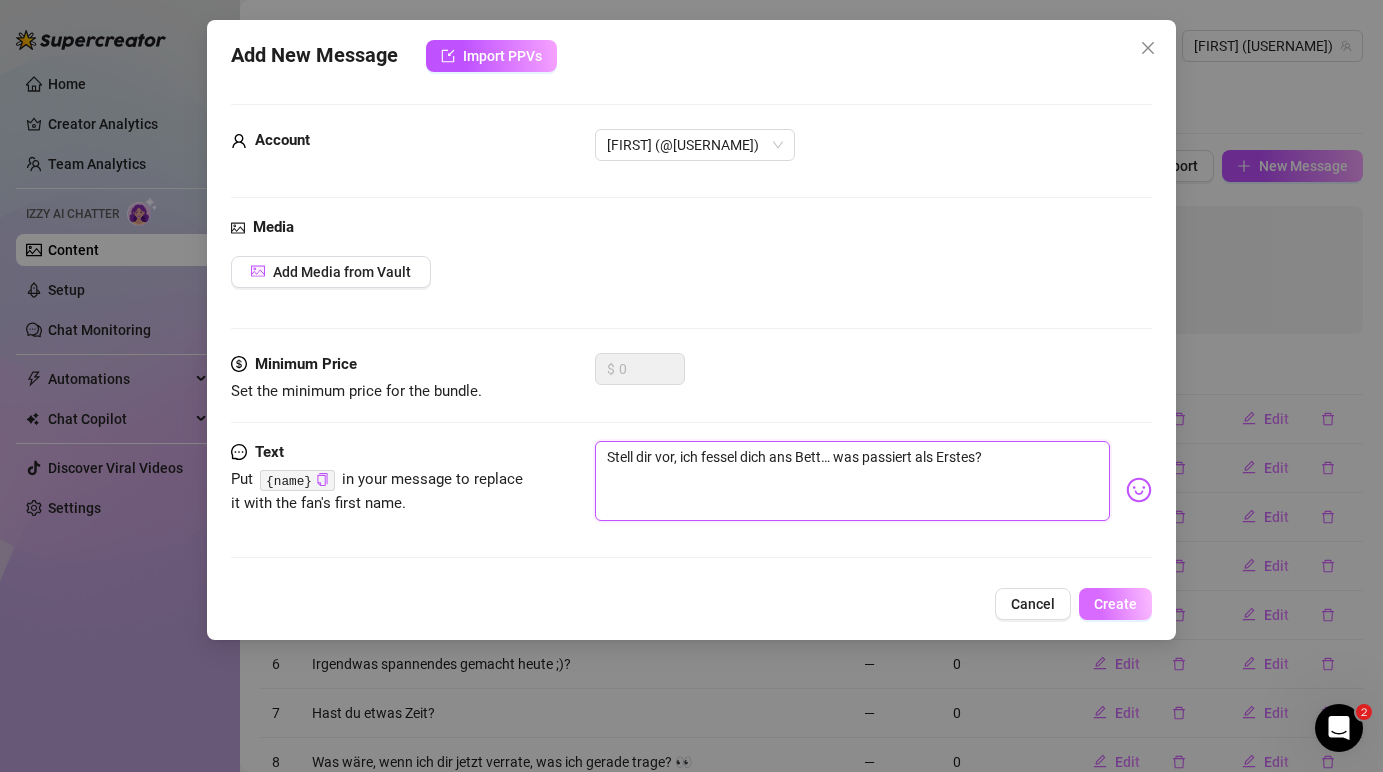 type on "Stell dir vor, ich fessel dich ans Bett… was passiert als Erstes?" 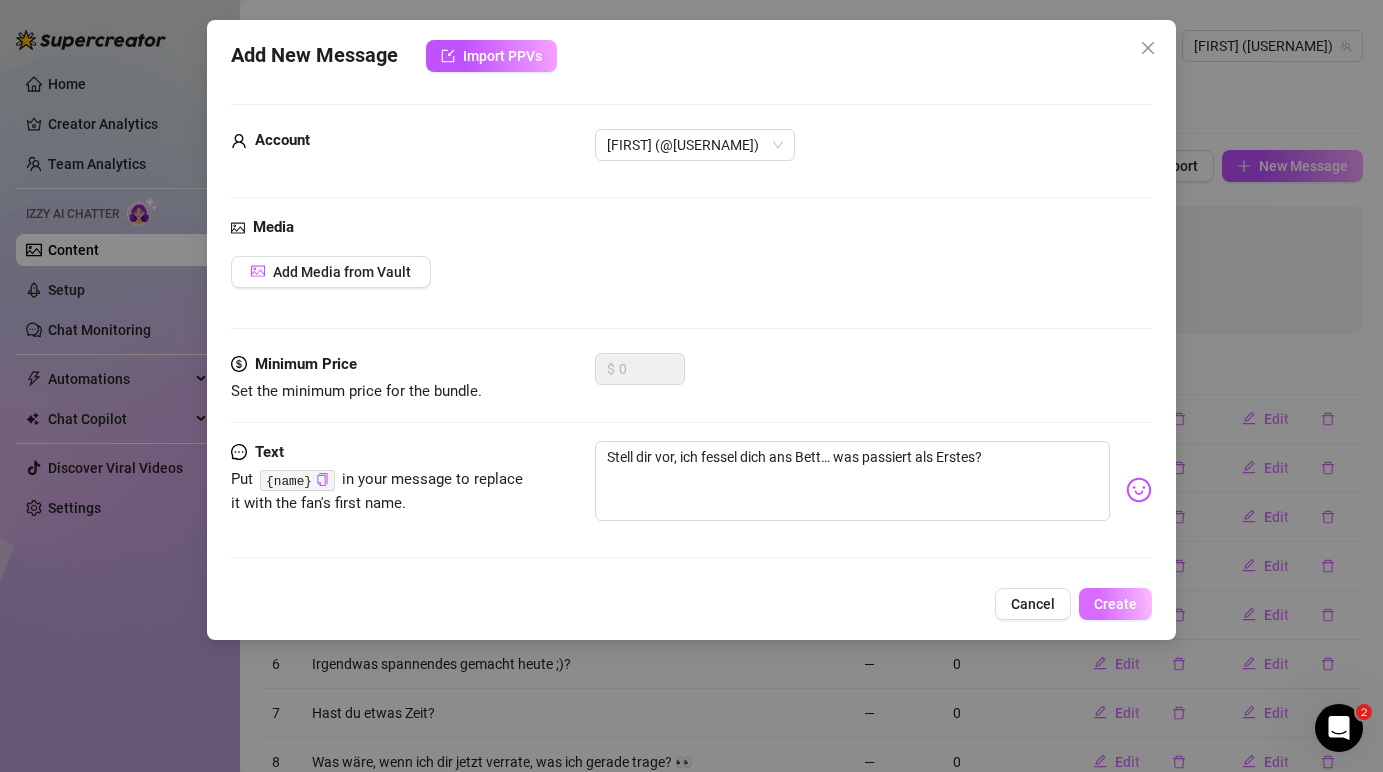 click on "Create" at bounding box center (1115, 604) 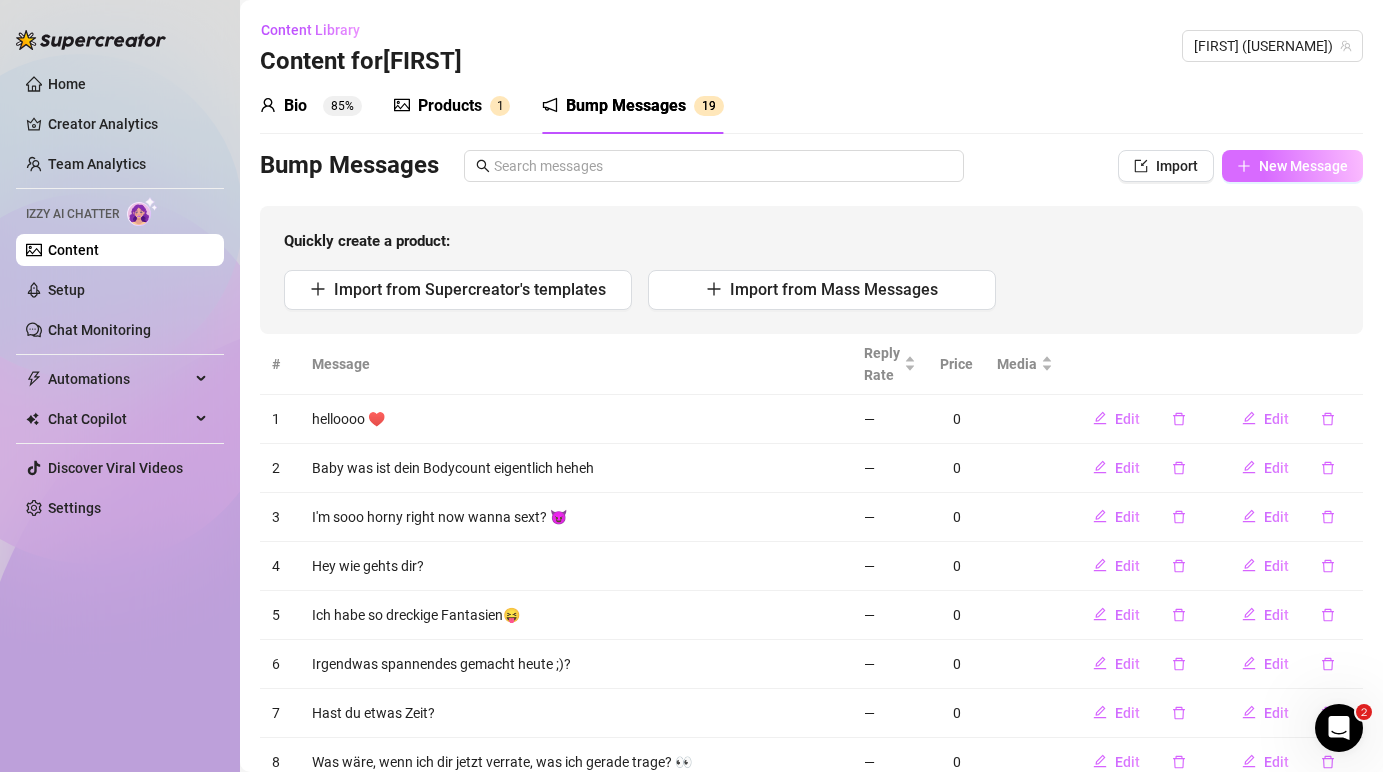 click on "New Message" at bounding box center [1303, 166] 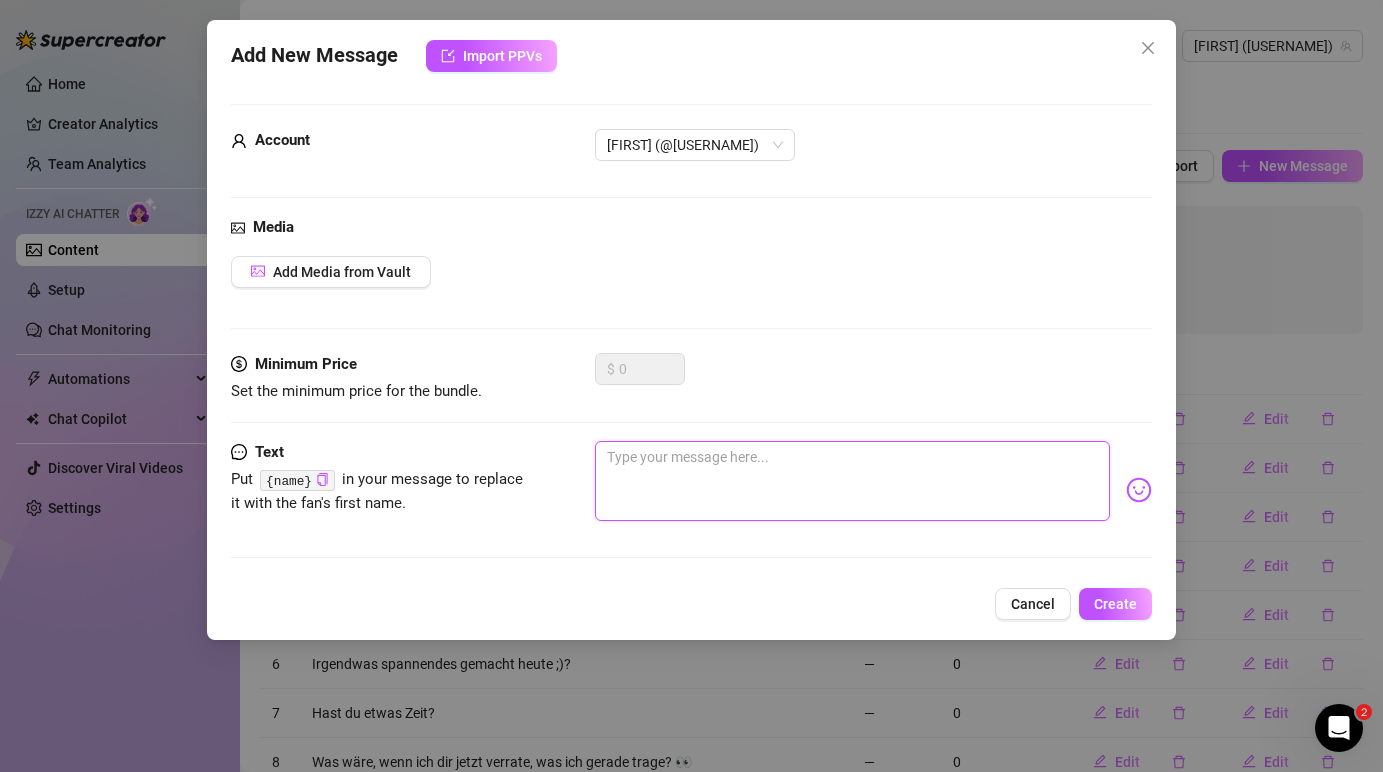 click at bounding box center (852, 481) 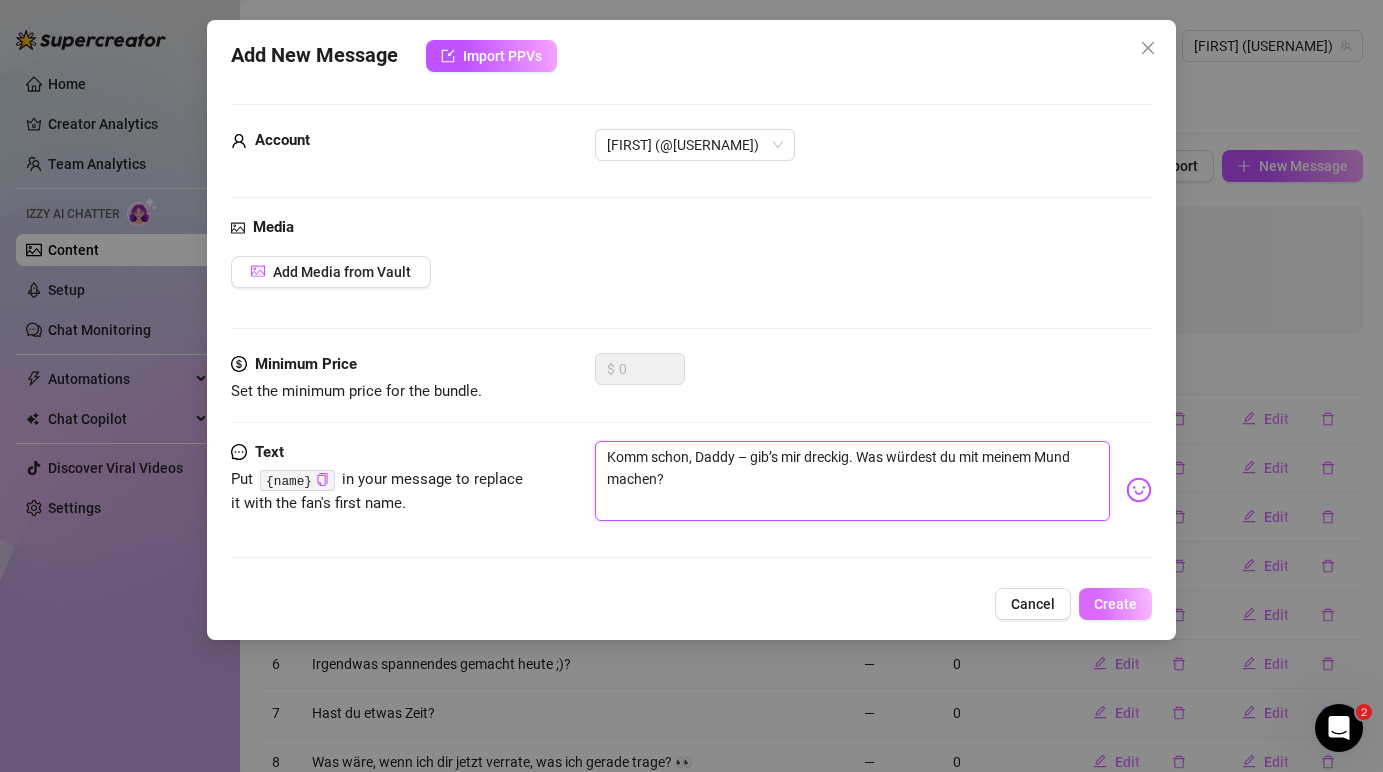 type on "Komm schon, Daddy – gib’s mir dreckig. Was würdest du mit meinem Mund machen?" 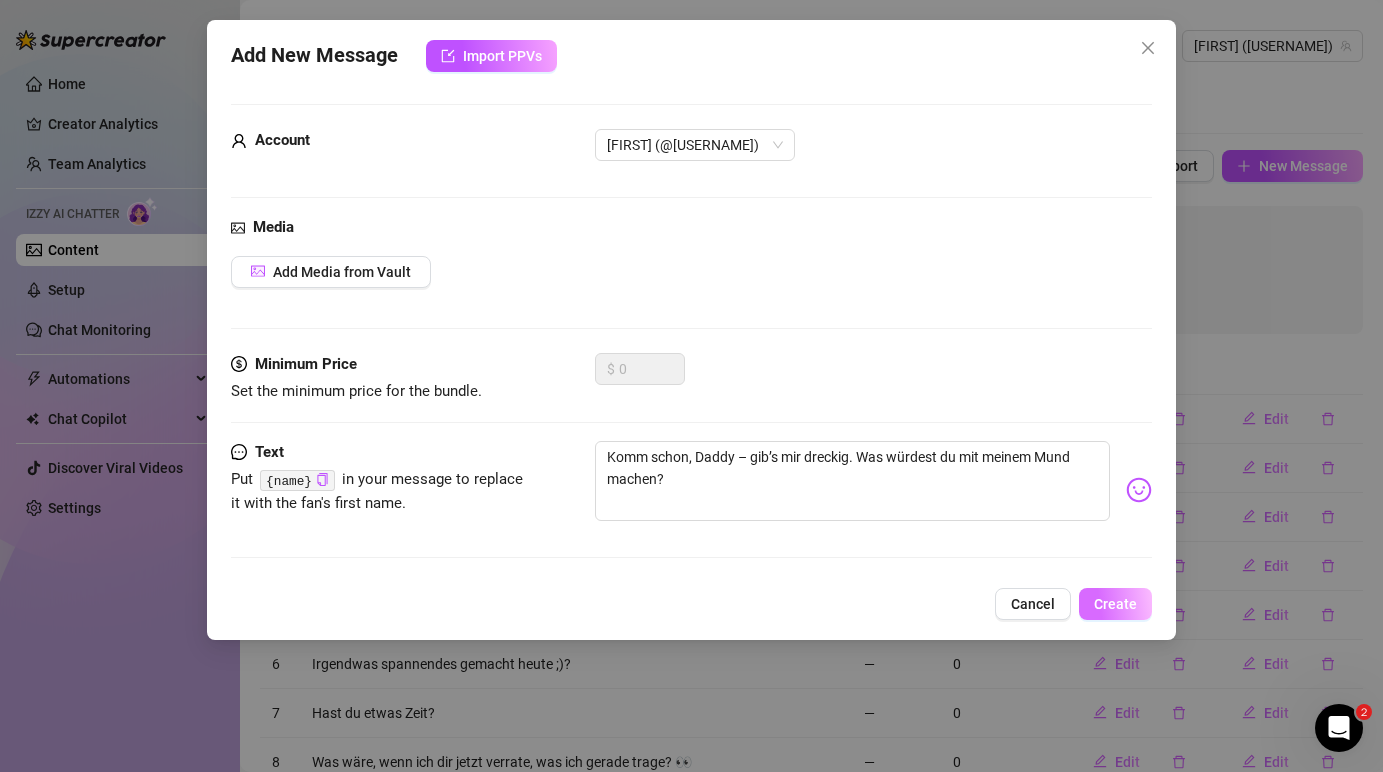 click on "Create" at bounding box center [1115, 604] 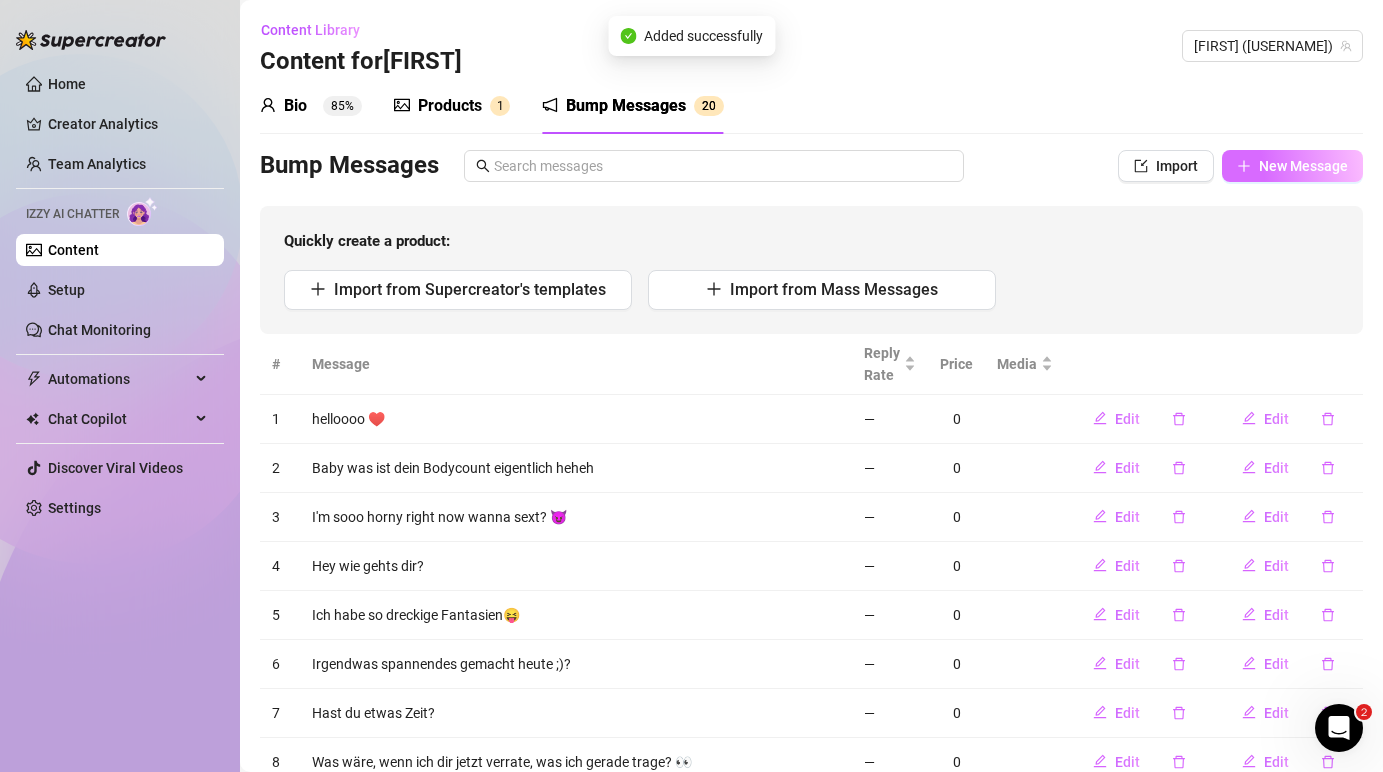 click on "New Message" at bounding box center [1292, 166] 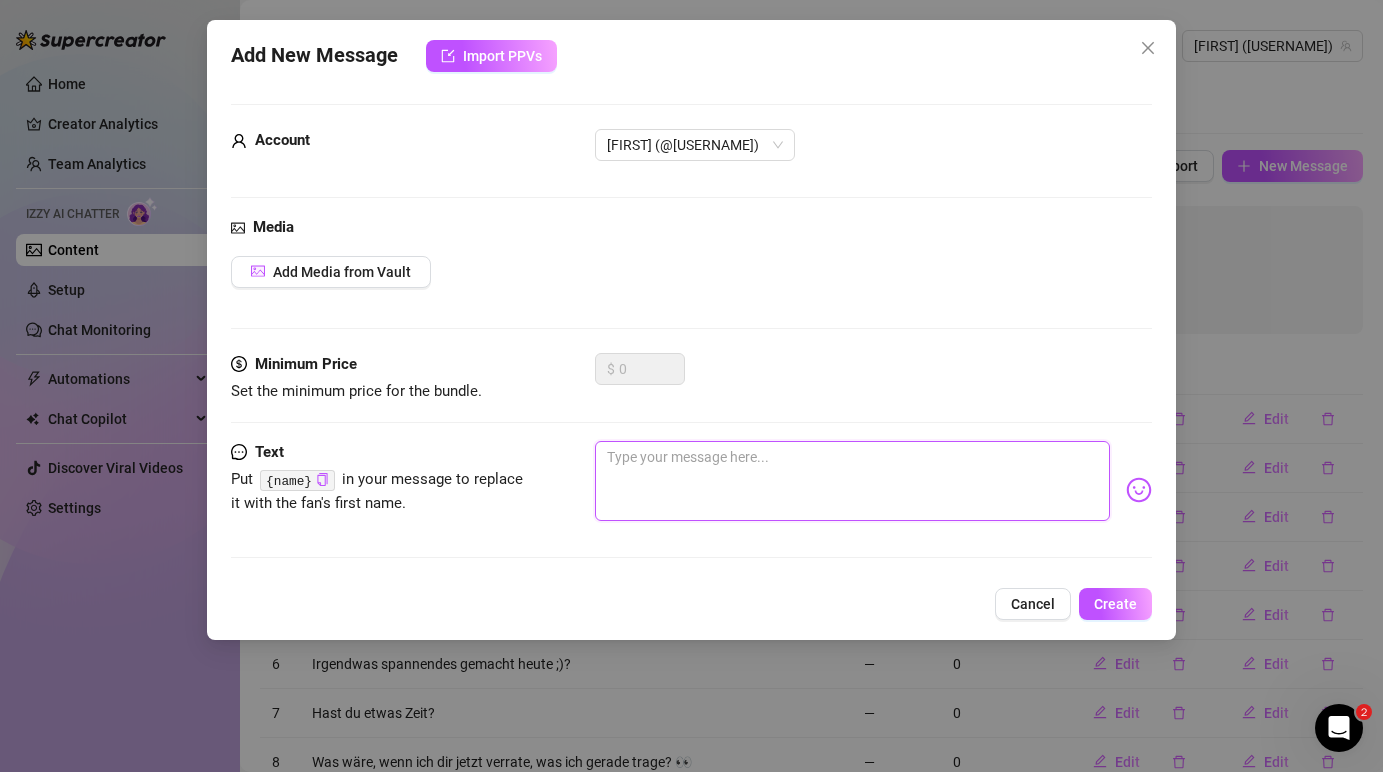 click at bounding box center (852, 481) 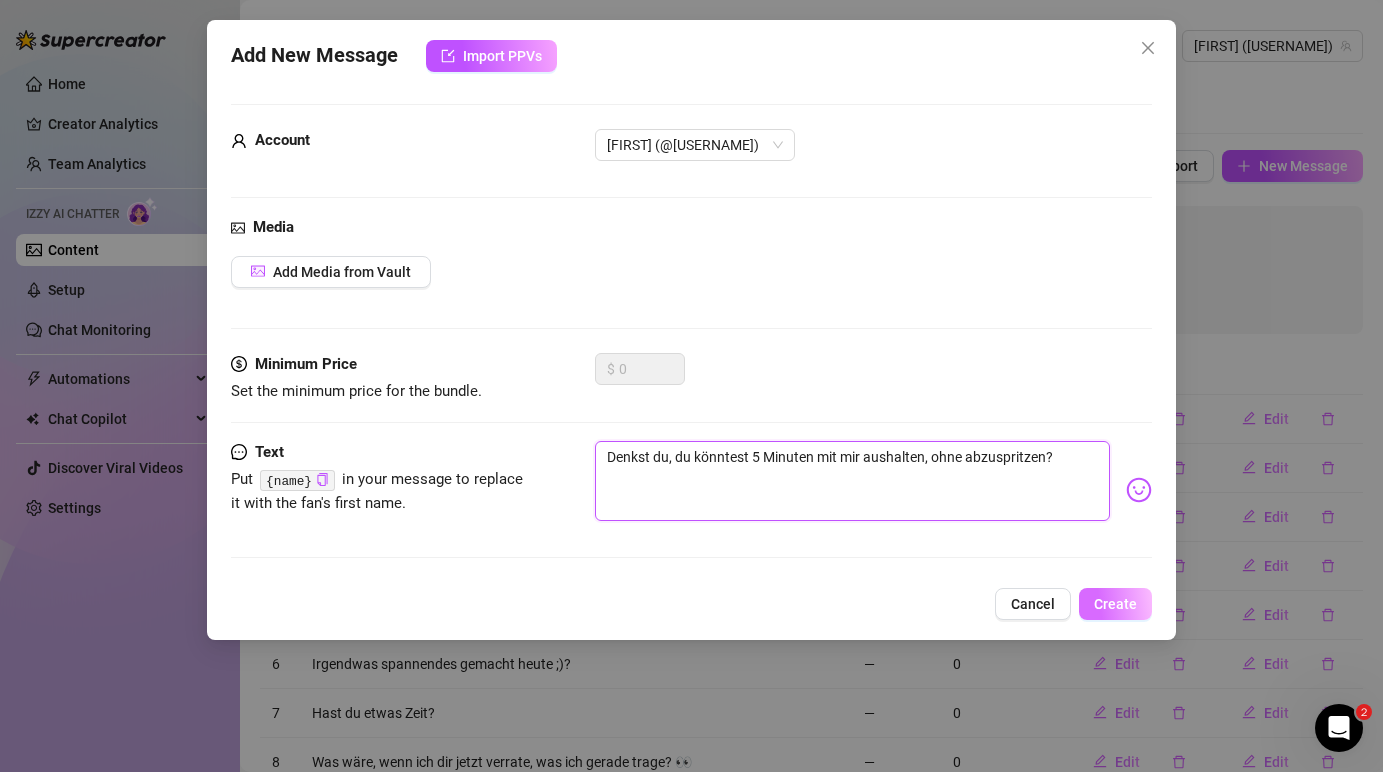type on "Denkst du, du könntest 5 Minuten mit mir aushalten, ohne abzuspritzen?" 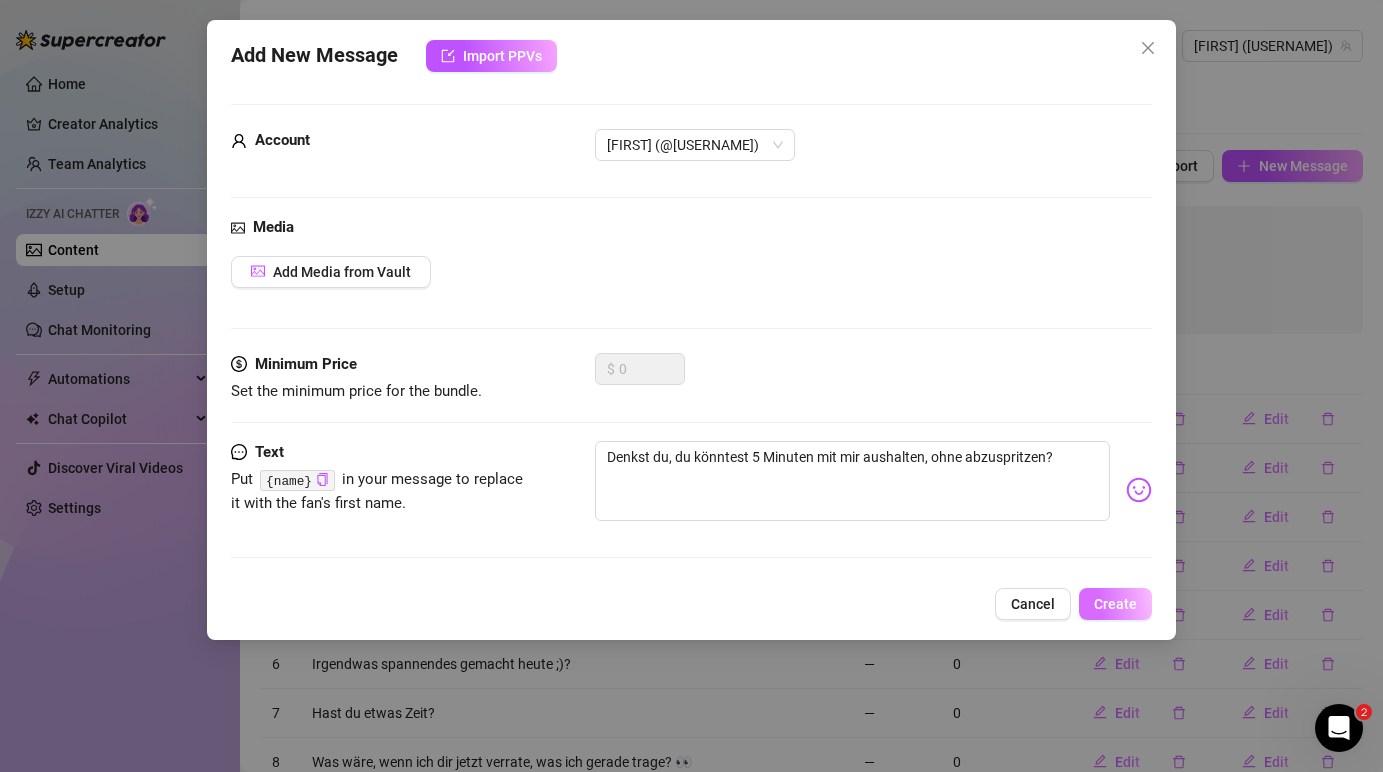 click on "Create" at bounding box center [1115, 604] 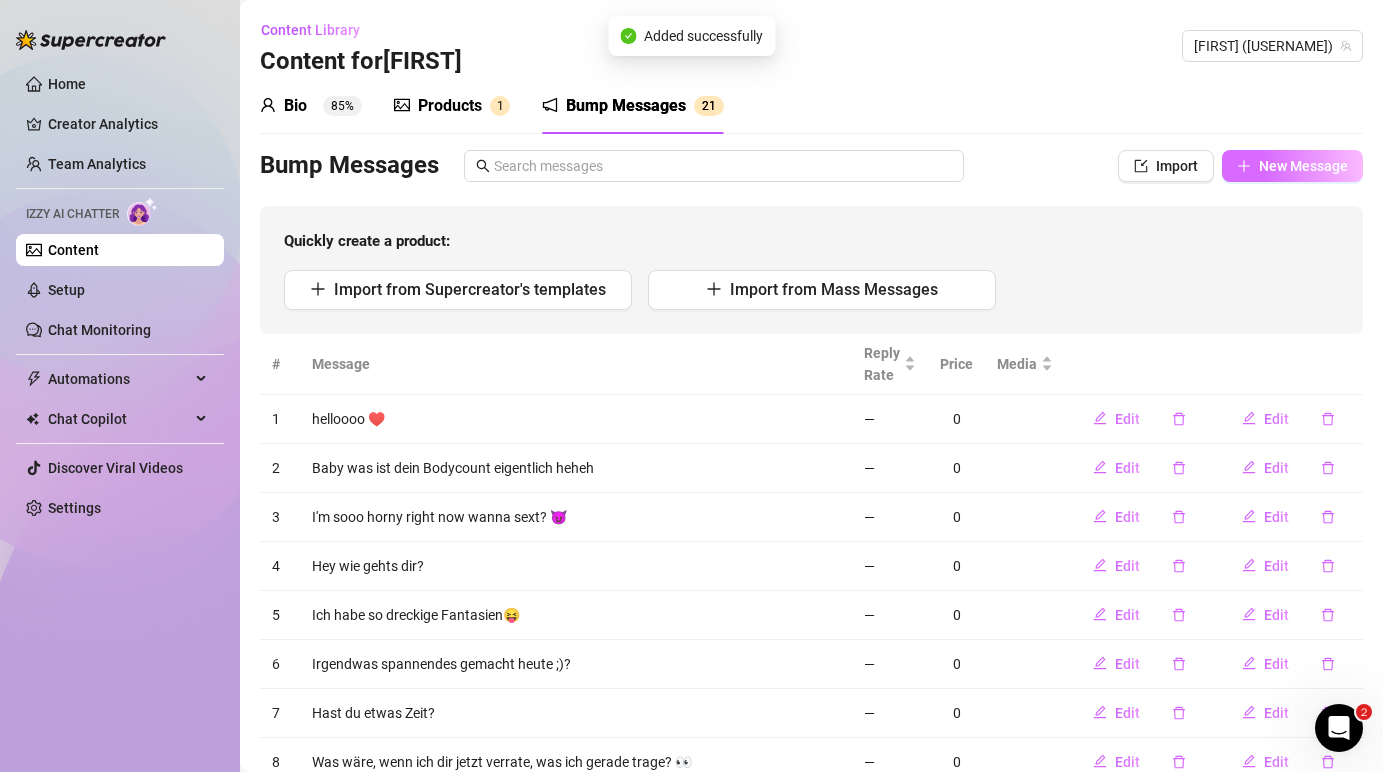 click on "New Message" at bounding box center [1292, 166] 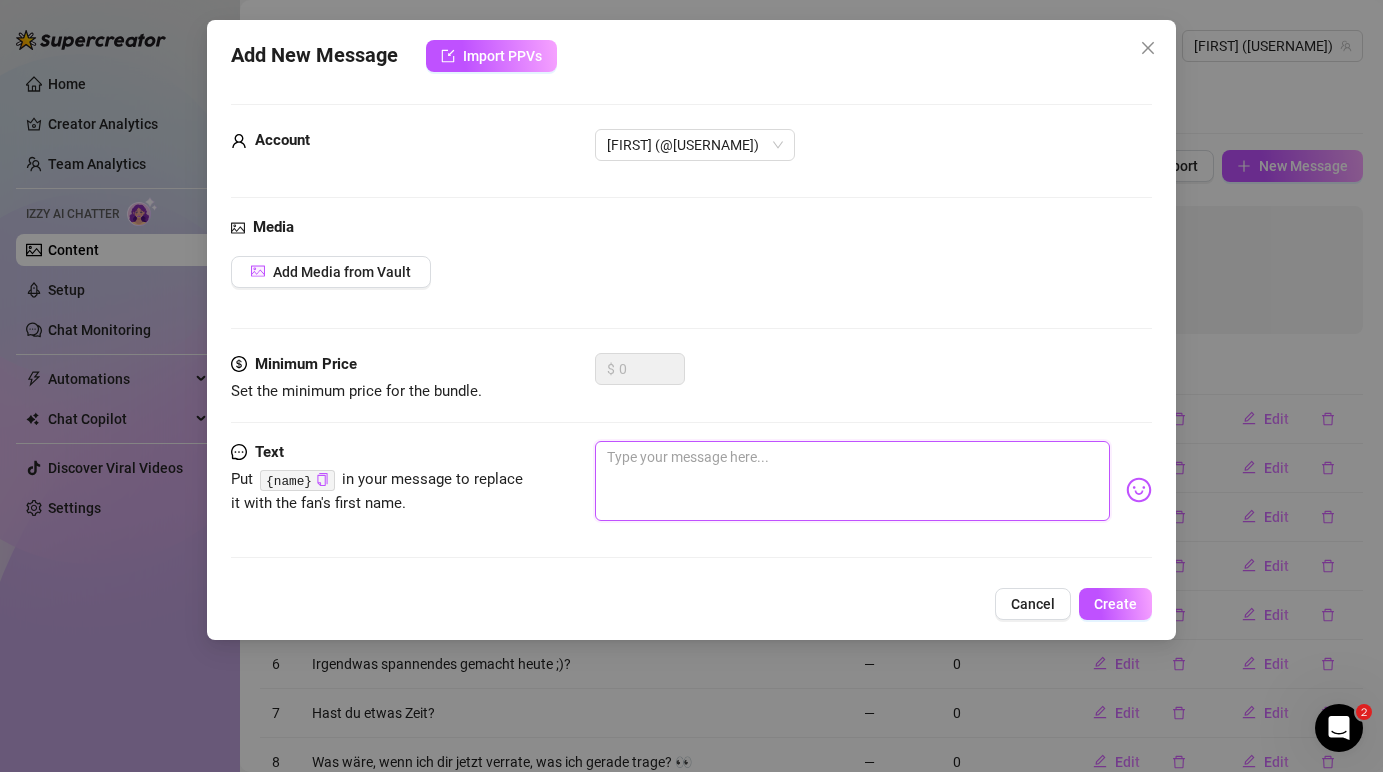 click at bounding box center [852, 481] 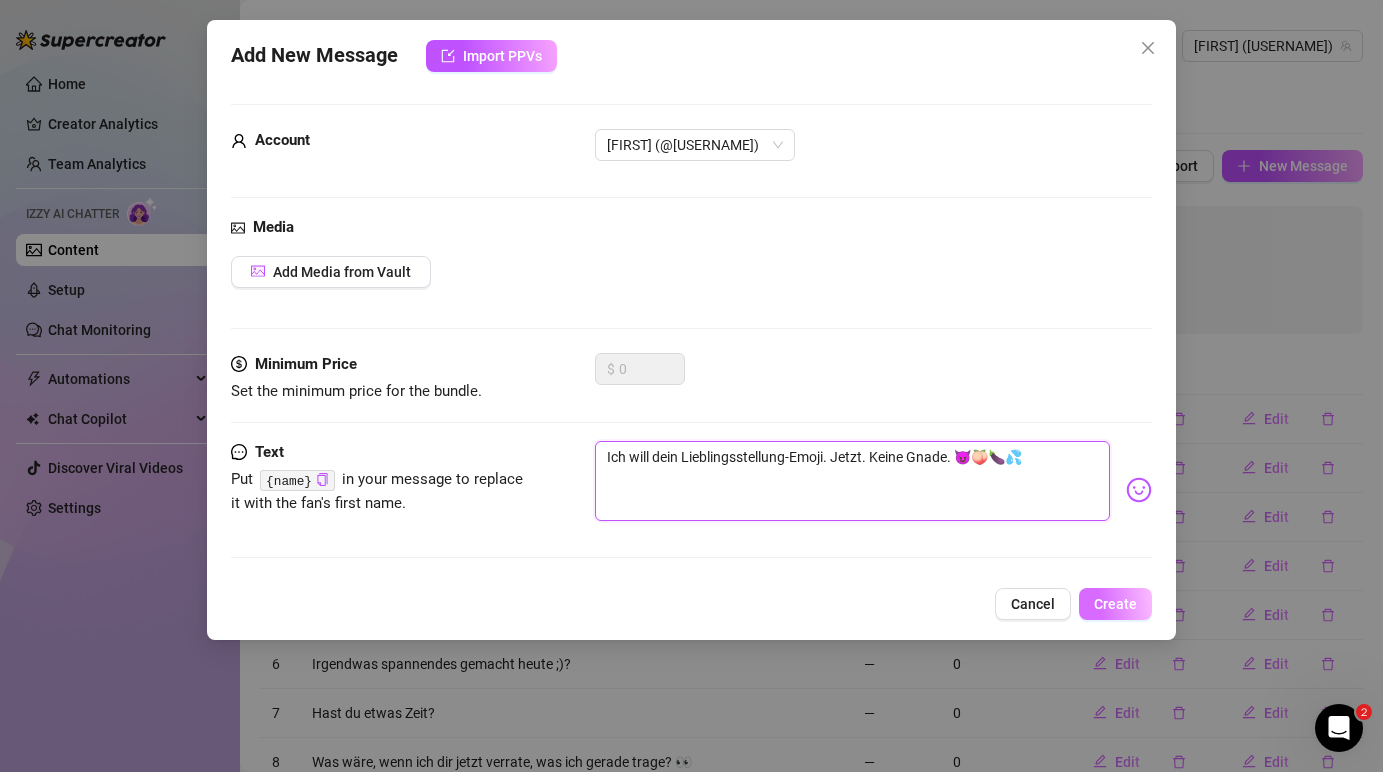 type on "Ich will dein Lieblingsstellung-Emoji. Jetzt. Keine Gnade. 😈🍑🍆💦" 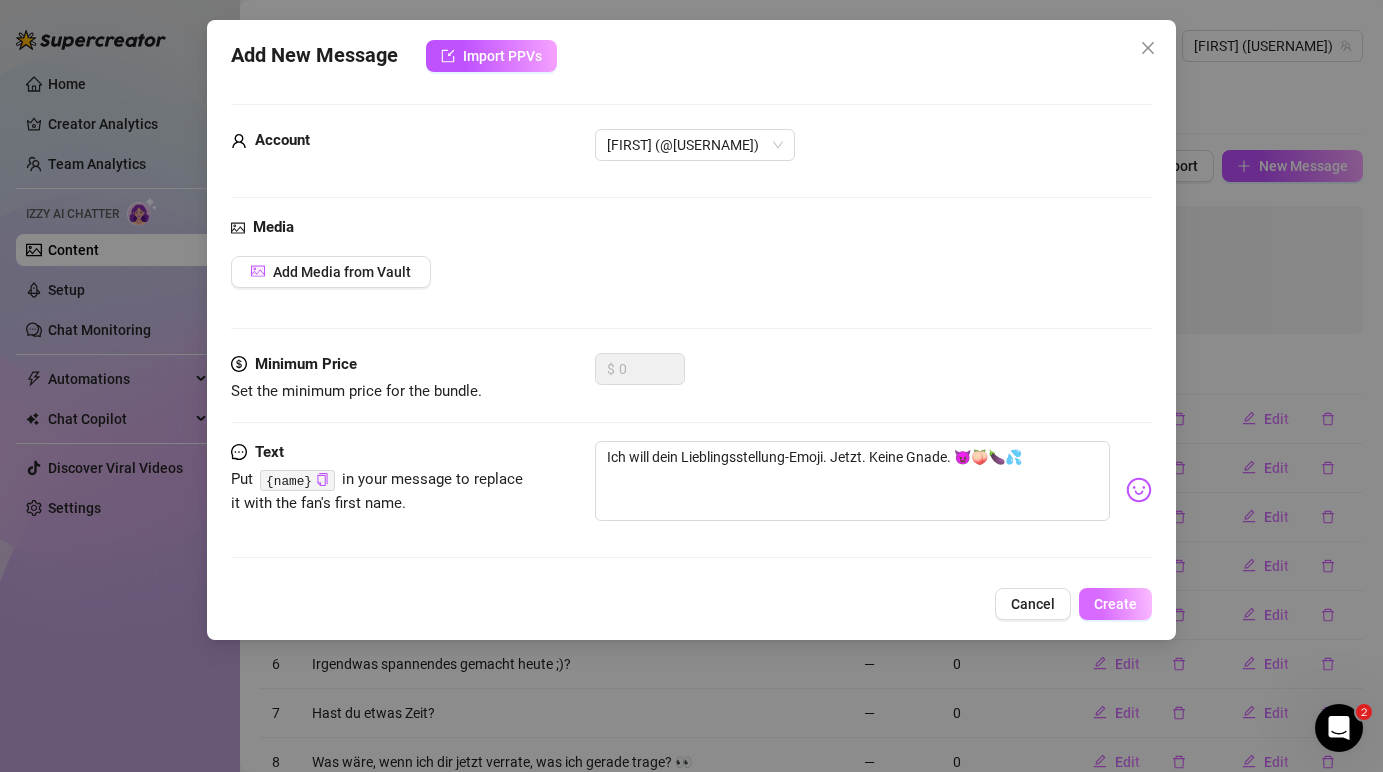 click on "Create" at bounding box center [1115, 604] 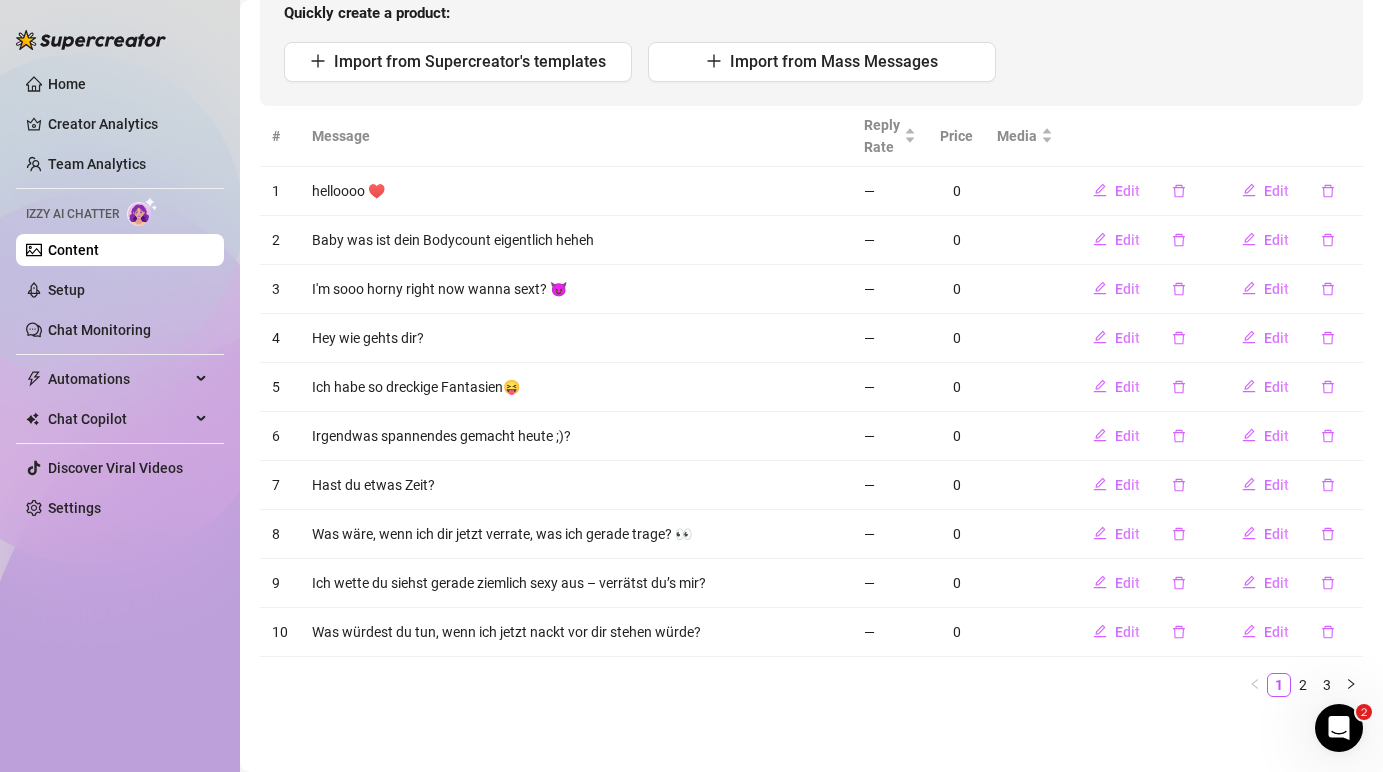 scroll, scrollTop: 0, scrollLeft: 0, axis: both 